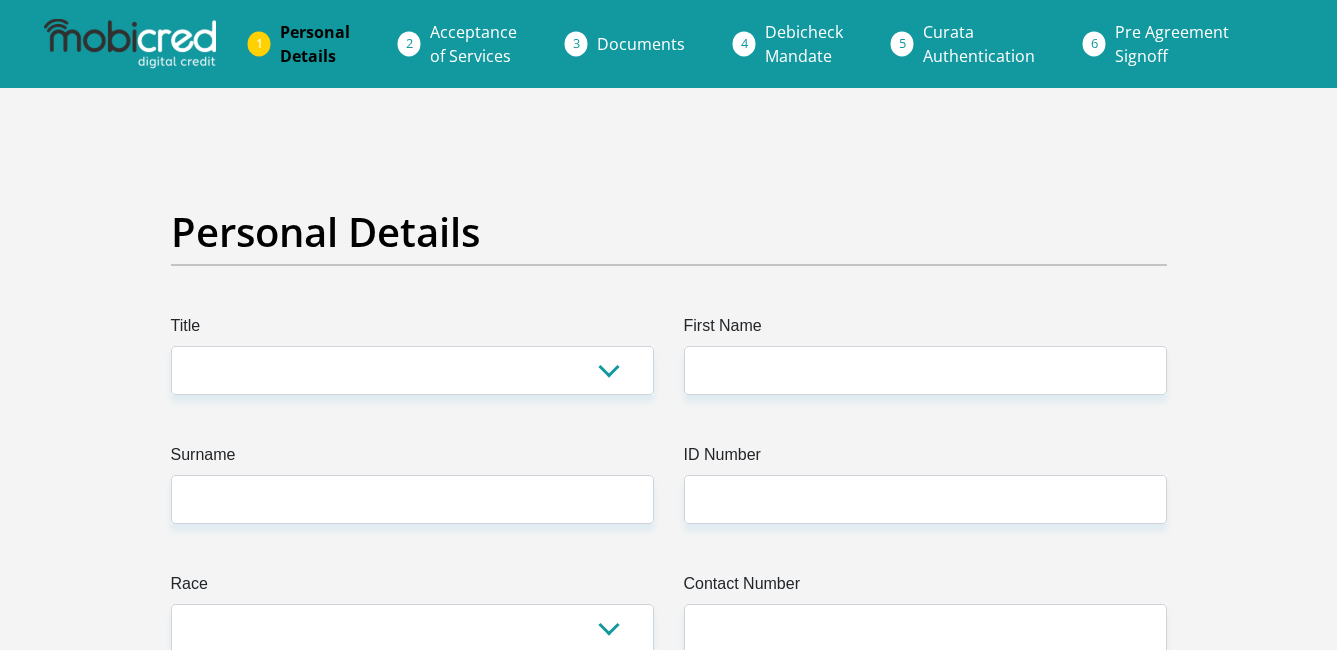 scroll, scrollTop: 0, scrollLeft: 0, axis: both 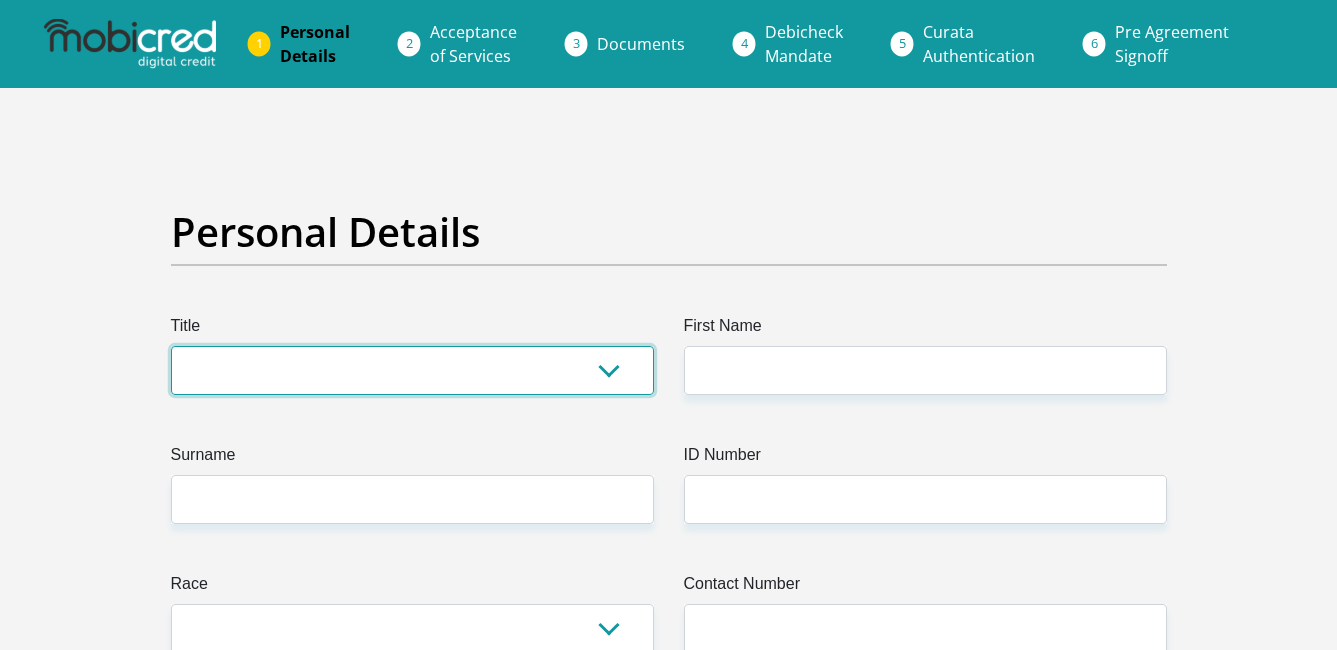 click on "Mr
Ms
Mrs
Dr
[PERSON_NAME]" at bounding box center (412, 370) 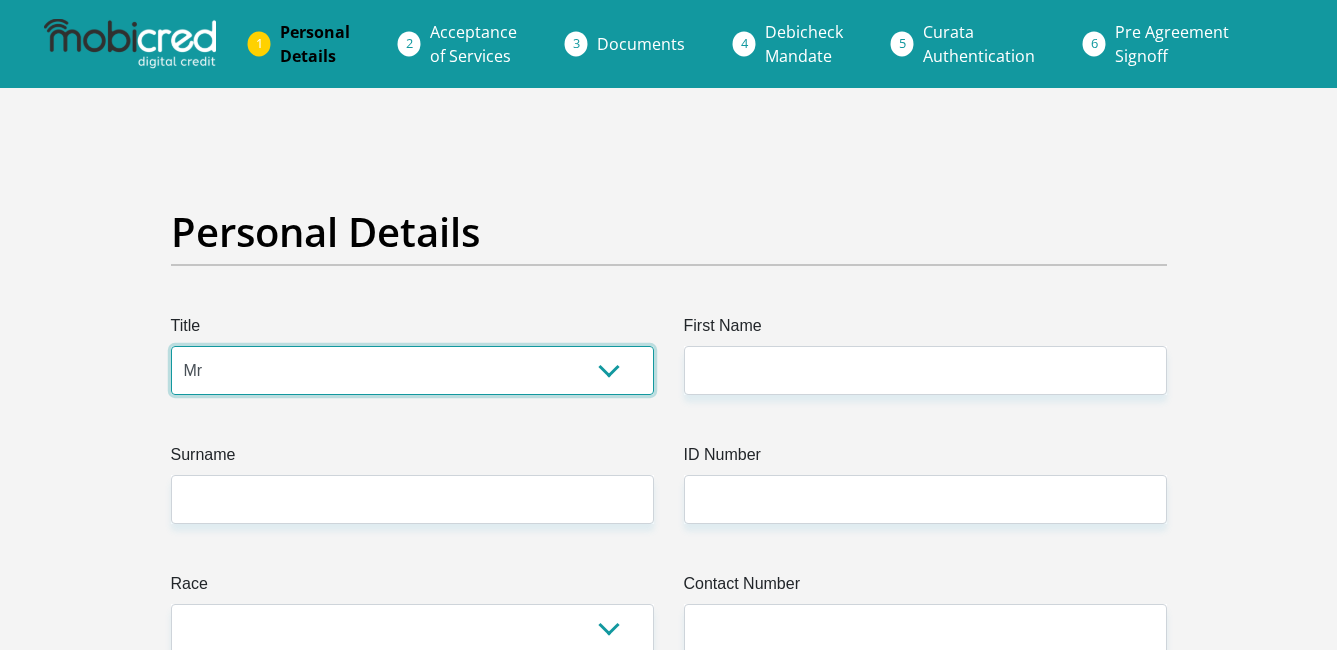 click on "Mr
Ms
Mrs
Dr
[PERSON_NAME]" at bounding box center (412, 370) 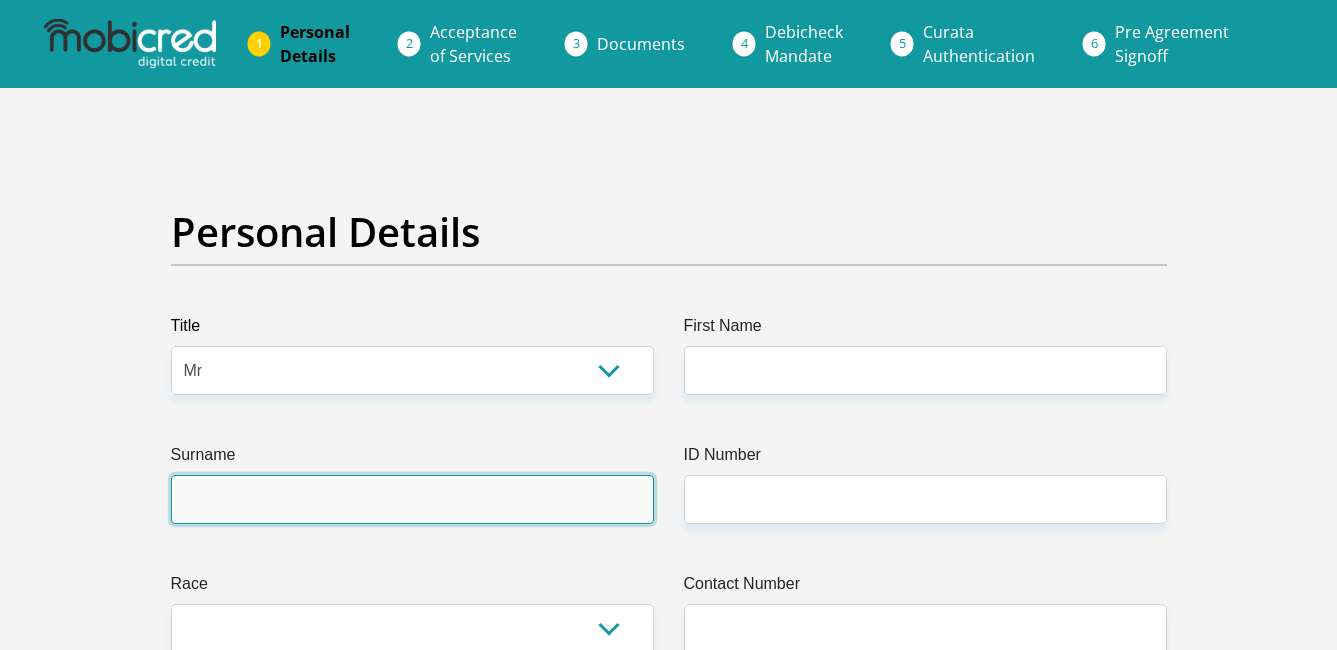 click on "Surname" at bounding box center (412, 499) 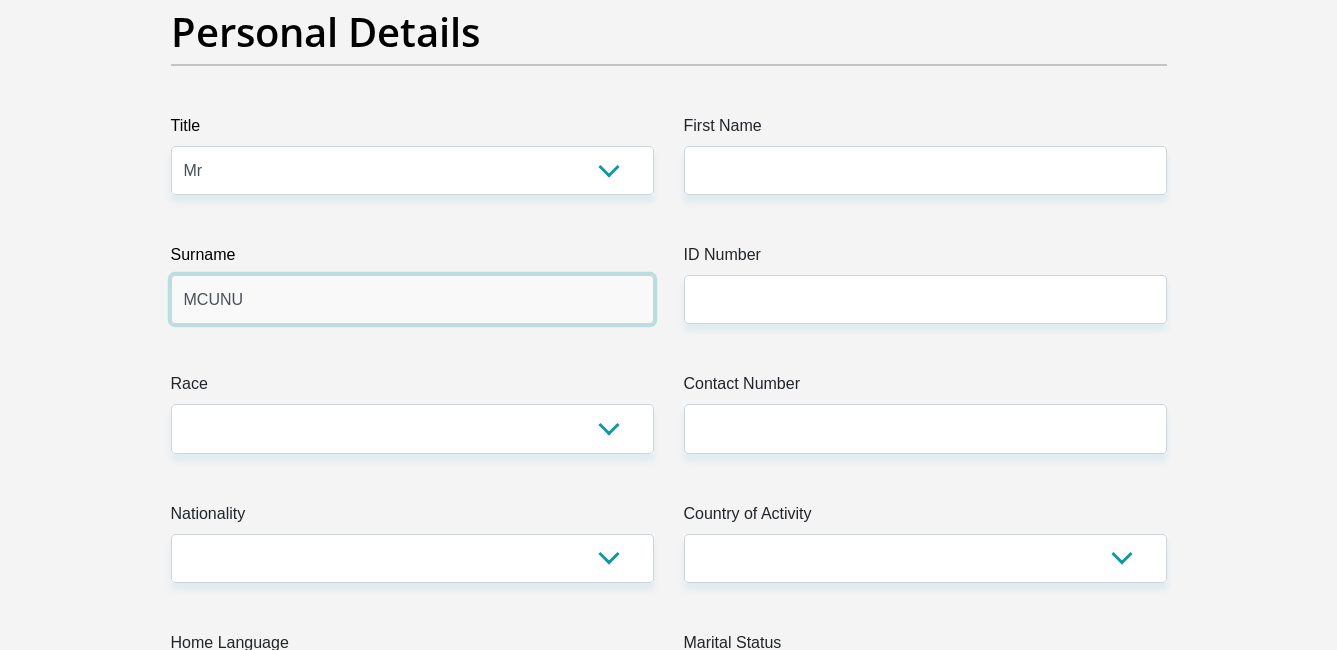 scroll, scrollTop: 300, scrollLeft: 0, axis: vertical 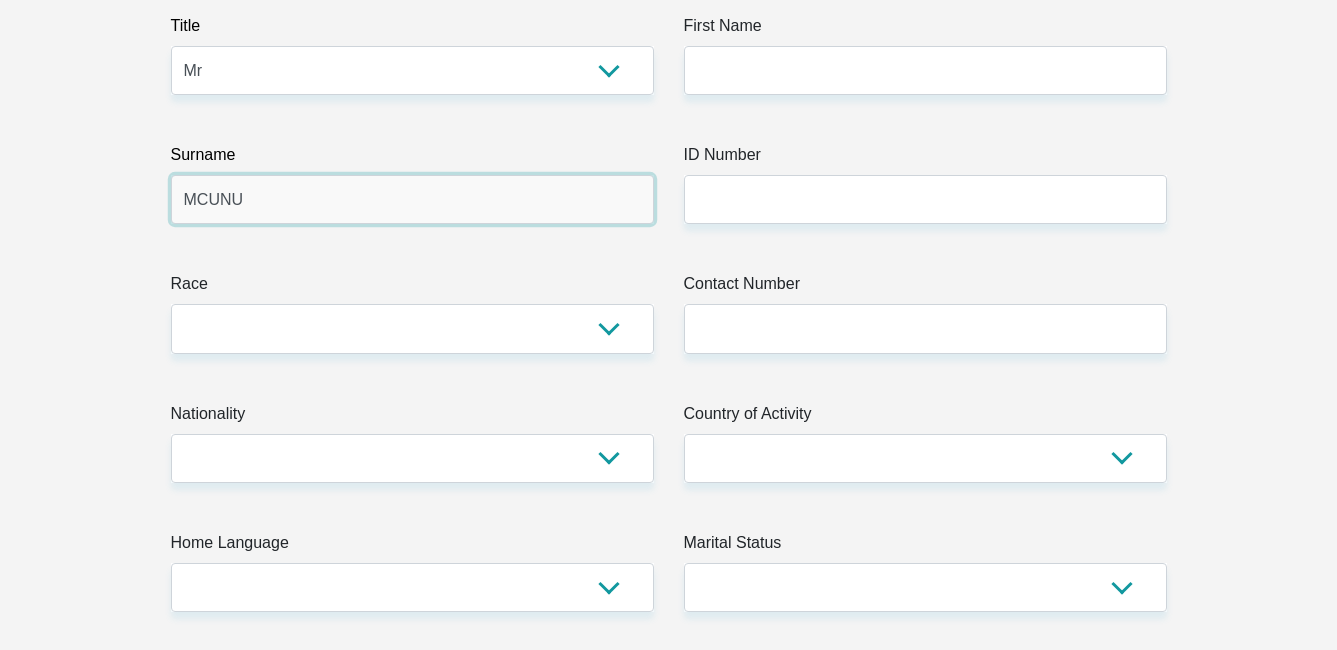 type on "MCUNU" 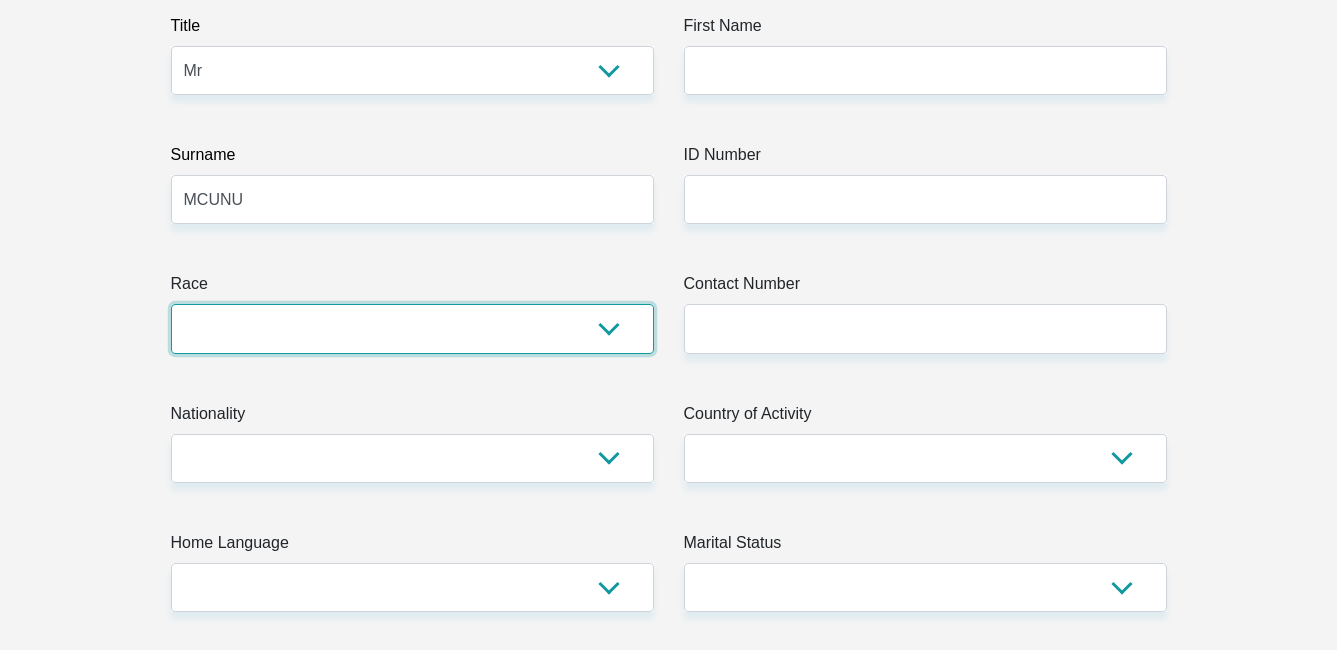 drag, startPoint x: 622, startPoint y: 323, endPoint x: 596, endPoint y: 337, distance: 29.529646 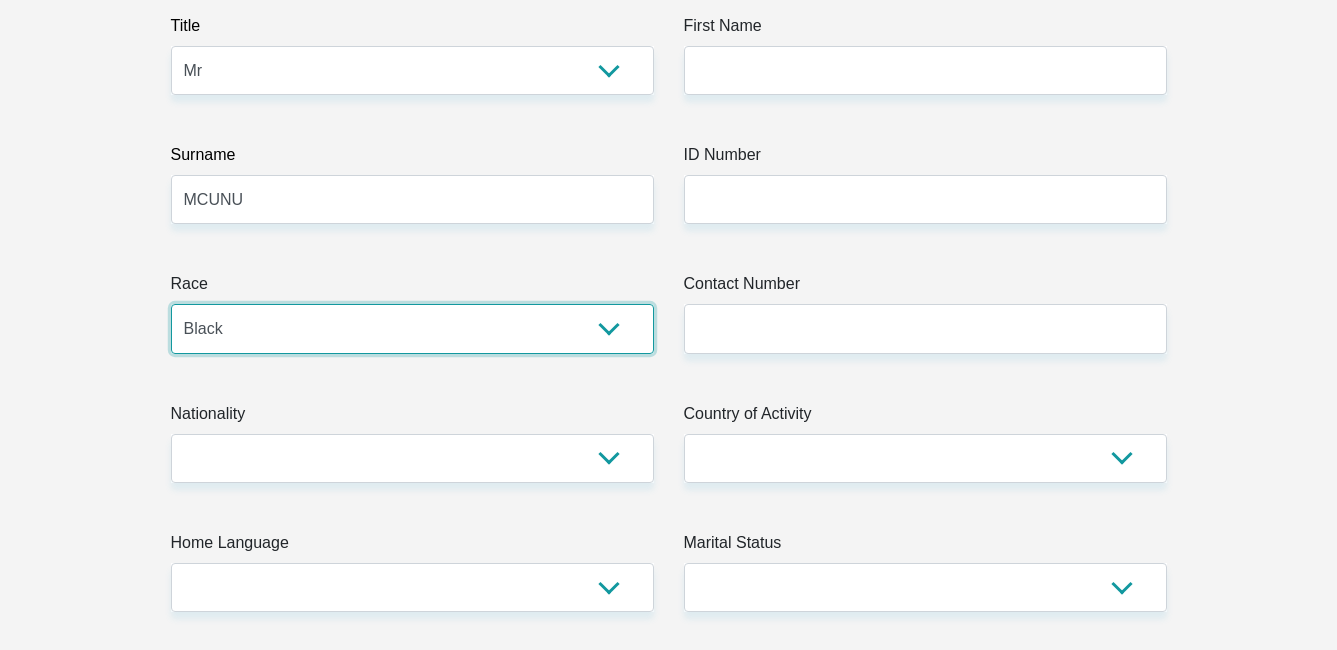 click on "Black
Coloured
Indian
White
Other" at bounding box center [412, 328] 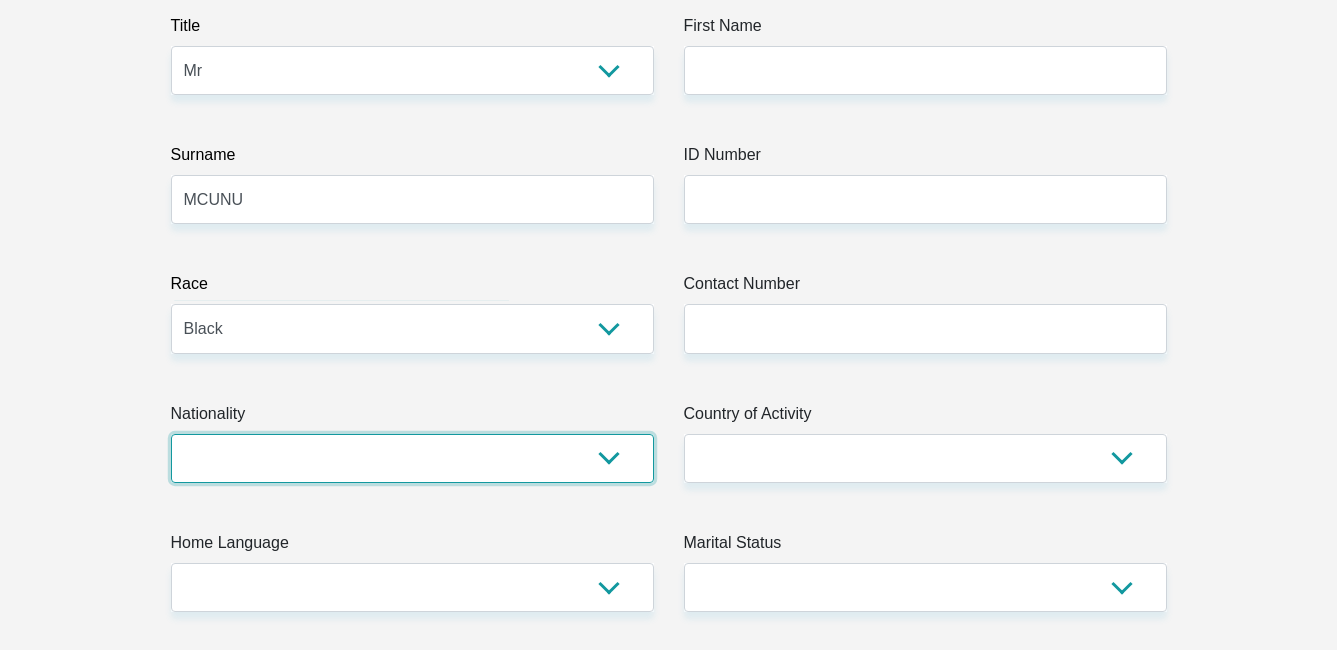 drag, startPoint x: 596, startPoint y: 463, endPoint x: 587, endPoint y: 471, distance: 12.0415945 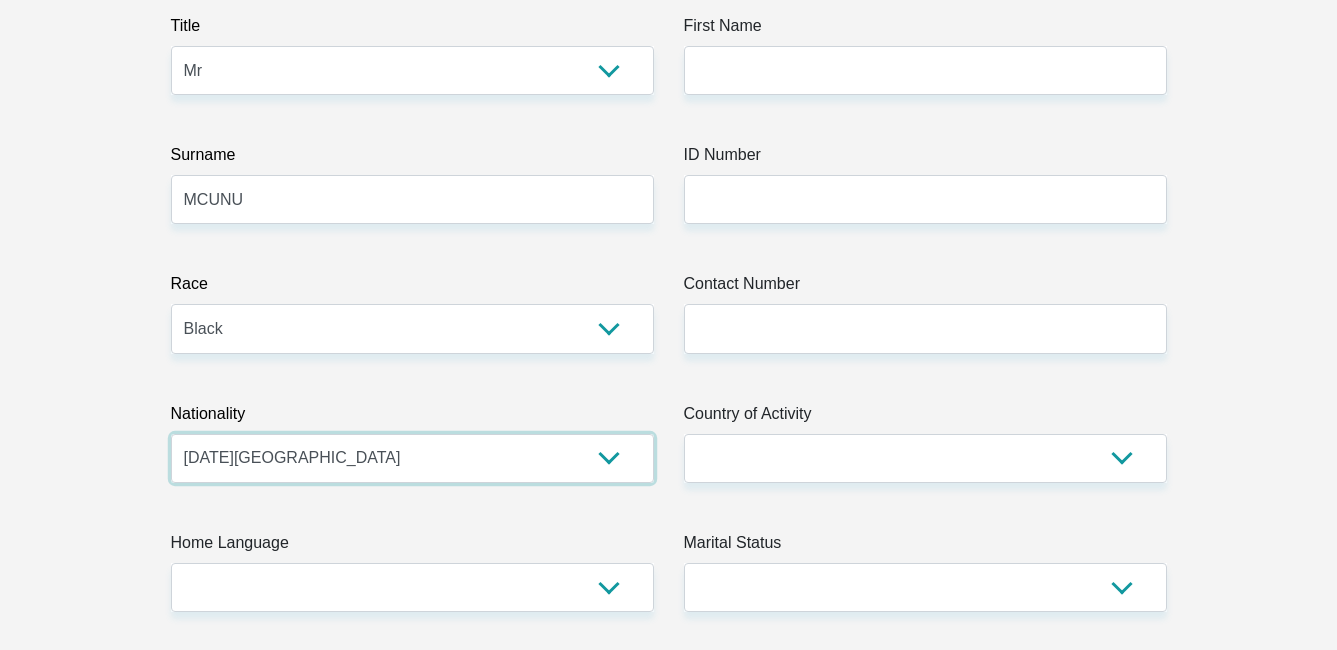 click on "[GEOGRAPHIC_DATA]
[GEOGRAPHIC_DATA]
[GEOGRAPHIC_DATA]
[GEOGRAPHIC_DATA]
[GEOGRAPHIC_DATA]
[GEOGRAPHIC_DATA] [GEOGRAPHIC_DATA]
[GEOGRAPHIC_DATA]
[GEOGRAPHIC_DATA]
[GEOGRAPHIC_DATA]
[GEOGRAPHIC_DATA]
[GEOGRAPHIC_DATA]
[GEOGRAPHIC_DATA]
[GEOGRAPHIC_DATA]
[GEOGRAPHIC_DATA]
[GEOGRAPHIC_DATA]
[DATE][GEOGRAPHIC_DATA]
[GEOGRAPHIC_DATA]
[GEOGRAPHIC_DATA]
[GEOGRAPHIC_DATA]
[GEOGRAPHIC_DATA]
[GEOGRAPHIC_DATA]
[GEOGRAPHIC_DATA]
[GEOGRAPHIC_DATA]
[GEOGRAPHIC_DATA]" at bounding box center [412, 458] 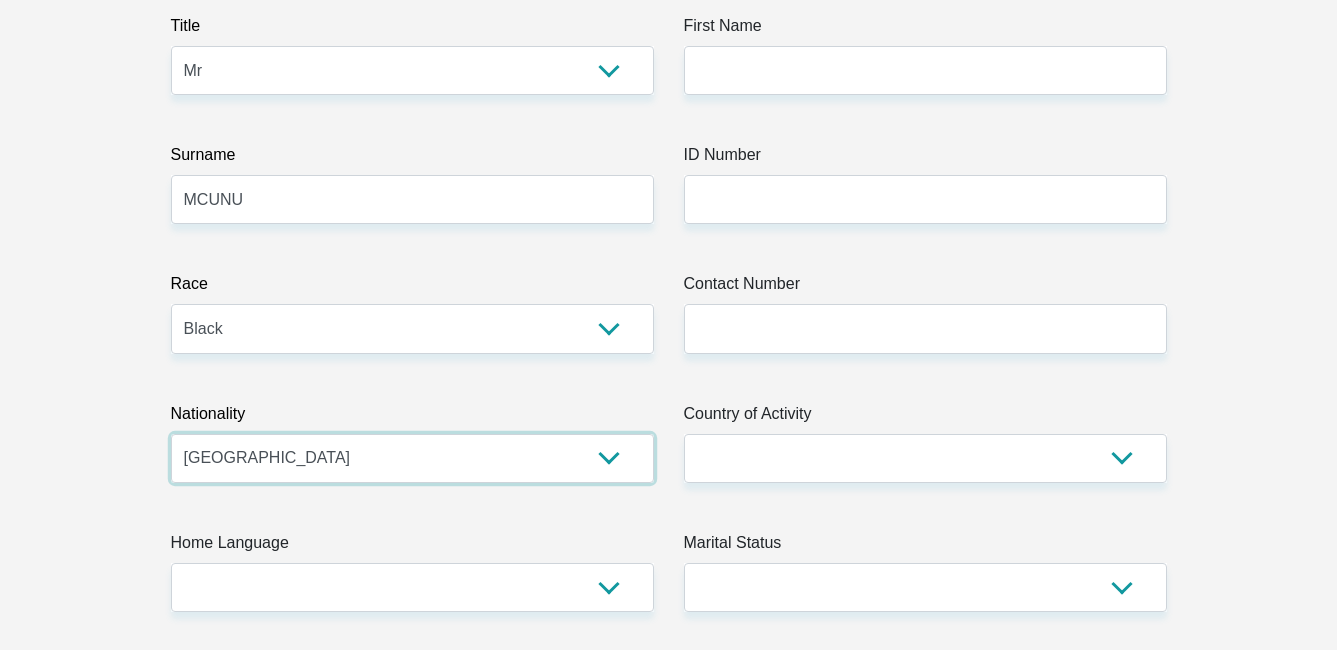 click on "[GEOGRAPHIC_DATA]
[GEOGRAPHIC_DATA]
[GEOGRAPHIC_DATA]
[GEOGRAPHIC_DATA]
[GEOGRAPHIC_DATA]
[GEOGRAPHIC_DATA] [GEOGRAPHIC_DATA]
[GEOGRAPHIC_DATA]
[GEOGRAPHIC_DATA]
[GEOGRAPHIC_DATA]
[GEOGRAPHIC_DATA]
[GEOGRAPHIC_DATA]
[GEOGRAPHIC_DATA]
[GEOGRAPHIC_DATA]
[GEOGRAPHIC_DATA]
[GEOGRAPHIC_DATA]
[DATE][GEOGRAPHIC_DATA]
[GEOGRAPHIC_DATA]
[GEOGRAPHIC_DATA]
[GEOGRAPHIC_DATA]
[GEOGRAPHIC_DATA]
[GEOGRAPHIC_DATA]
[GEOGRAPHIC_DATA]
[GEOGRAPHIC_DATA]
[GEOGRAPHIC_DATA]" at bounding box center [412, 458] 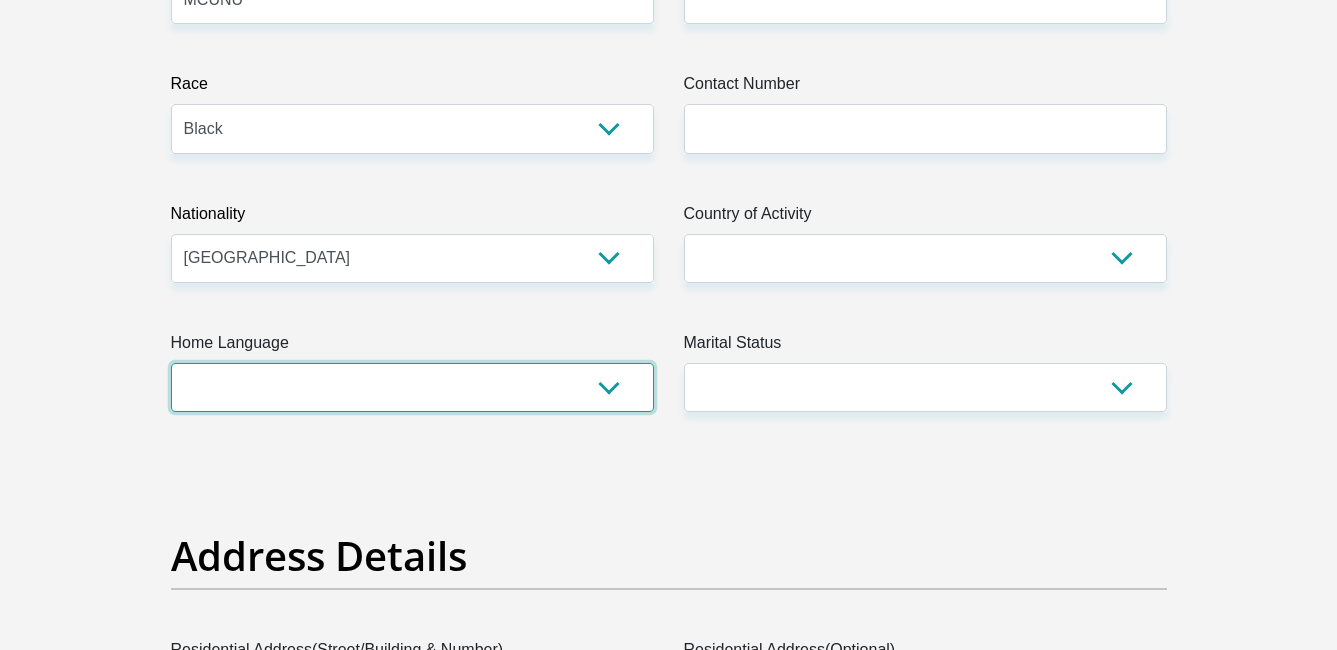 click on "Afrikaans
English
Sepedi
South Ndebele
Southern Sotho
Swati
Tsonga
Tswana
Venda
Xhosa
Zulu
Other" at bounding box center [412, 387] 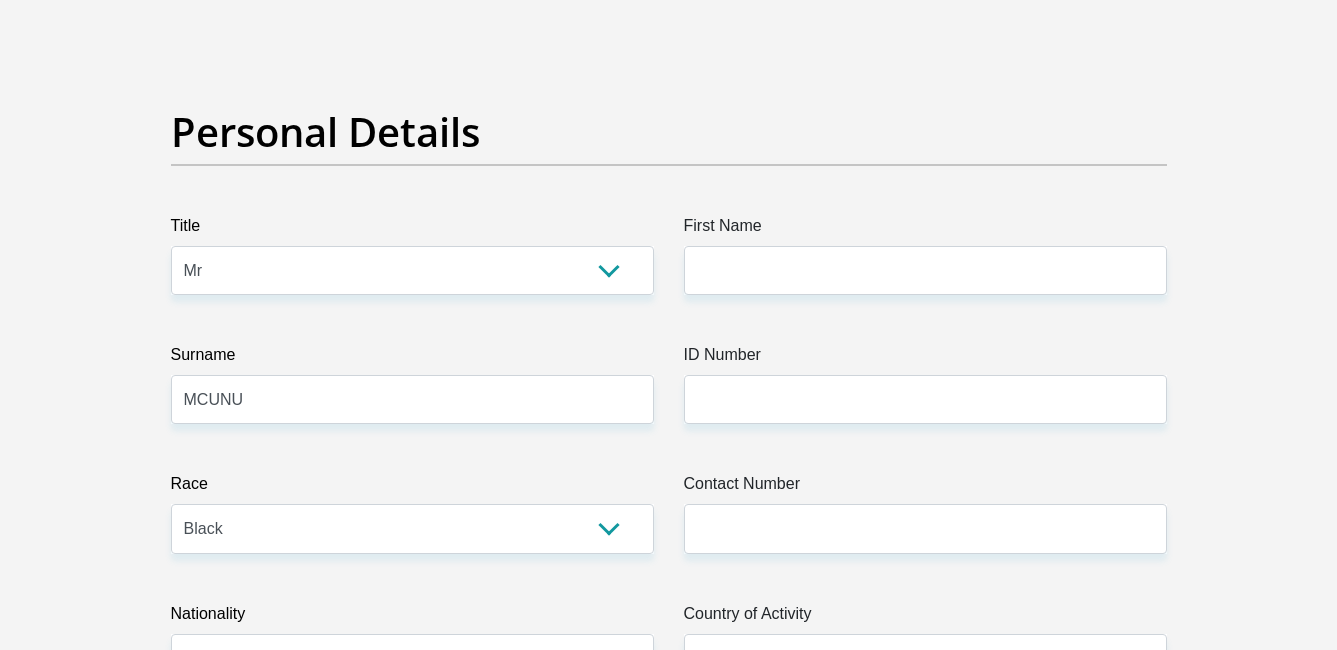 scroll, scrollTop: 500, scrollLeft: 0, axis: vertical 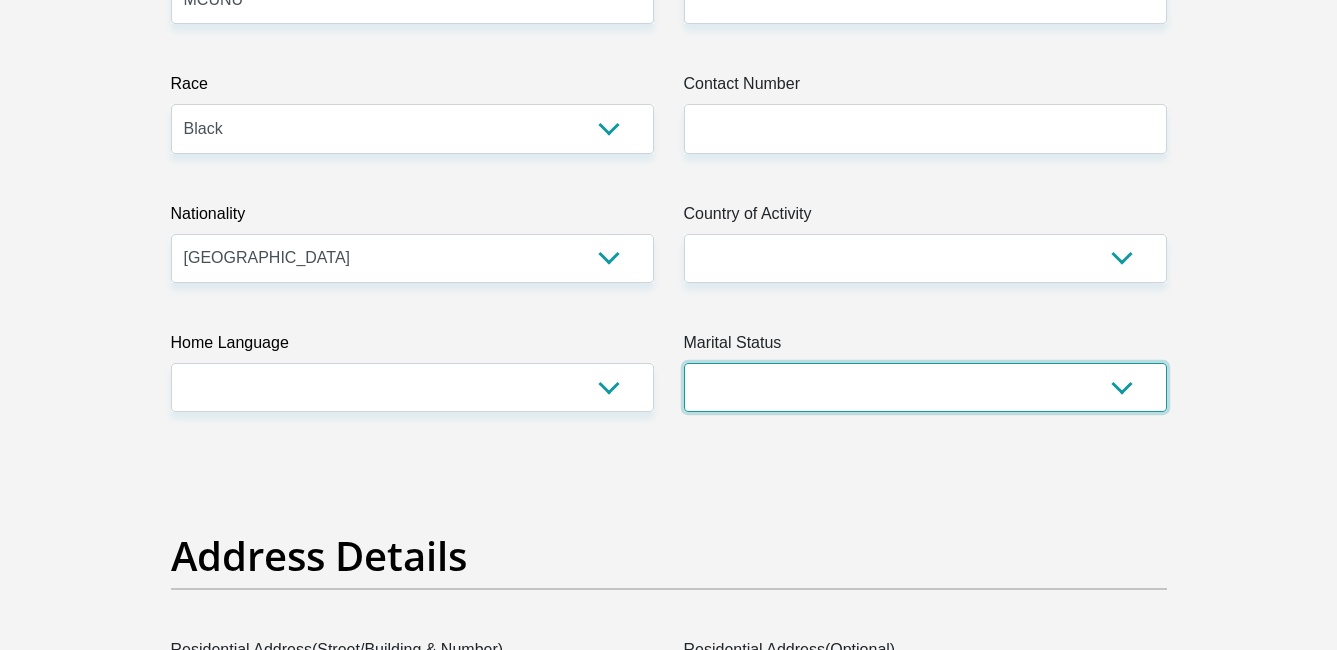 click on "Married ANC
Single
Divorced
Widowed
Married COP or Customary Law" at bounding box center (925, 387) 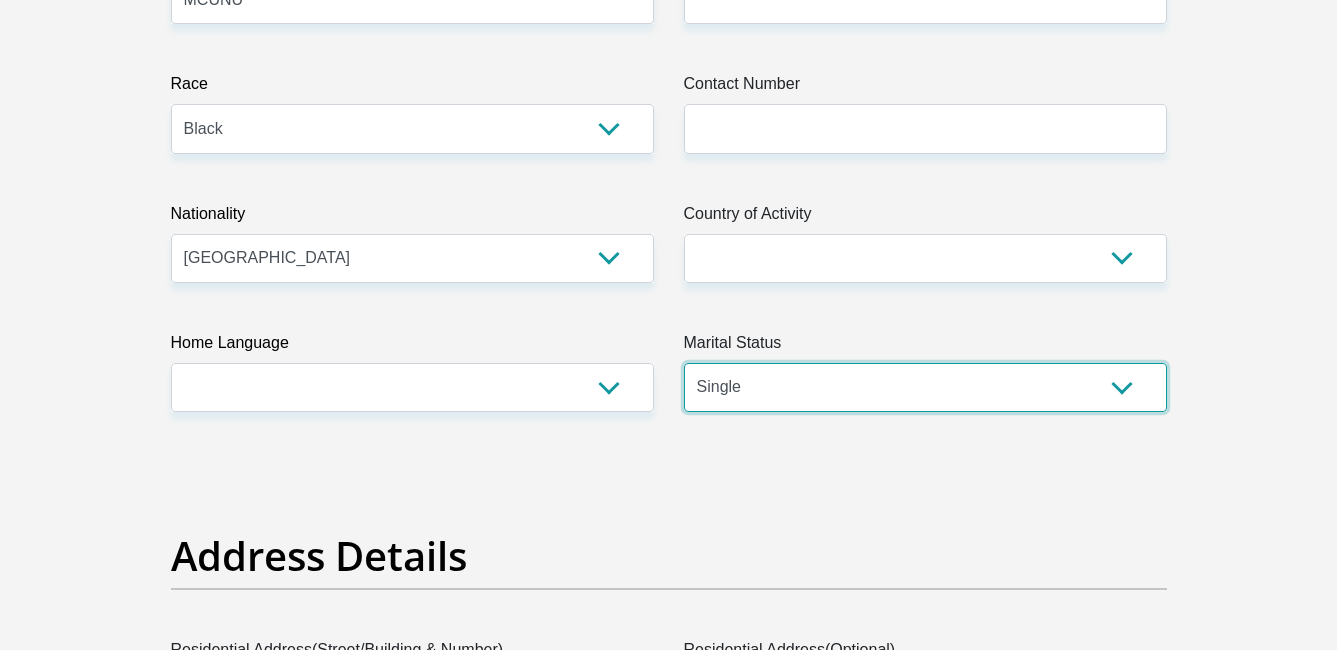 click on "Married ANC
Single
Divorced
Widowed
Married COP or Customary Law" at bounding box center (925, 387) 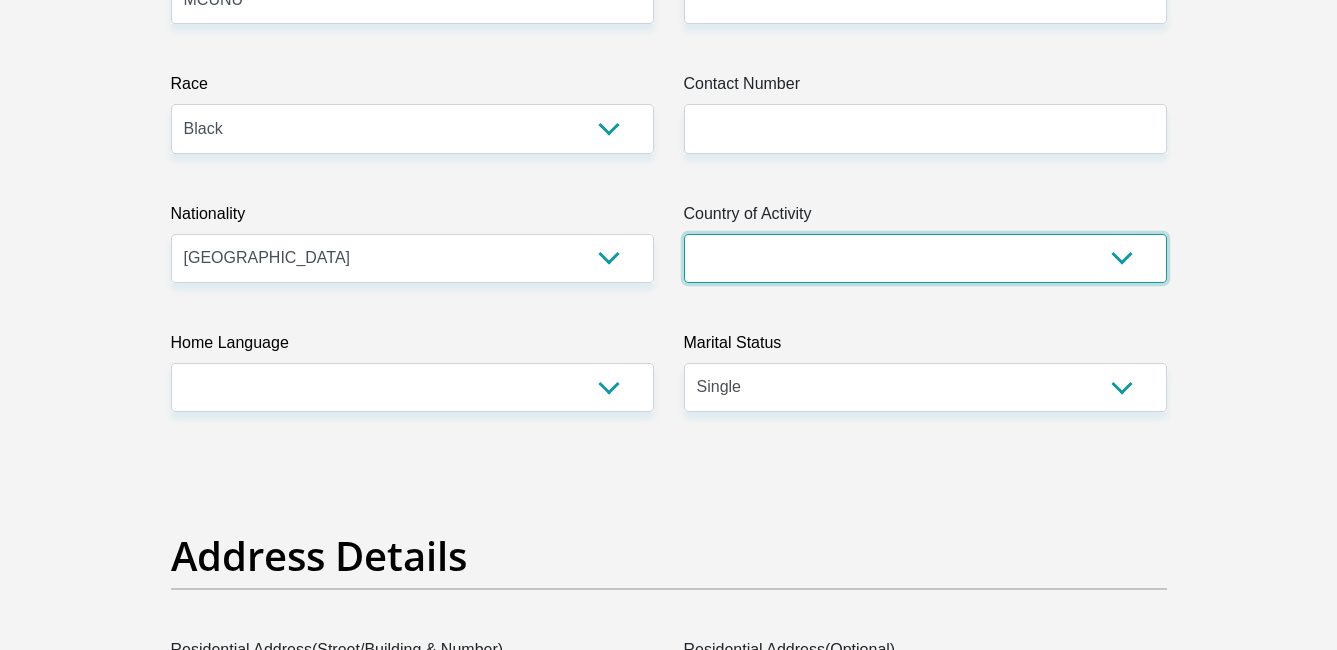 click on "[GEOGRAPHIC_DATA]
[GEOGRAPHIC_DATA]
[GEOGRAPHIC_DATA]
[GEOGRAPHIC_DATA]
[GEOGRAPHIC_DATA]
[GEOGRAPHIC_DATA] [GEOGRAPHIC_DATA]
[GEOGRAPHIC_DATA]
[GEOGRAPHIC_DATA]
[GEOGRAPHIC_DATA]
[GEOGRAPHIC_DATA]
[GEOGRAPHIC_DATA]
[GEOGRAPHIC_DATA]
[GEOGRAPHIC_DATA]
[GEOGRAPHIC_DATA]
[GEOGRAPHIC_DATA]
[DATE][GEOGRAPHIC_DATA]
[GEOGRAPHIC_DATA]
[GEOGRAPHIC_DATA]
[GEOGRAPHIC_DATA]
[GEOGRAPHIC_DATA]" at bounding box center (925, 258) 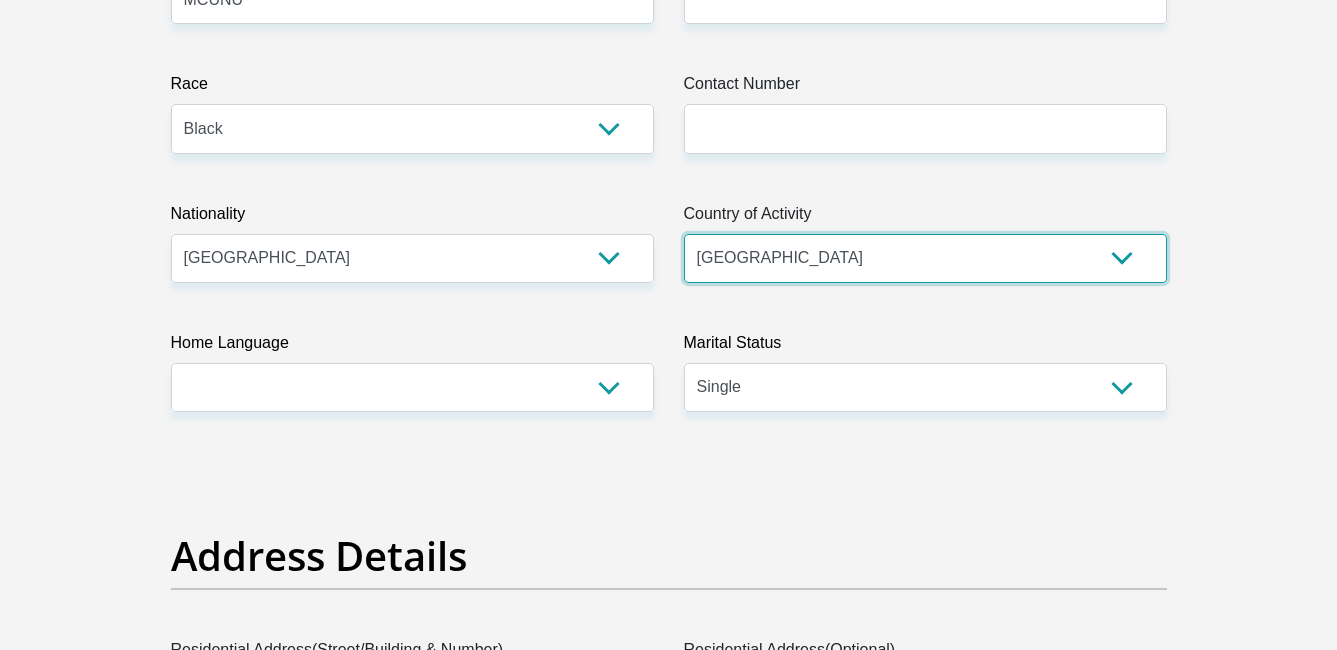 click on "[GEOGRAPHIC_DATA]
[GEOGRAPHIC_DATA]
[GEOGRAPHIC_DATA]
[GEOGRAPHIC_DATA]
[GEOGRAPHIC_DATA]
[GEOGRAPHIC_DATA] [GEOGRAPHIC_DATA]
[GEOGRAPHIC_DATA]
[GEOGRAPHIC_DATA]
[GEOGRAPHIC_DATA]
[GEOGRAPHIC_DATA]
[GEOGRAPHIC_DATA]
[GEOGRAPHIC_DATA]
[GEOGRAPHIC_DATA]
[GEOGRAPHIC_DATA]
[GEOGRAPHIC_DATA]
[DATE][GEOGRAPHIC_DATA]
[GEOGRAPHIC_DATA]
[GEOGRAPHIC_DATA]
[GEOGRAPHIC_DATA]
[GEOGRAPHIC_DATA]" at bounding box center [925, 258] 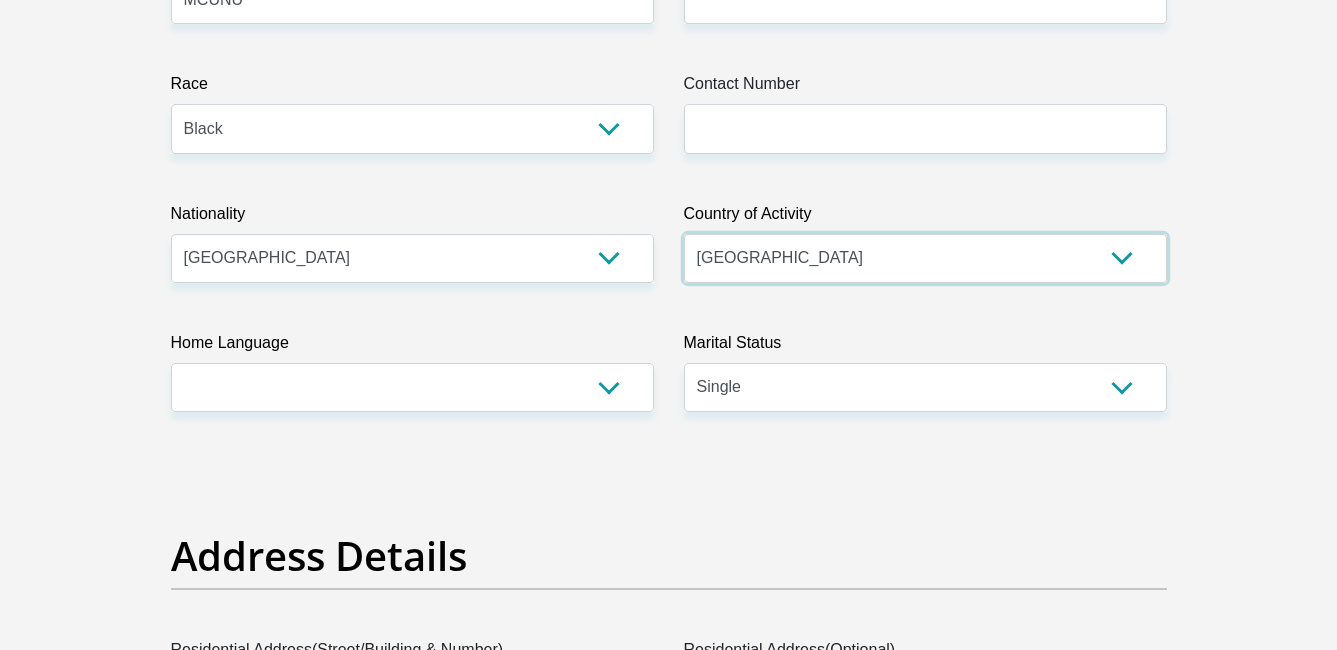 scroll, scrollTop: 300, scrollLeft: 0, axis: vertical 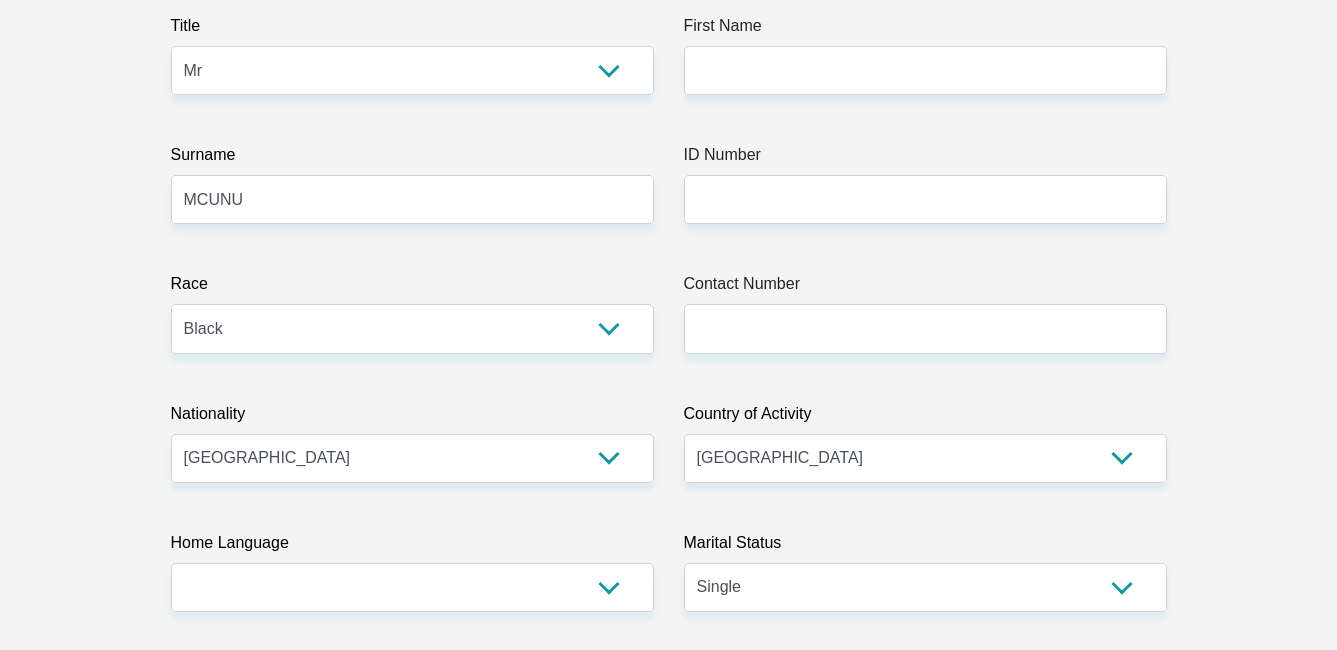 drag, startPoint x: 825, startPoint y: 305, endPoint x: 822, endPoint y: 315, distance: 10.440307 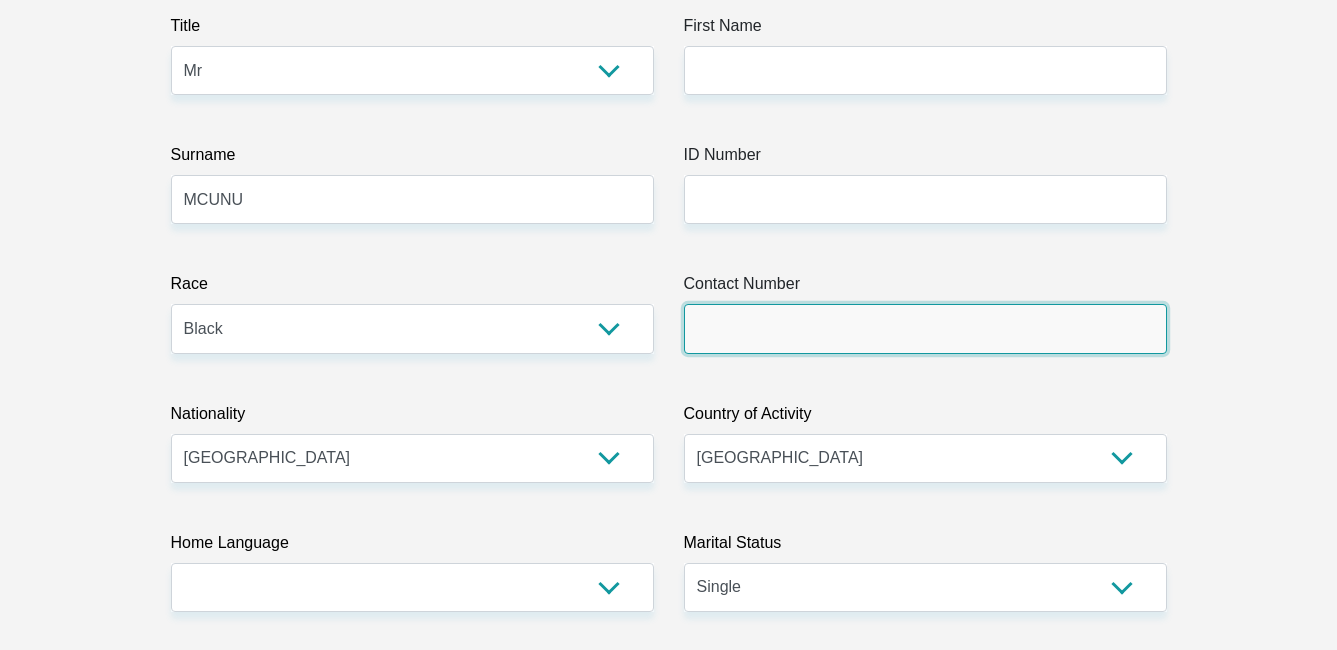click on "Contact Number" at bounding box center [925, 328] 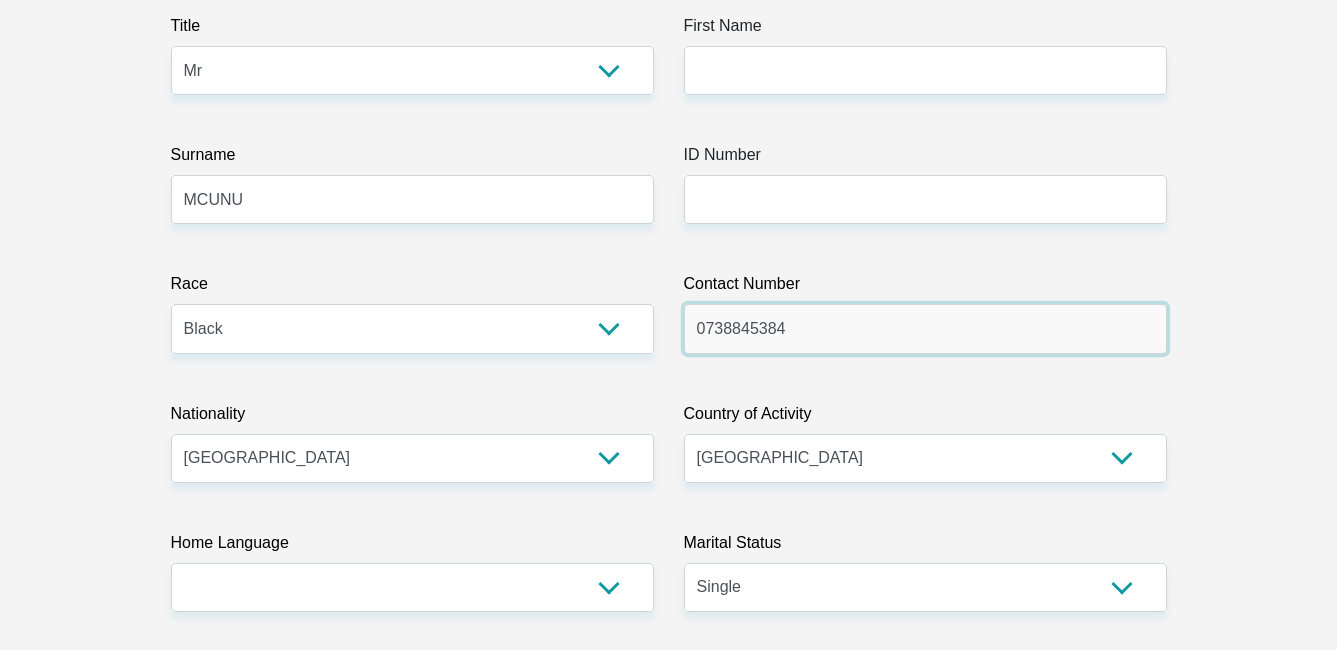 type on "0738845384" 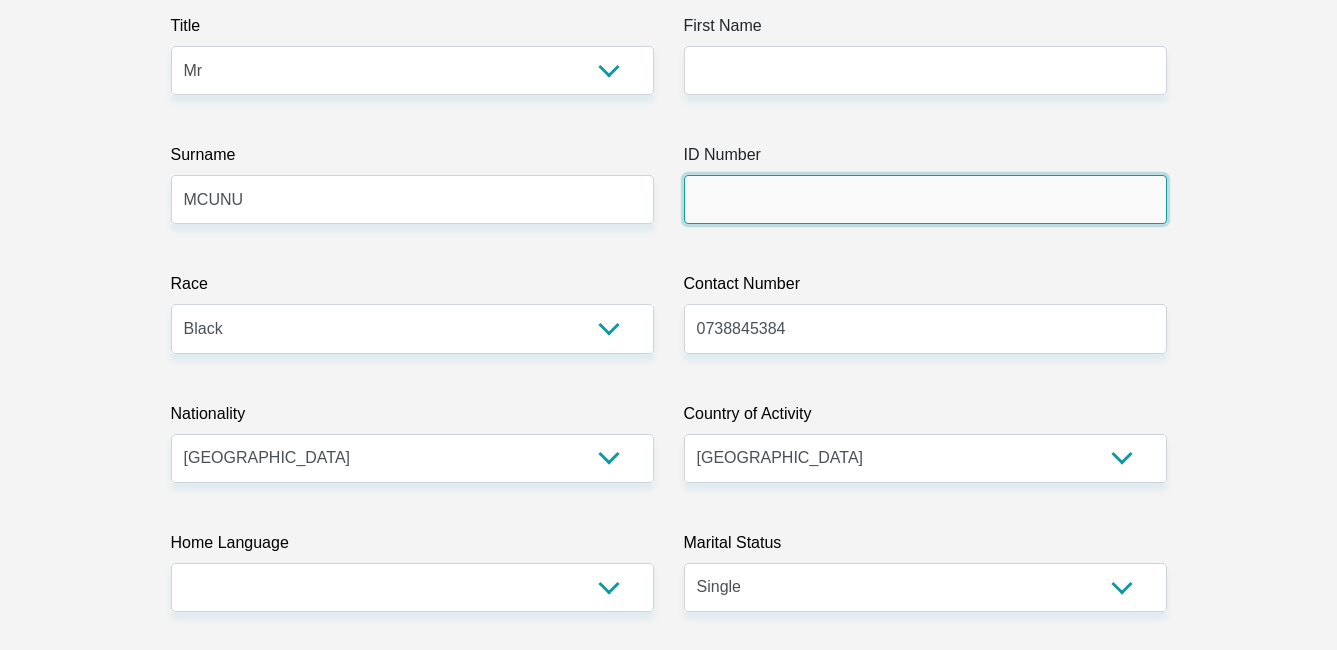 click on "ID Number" at bounding box center [925, 199] 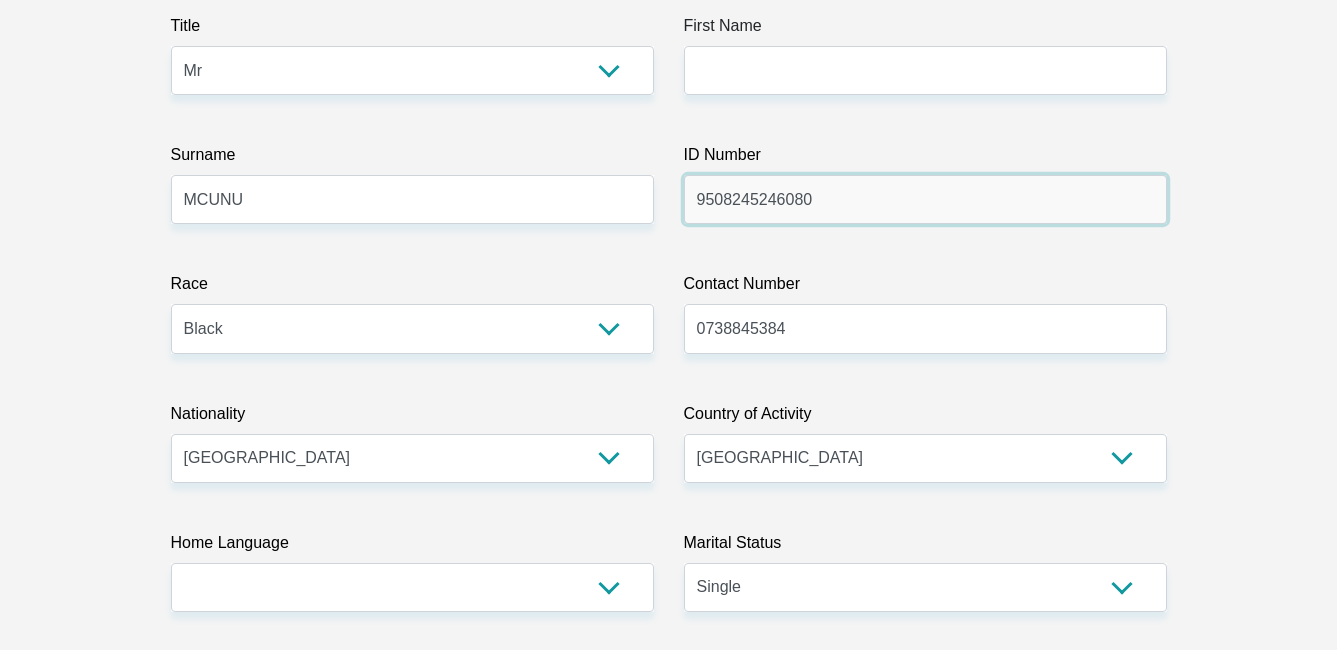 scroll, scrollTop: 200, scrollLeft: 0, axis: vertical 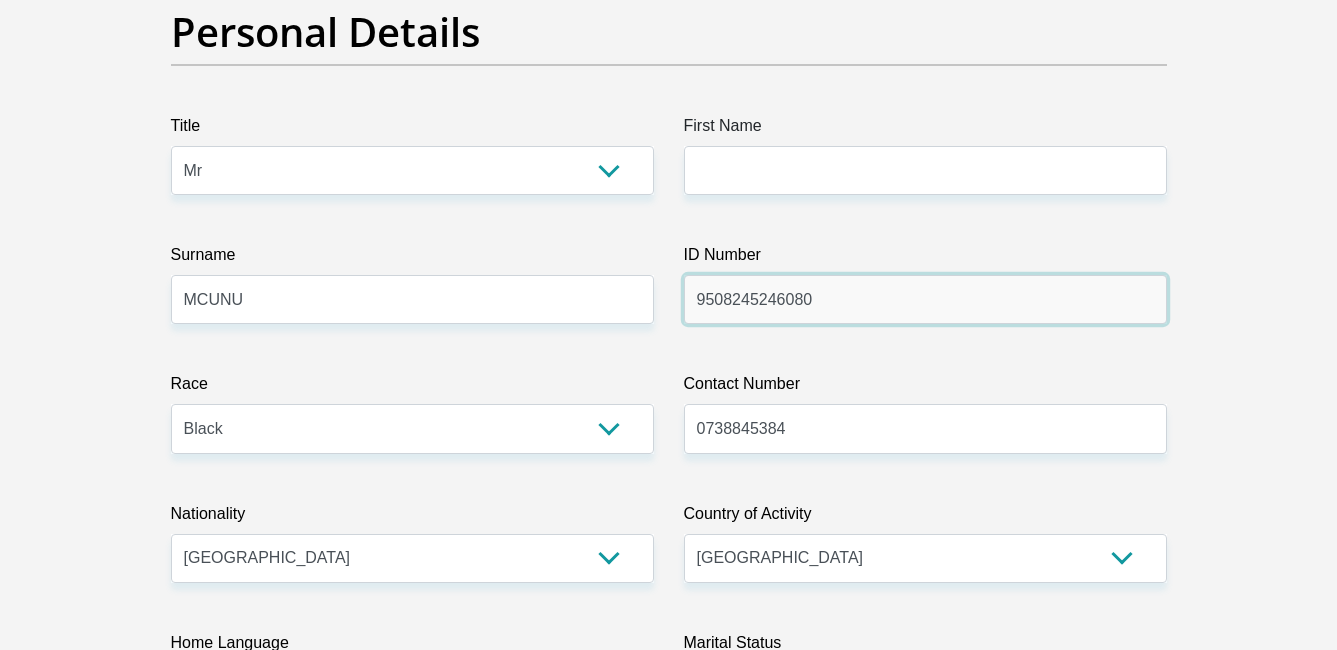 type on "9508245246080" 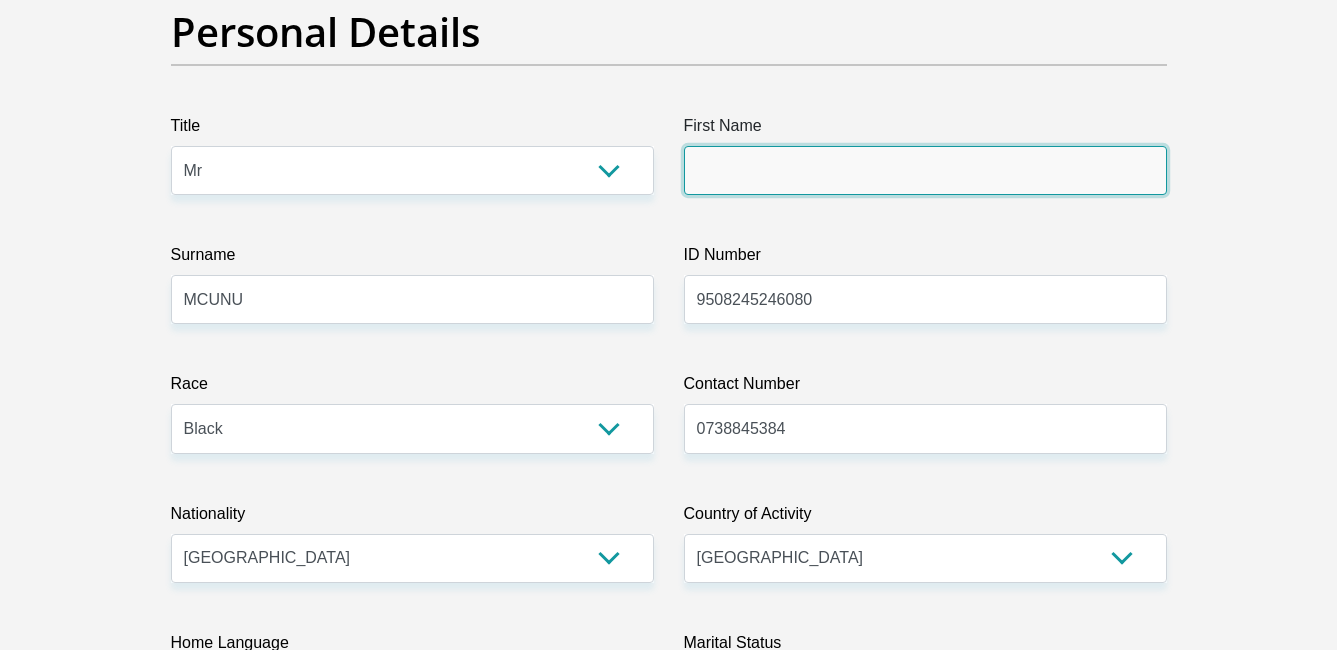 click on "First Name" at bounding box center [925, 170] 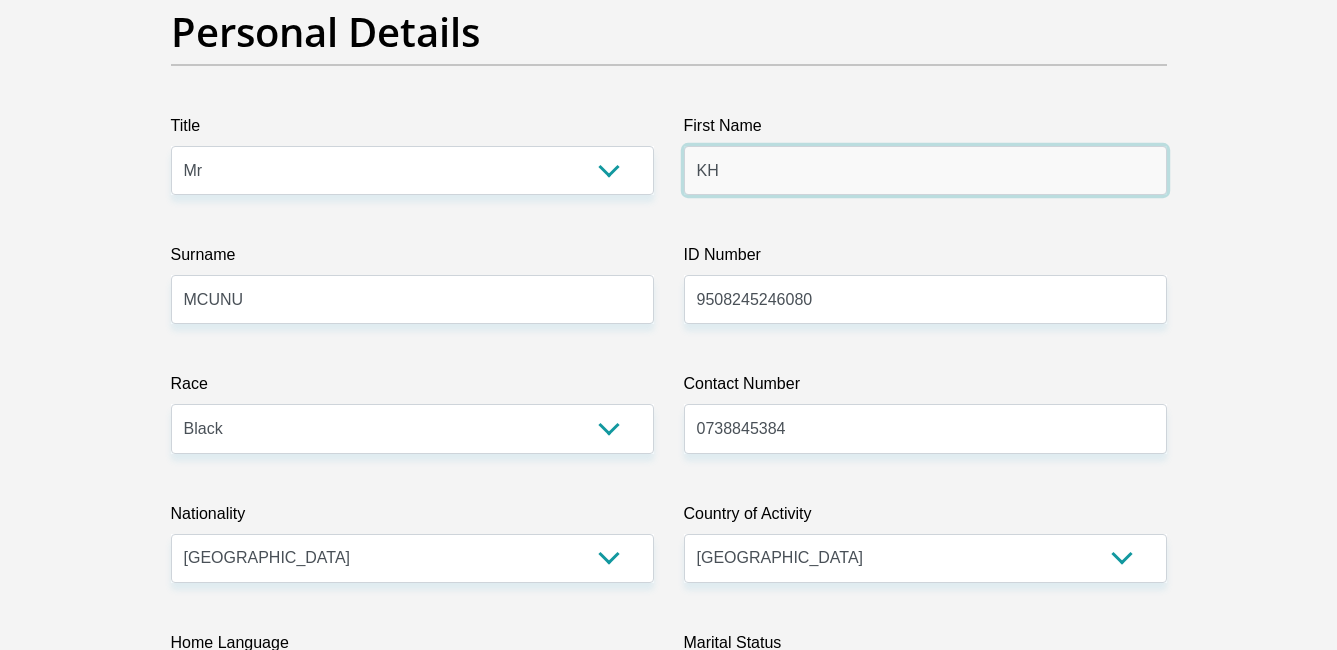 type on "KHANYISANI" 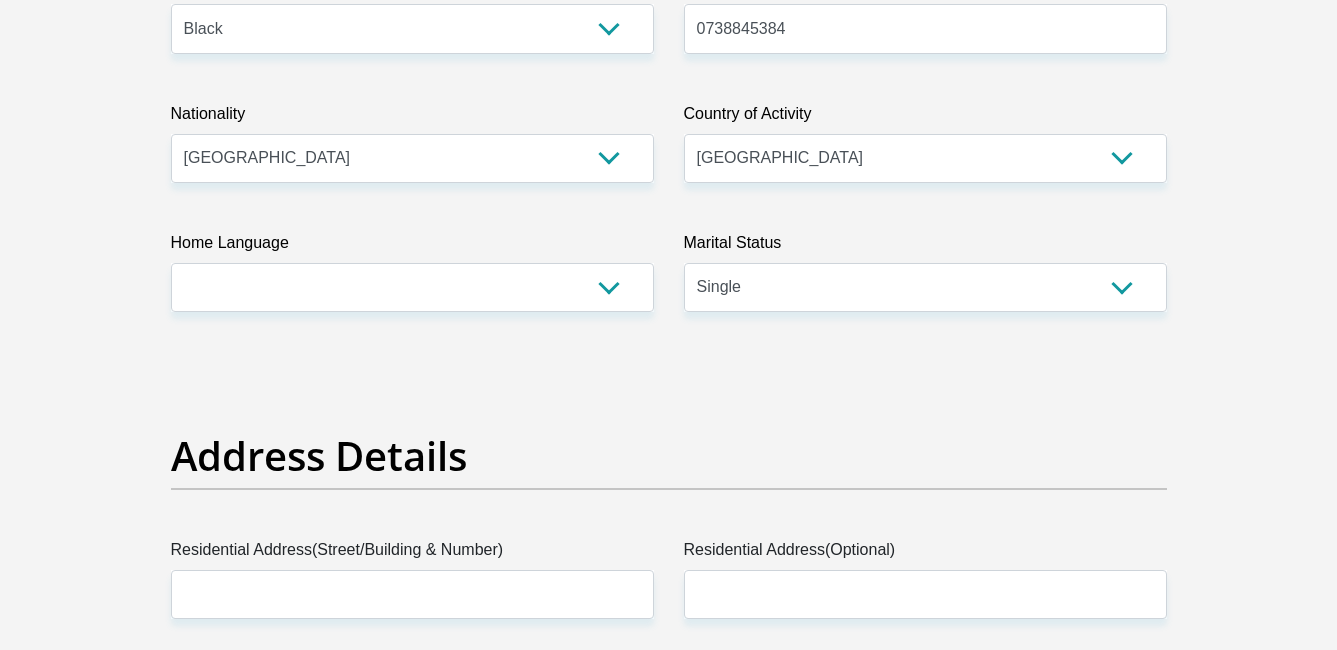 scroll, scrollTop: 900, scrollLeft: 0, axis: vertical 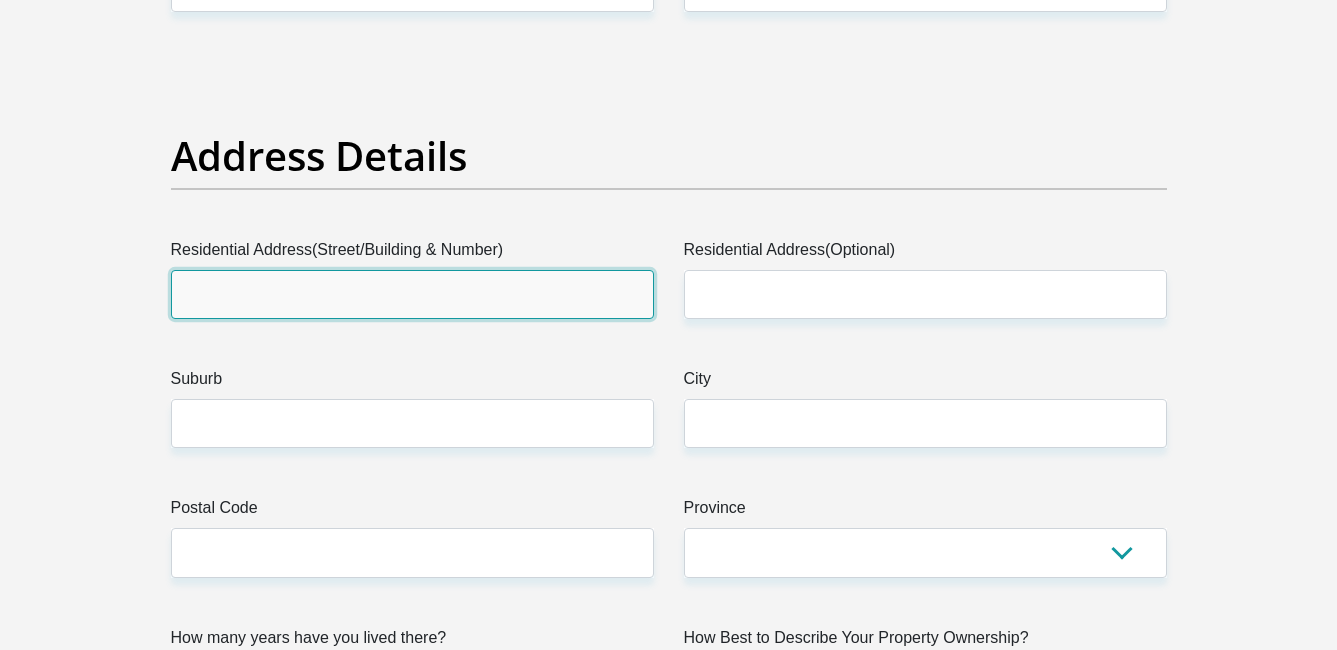 click on "Residential Address(Street/Building & Number)" at bounding box center [412, 294] 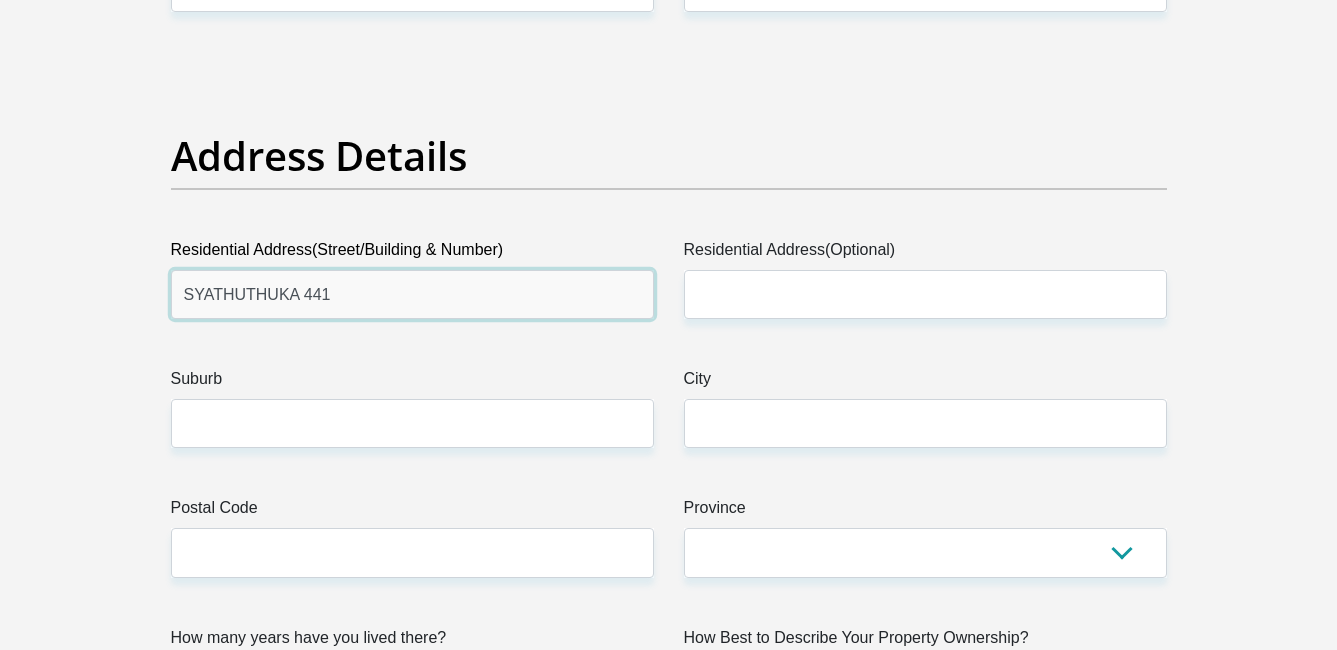 click on "Proceed" at bounding box center [830, 6015] 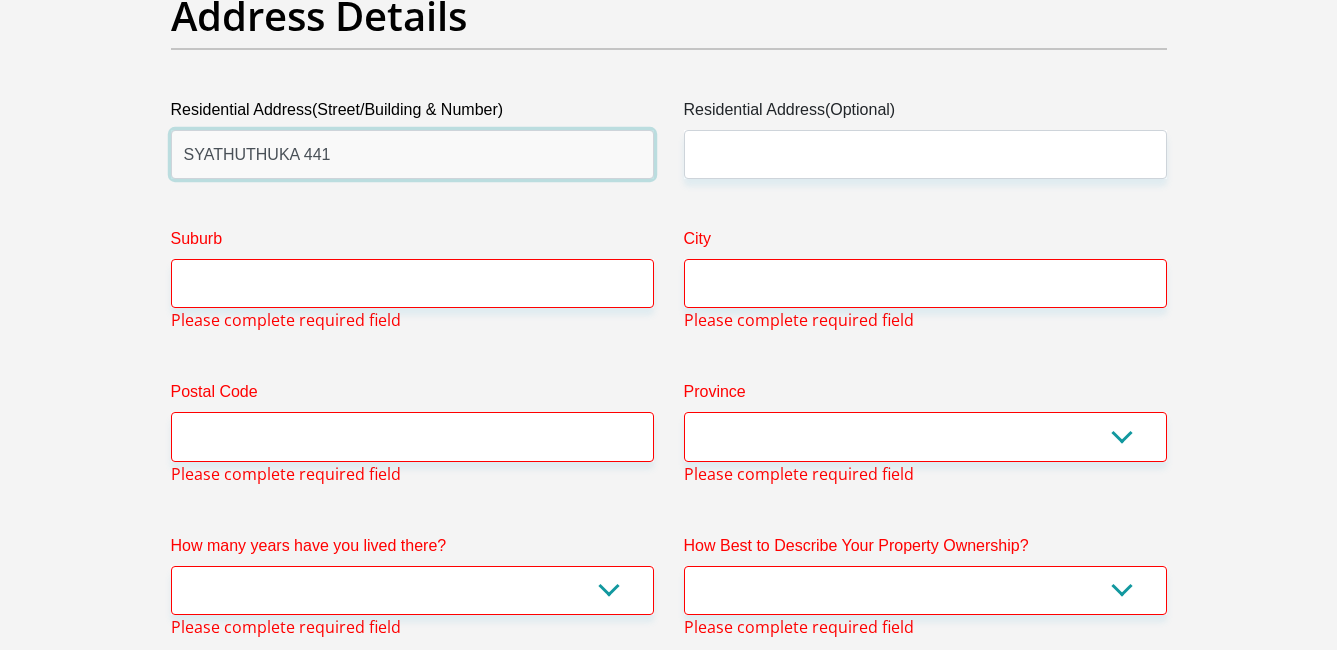 scroll, scrollTop: 1048, scrollLeft: 0, axis: vertical 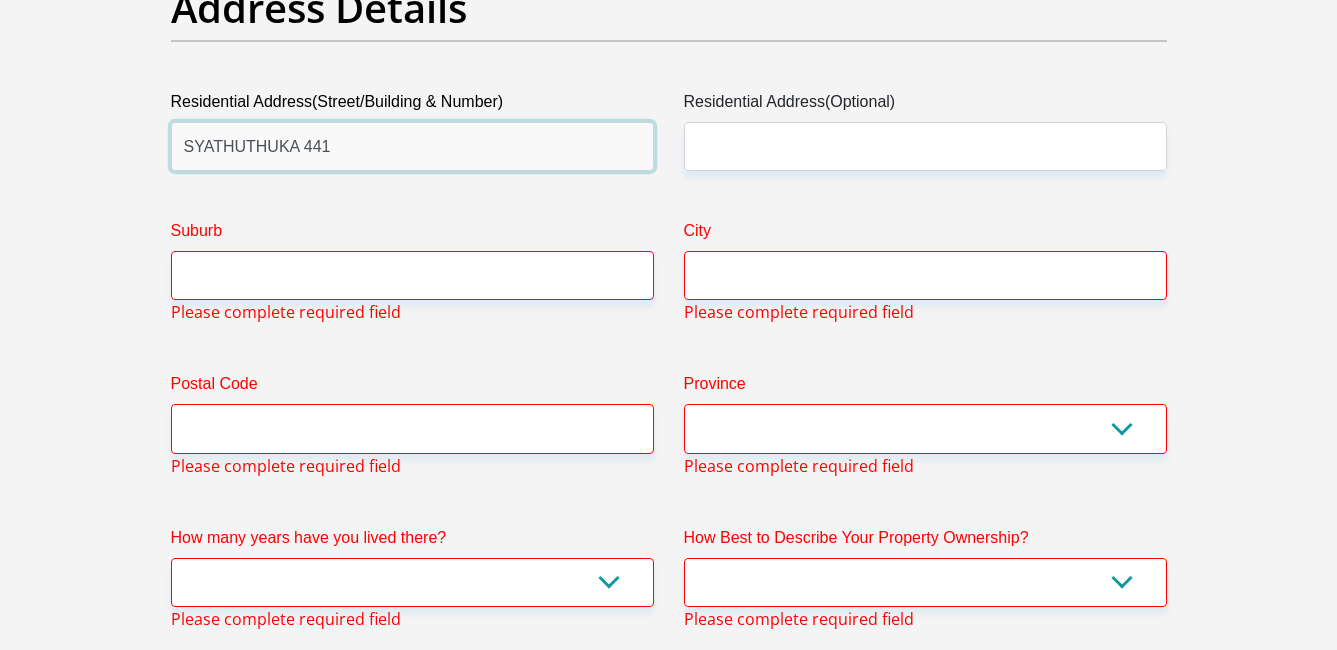 click on "SYATHUTHUKA 441" at bounding box center [412, 146] 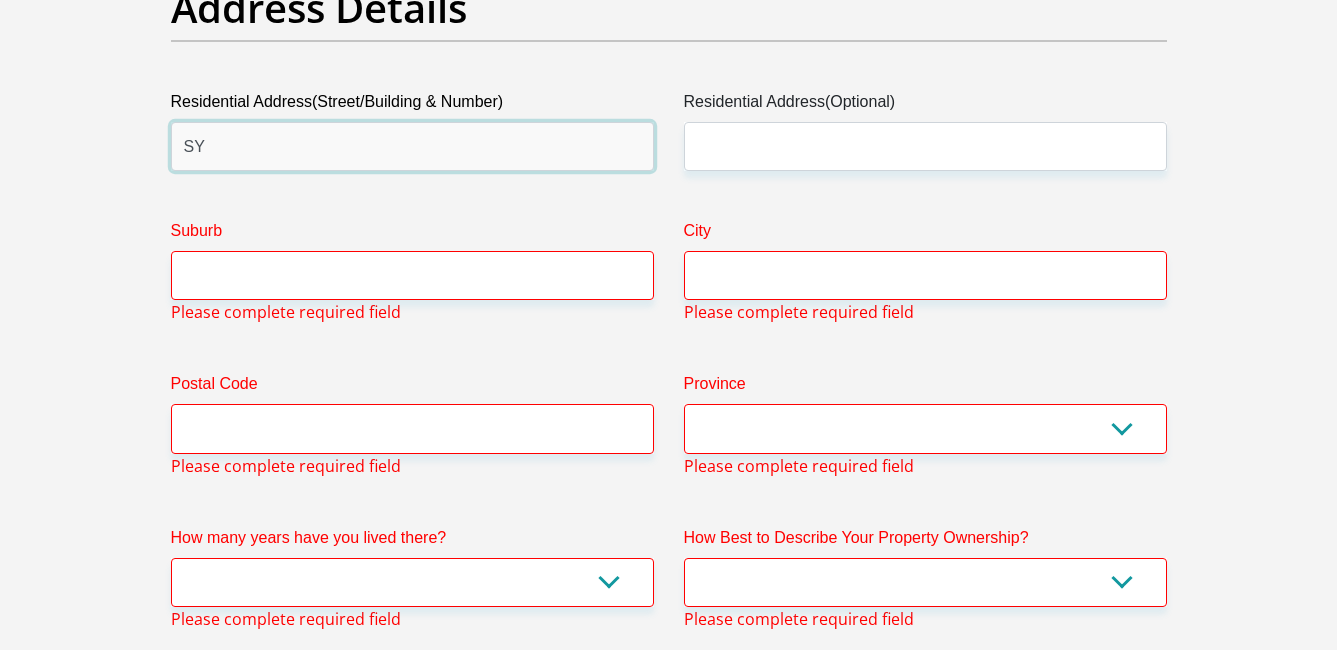 type on "S" 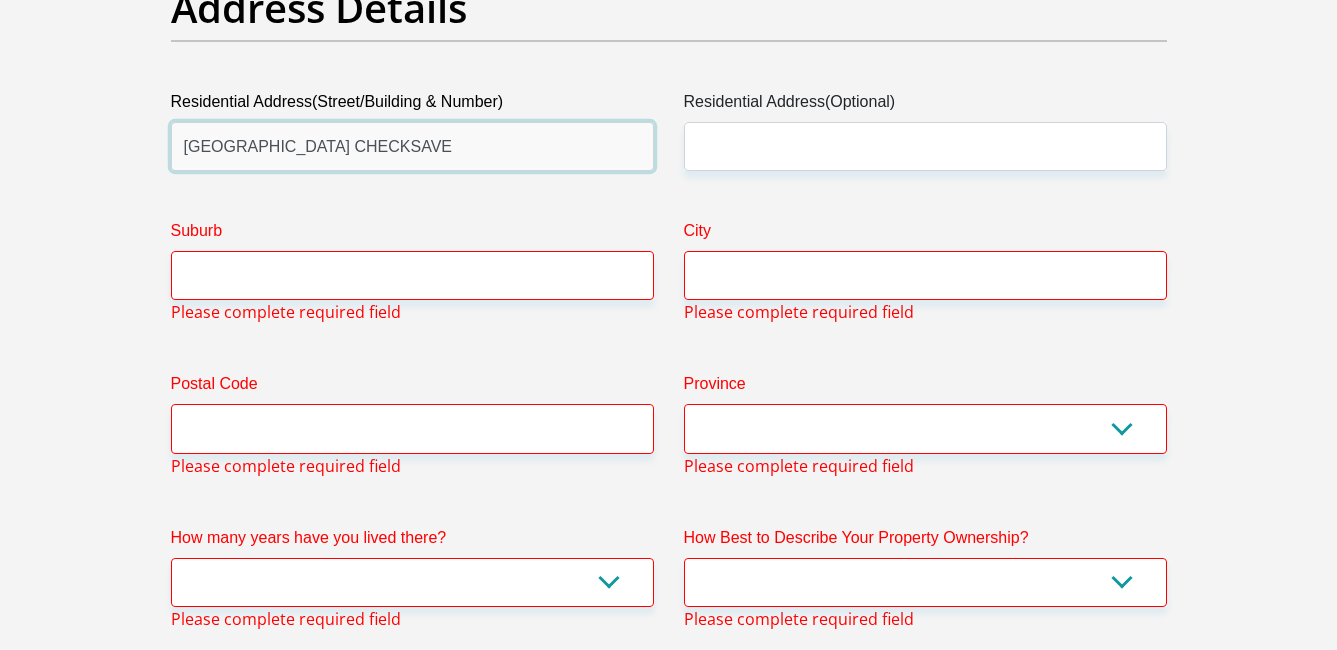 type on "[GEOGRAPHIC_DATA] CHECKSAVE" 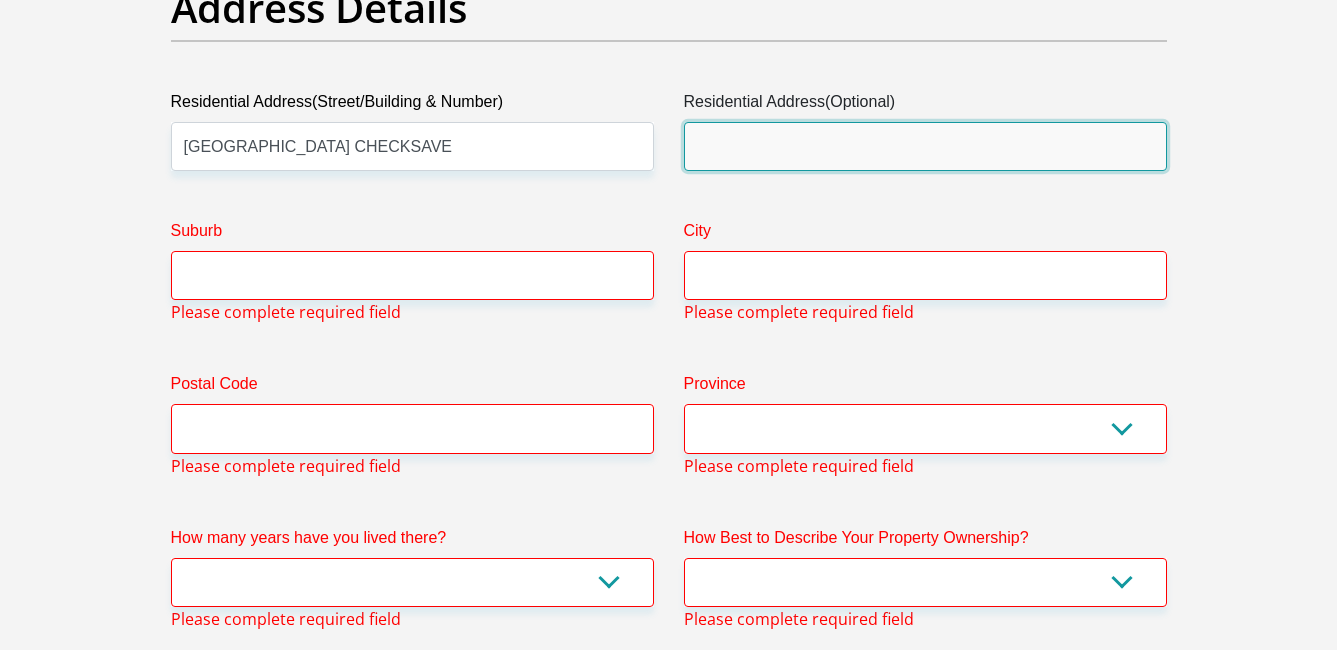 click on "Residential Address(Optional)" at bounding box center [925, 146] 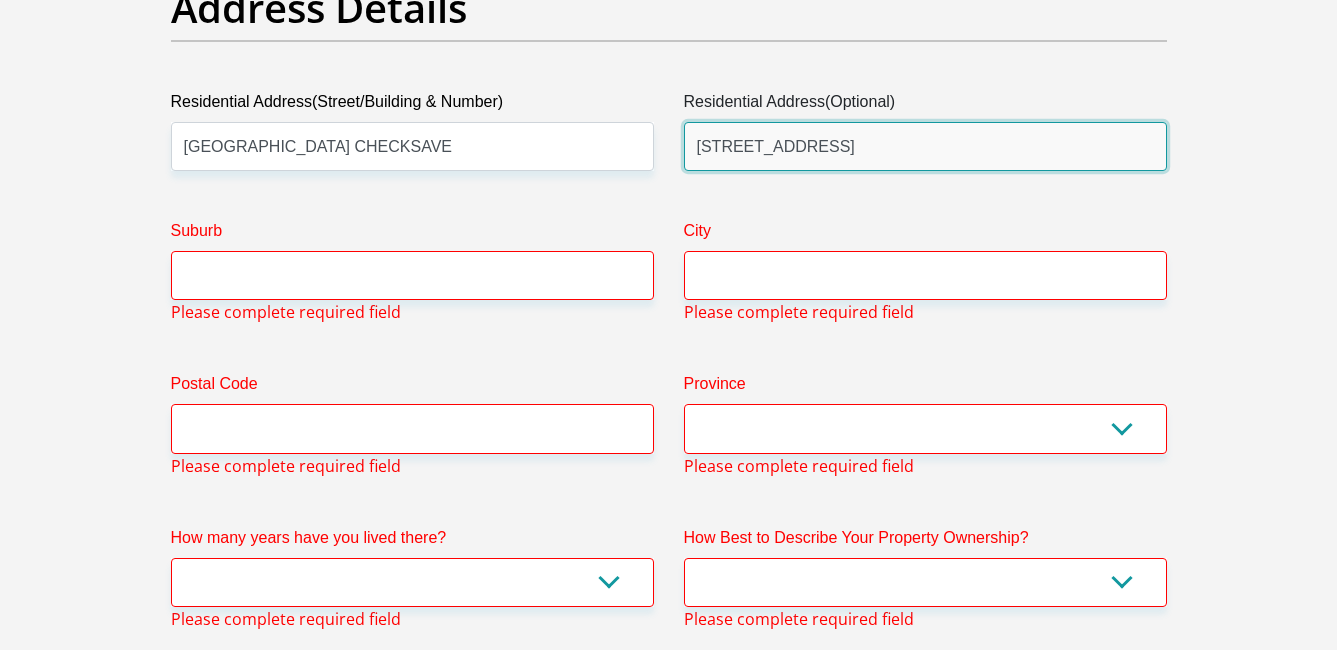 type on "[STREET_ADDRESS]" 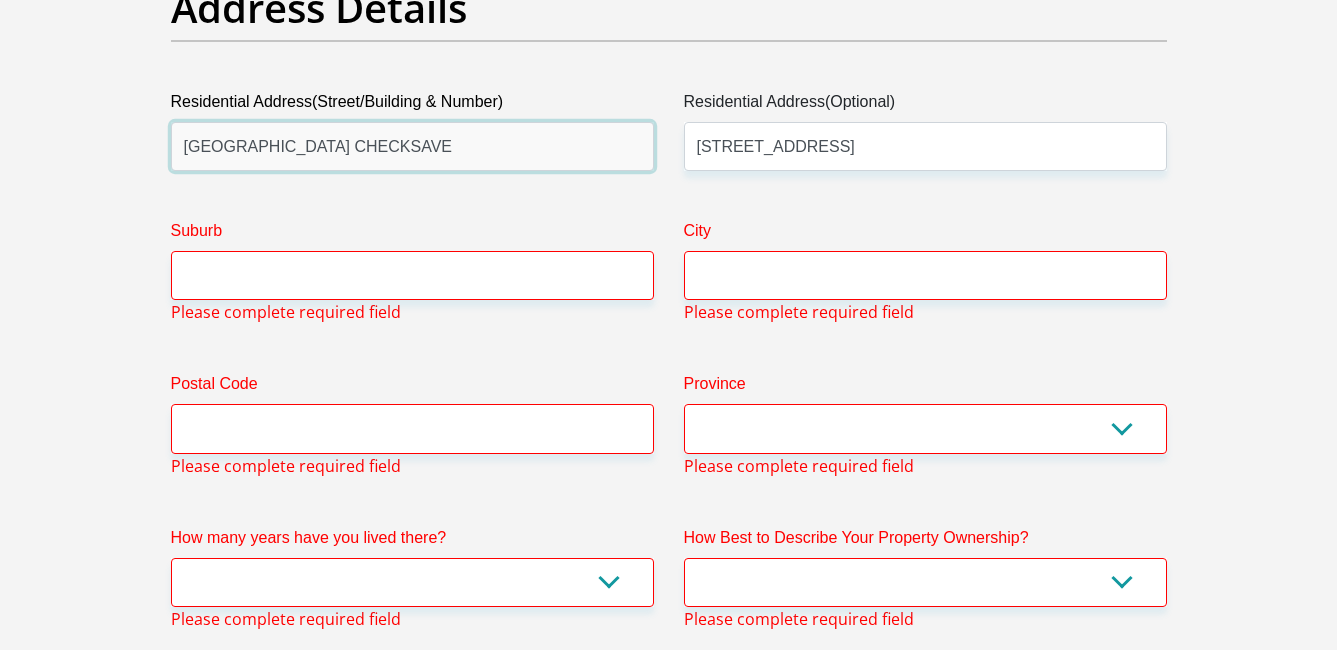 click on "[GEOGRAPHIC_DATA] CHECKSAVE" at bounding box center (412, 146) 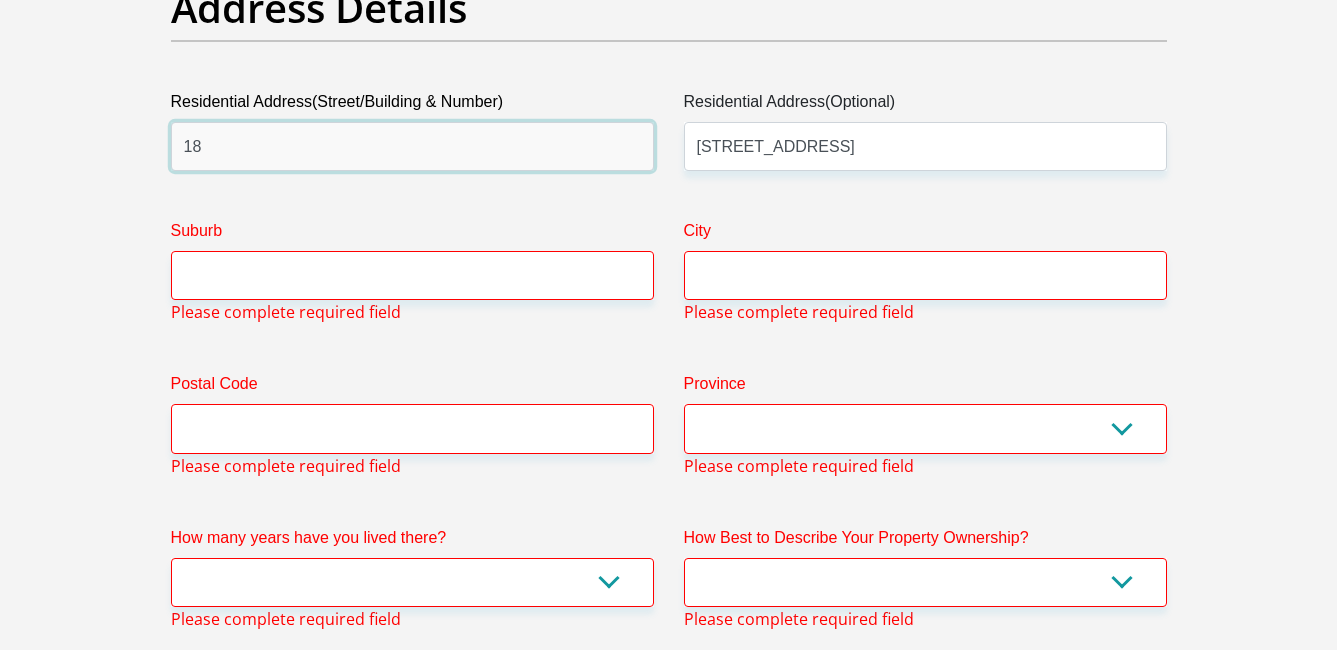 type on "1" 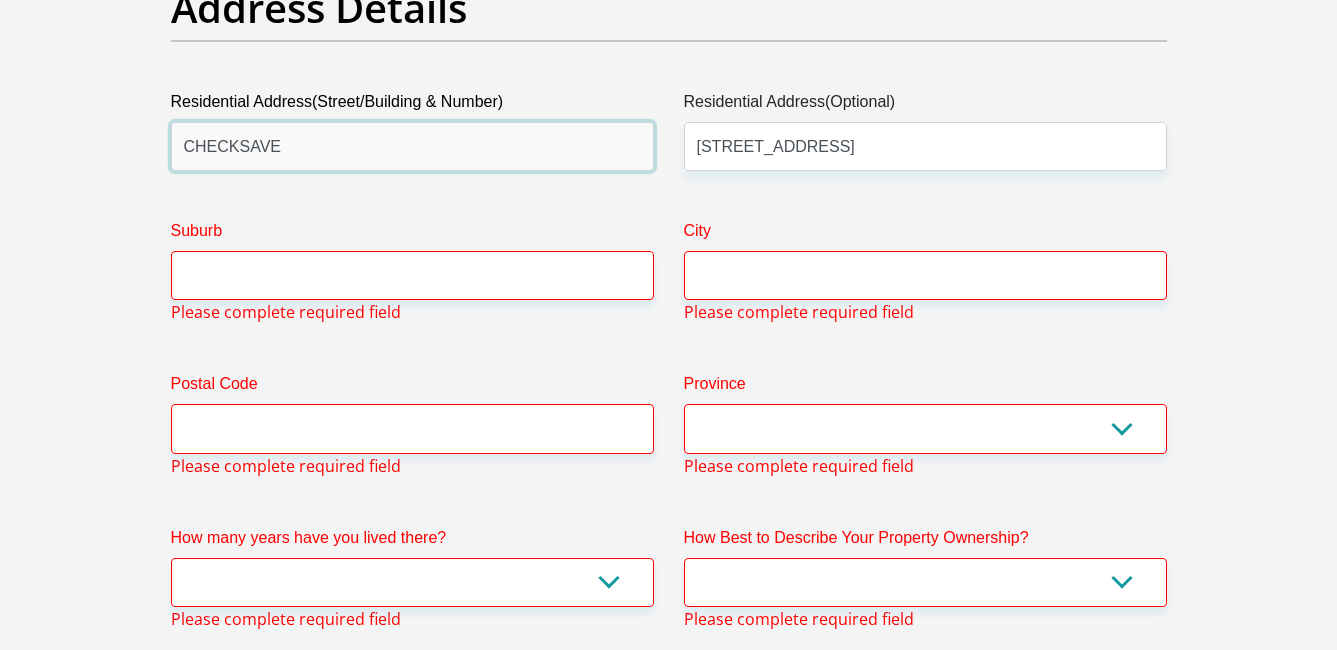 type on "CHECKSAVE" 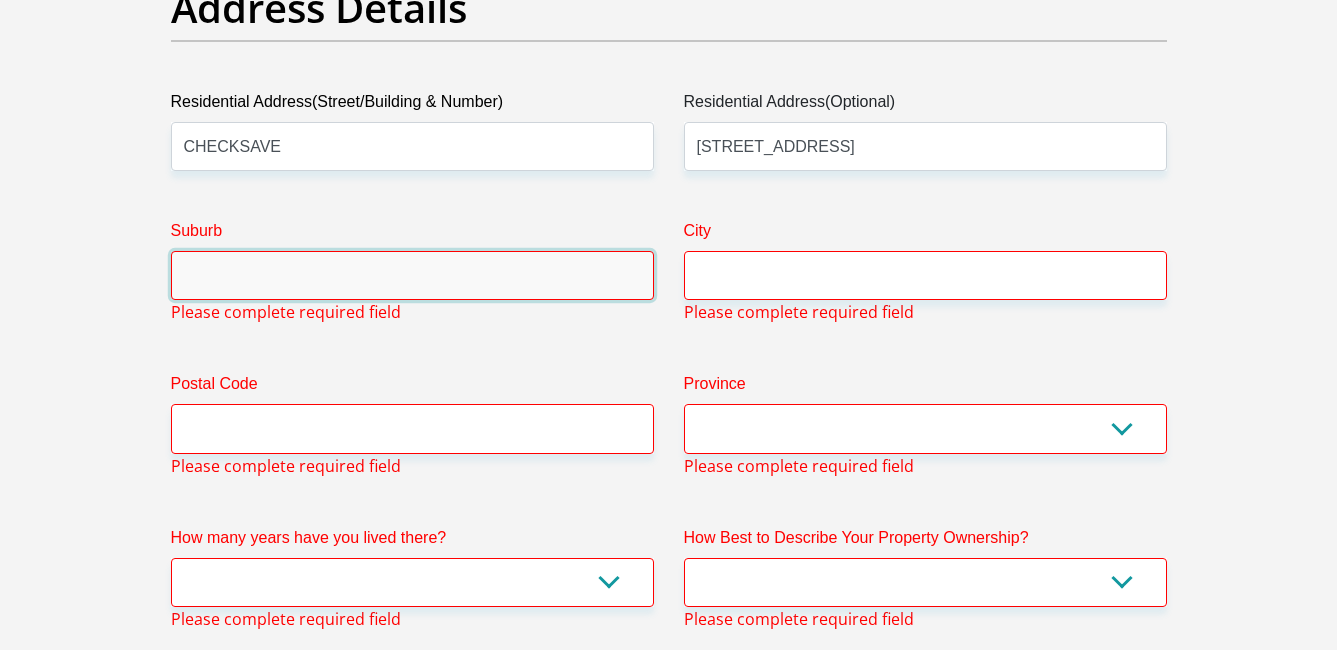 click on "Suburb" at bounding box center (412, 275) 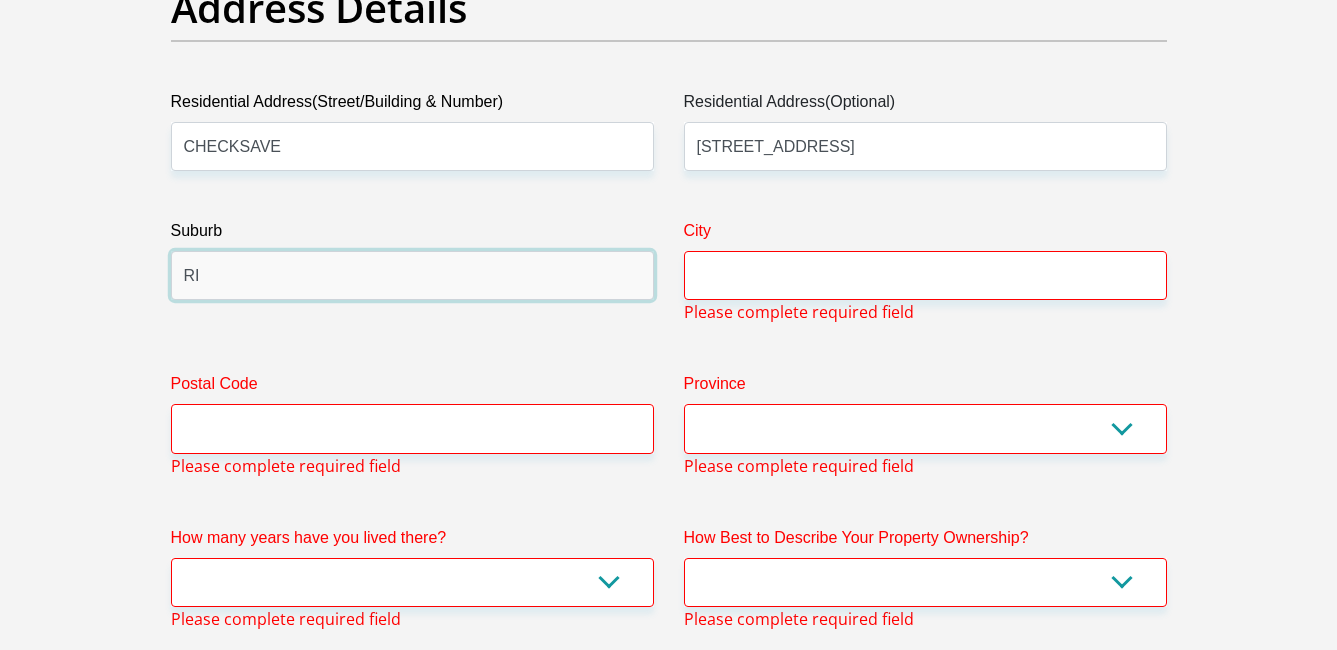 type on "R" 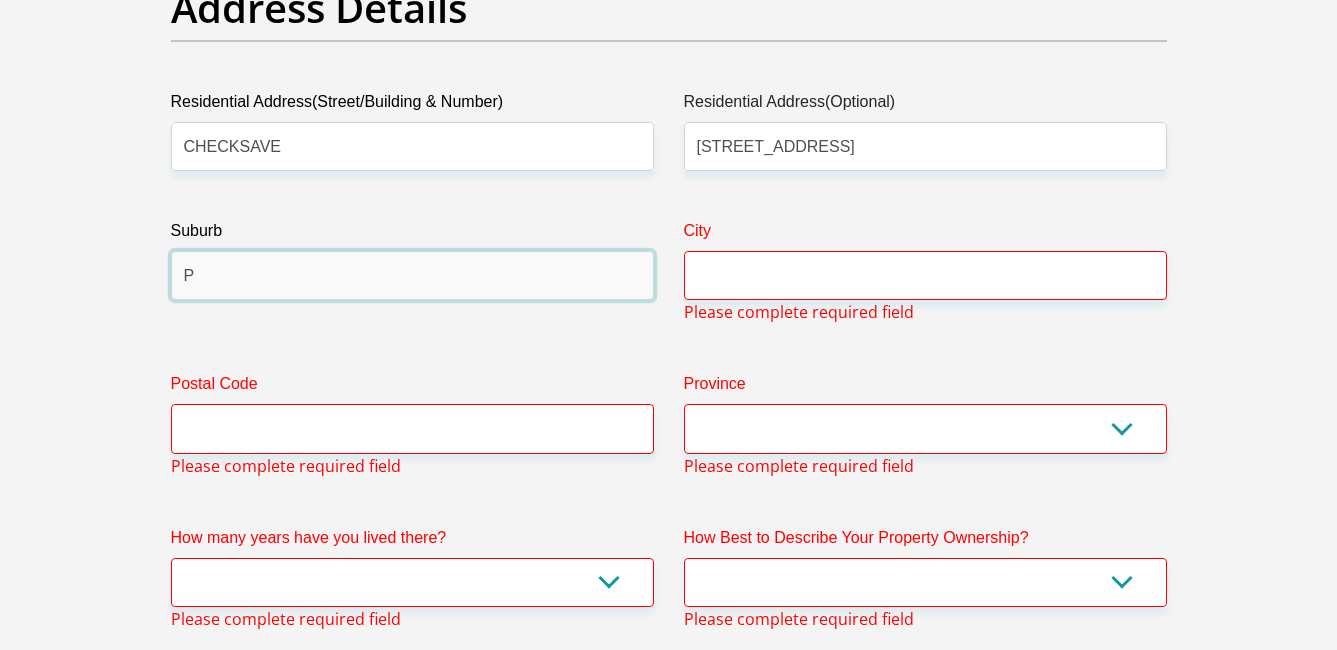 type on "PIETERMARTZBURG" 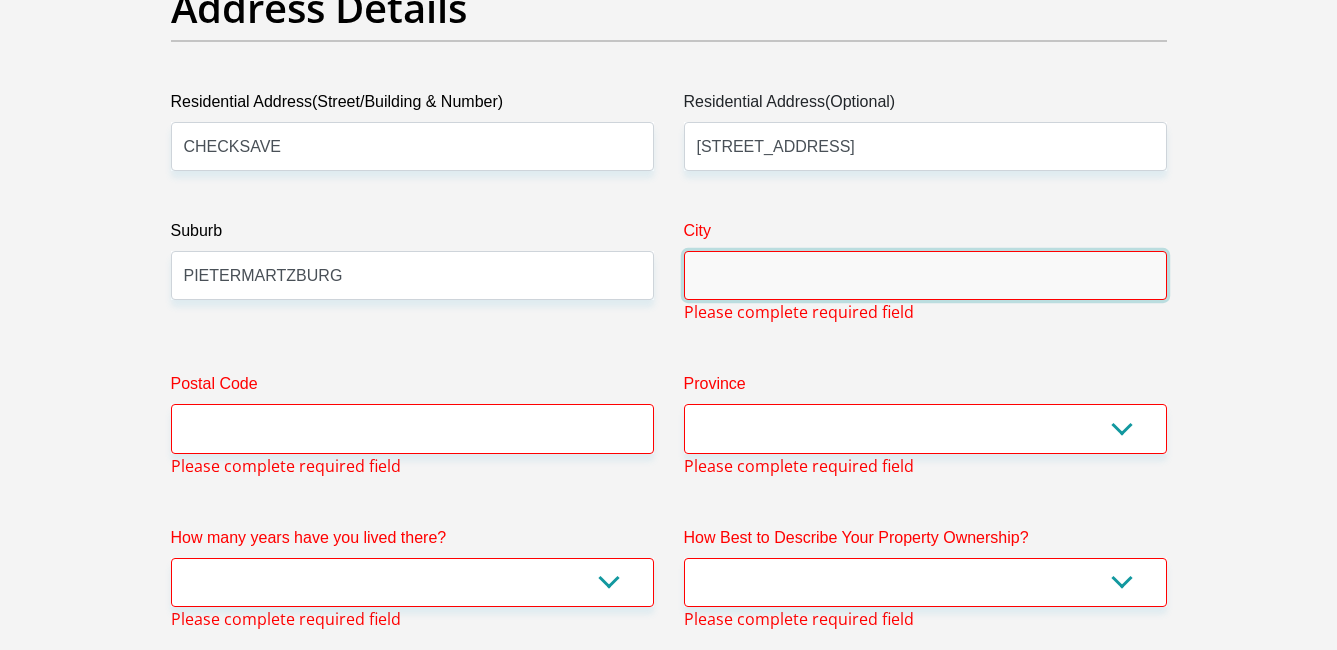 type on "PIETERMARTZBURG" 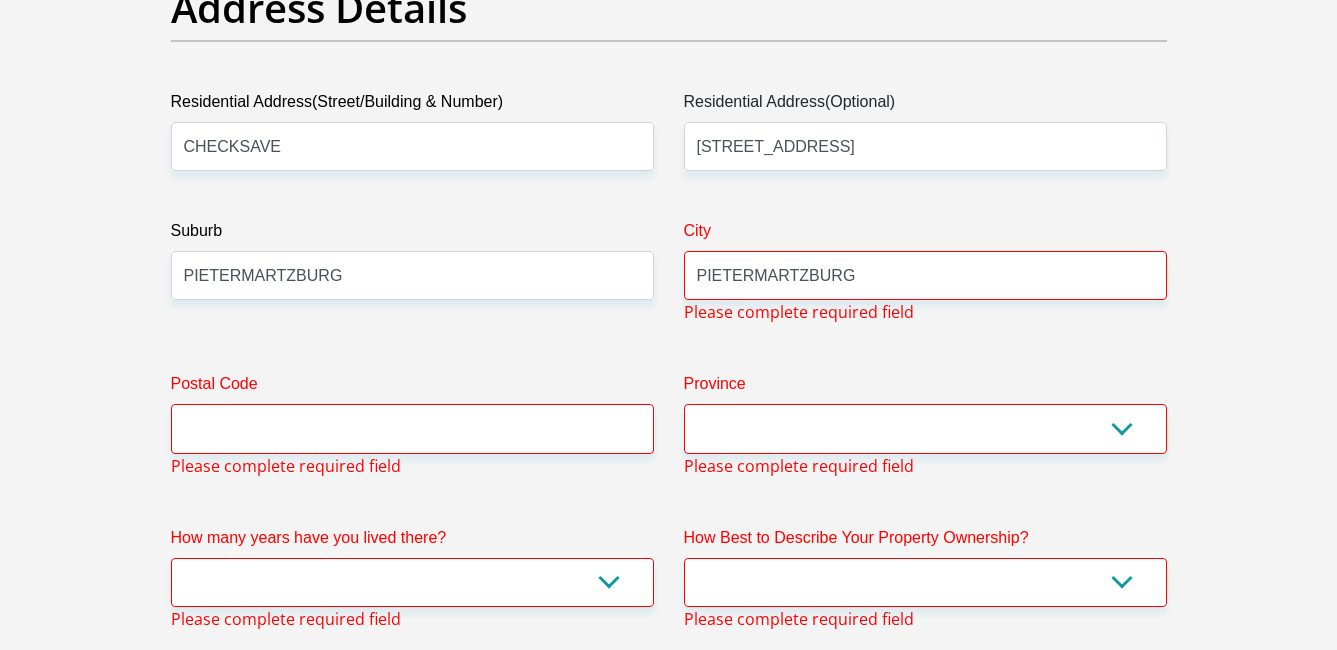 type on "[EMAIL_ADDRESS][DOMAIN_NAME]" 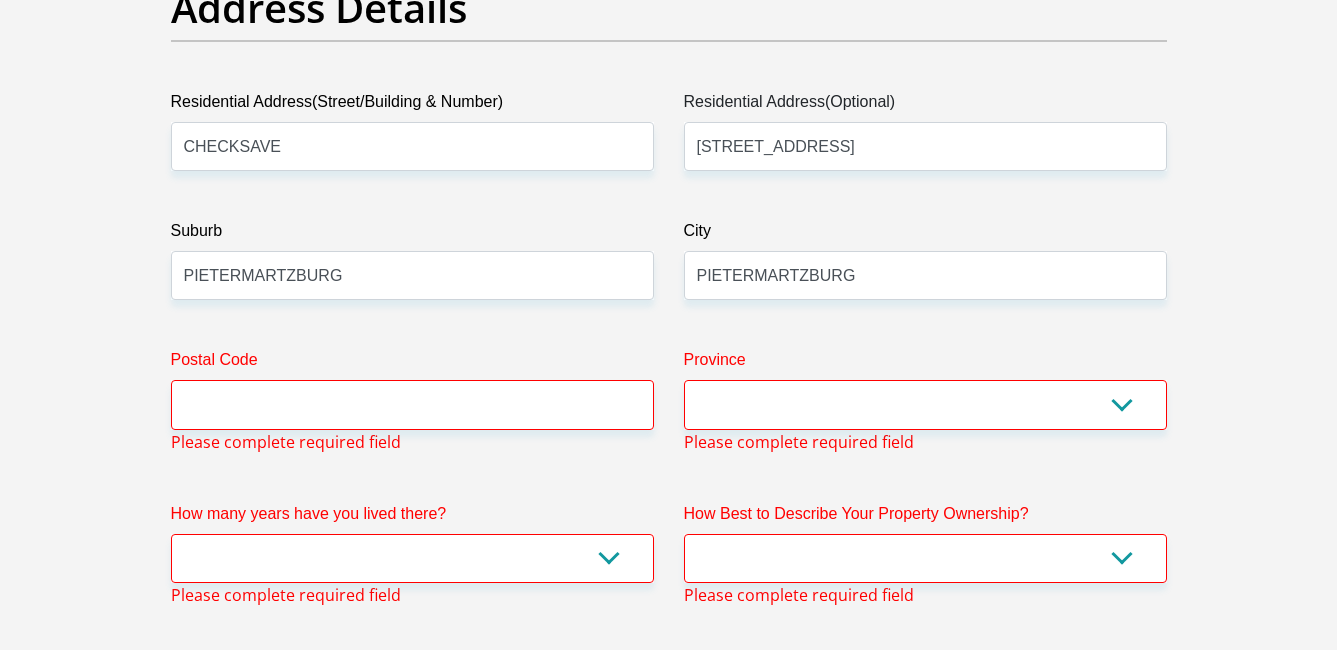 type on "[EMAIL_ADDRESS][DOMAIN_NAME]" 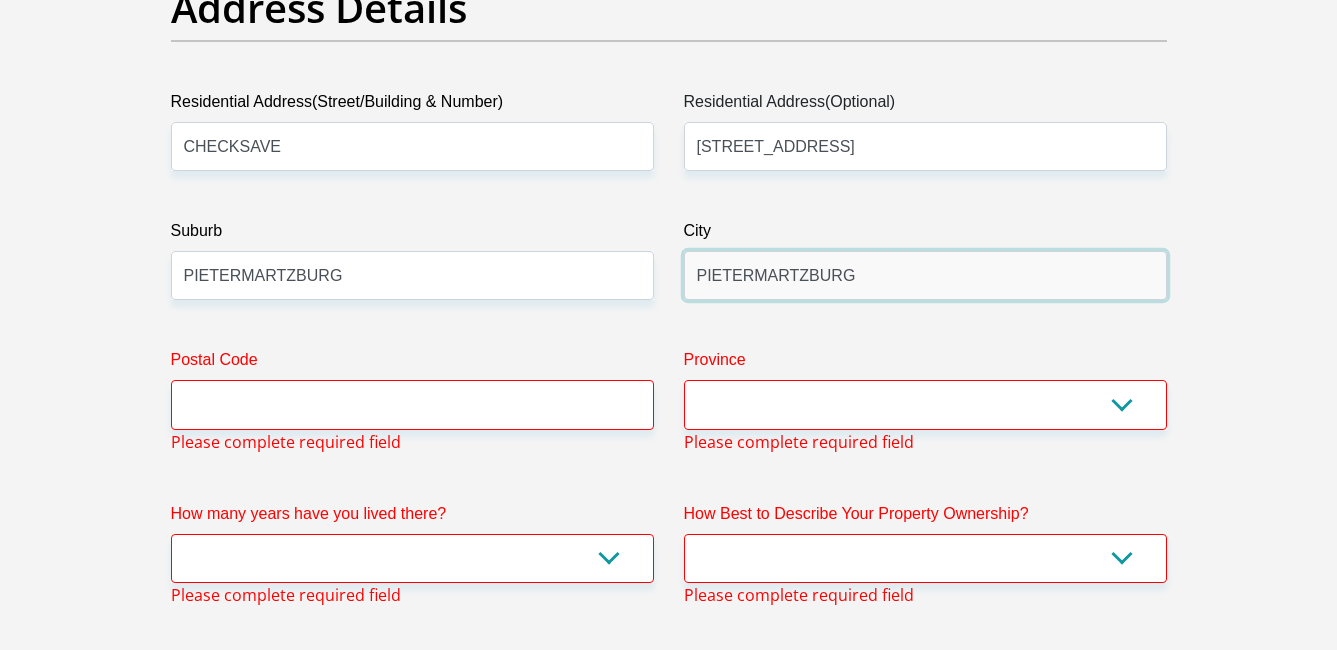 click on "PIETERMARTZBURG" at bounding box center [925, 275] 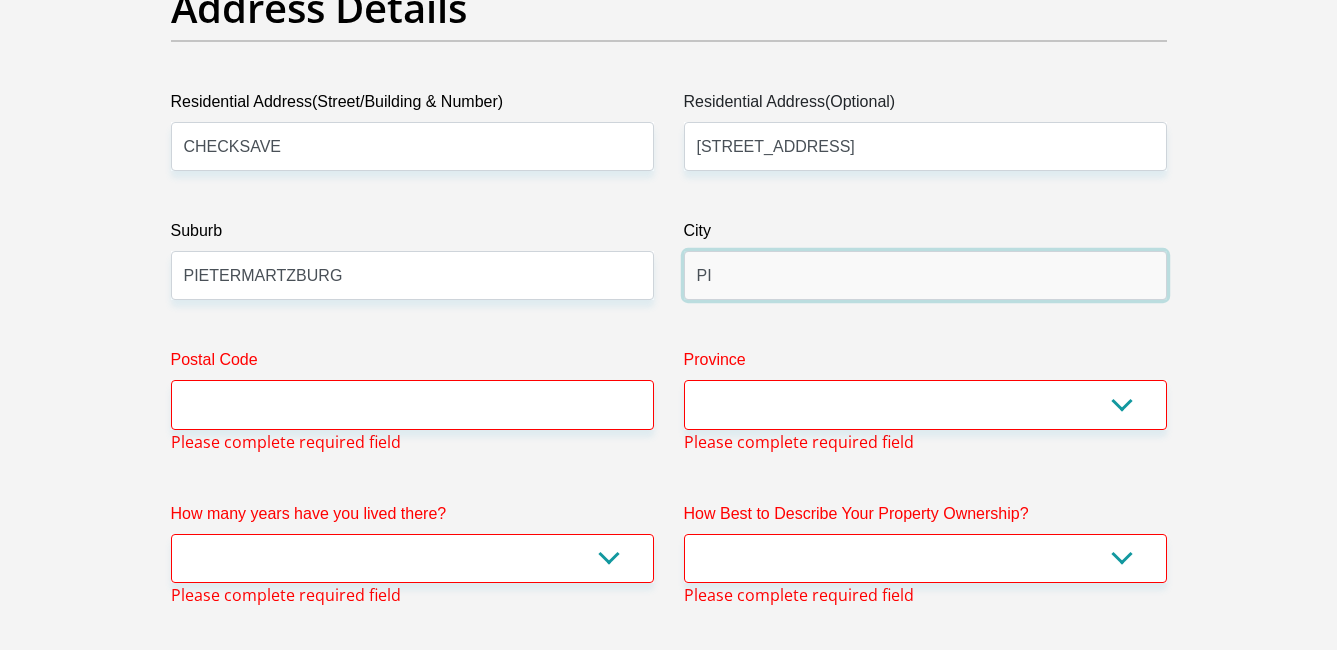 type on "P" 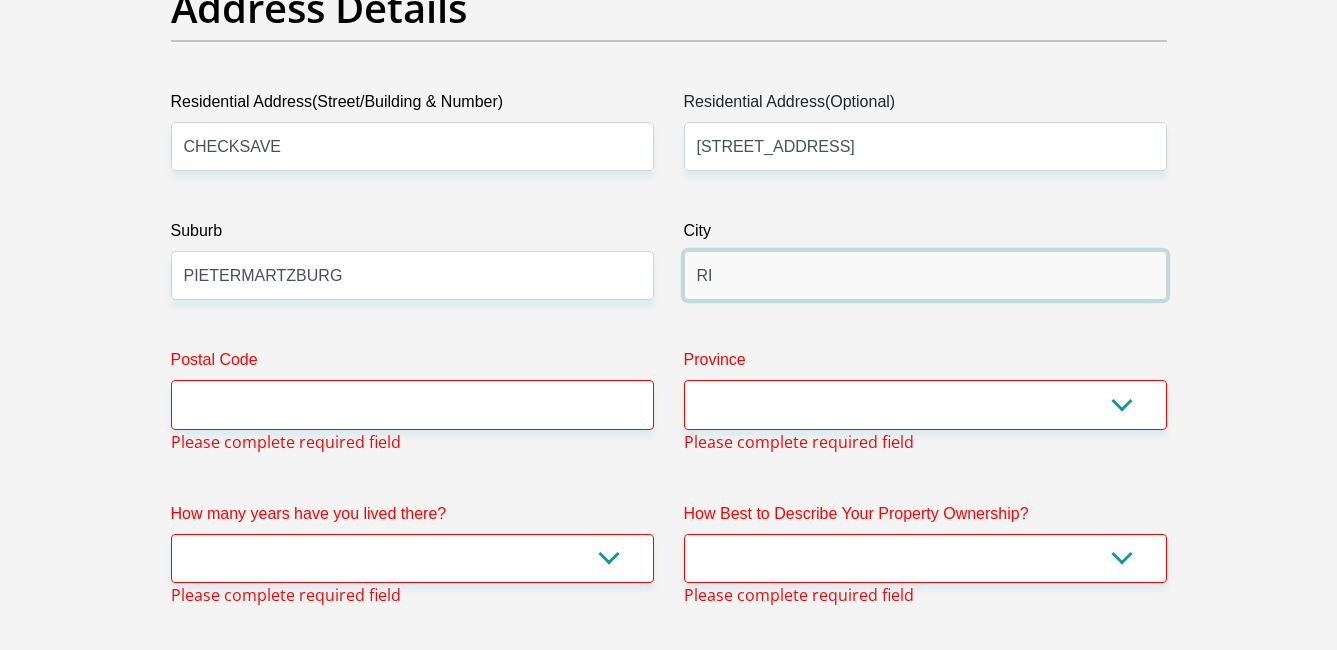 type on "[GEOGRAPHIC_DATA]" 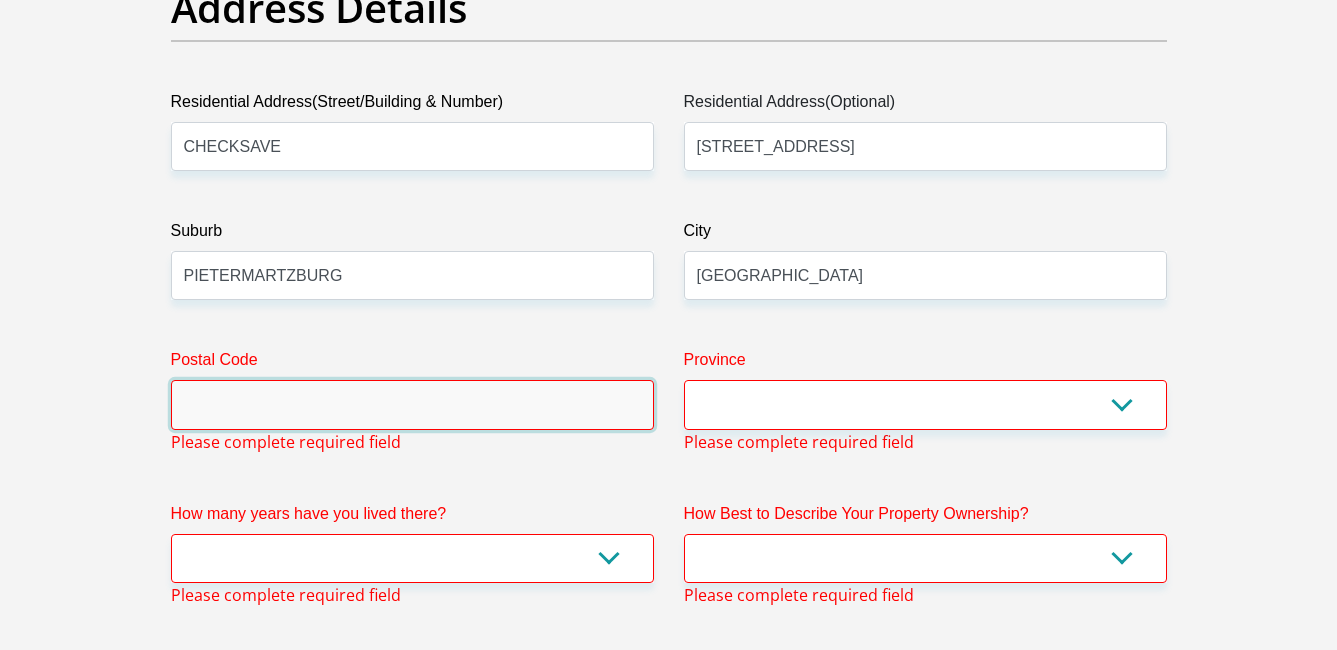 click on "Postal Code" at bounding box center [412, 404] 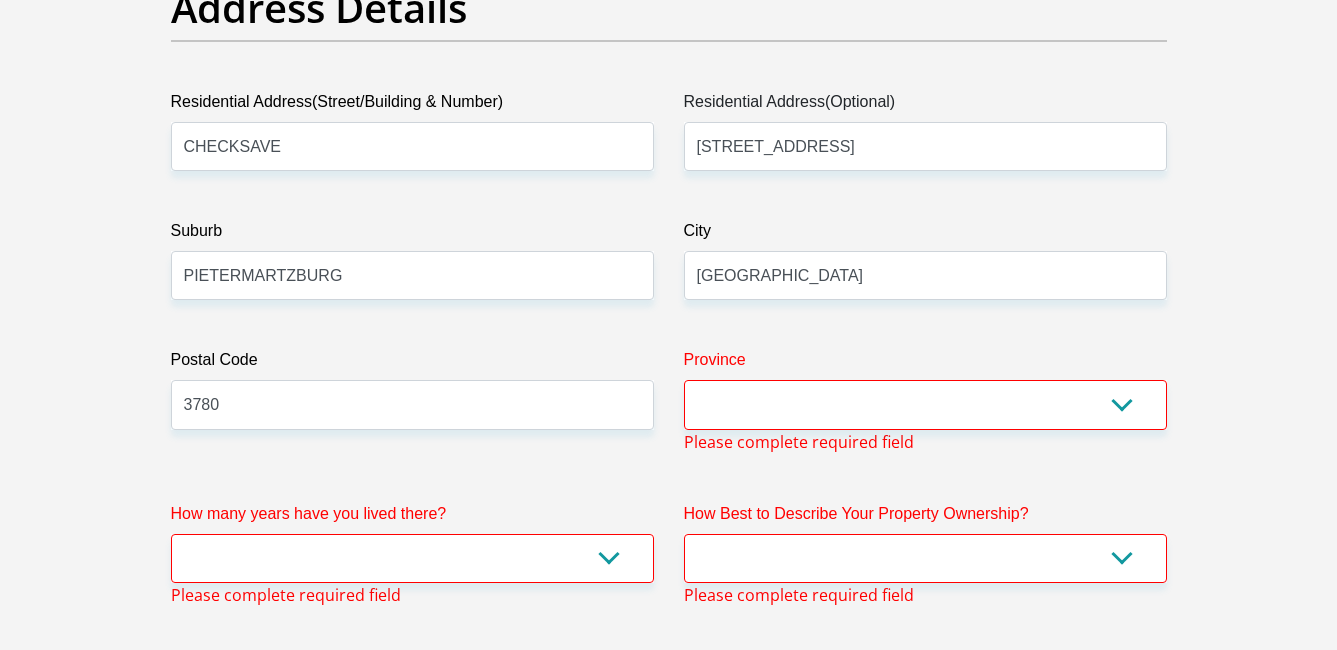 drag, startPoint x: 1013, startPoint y: 367, endPoint x: 1000, endPoint y: 404, distance: 39.217342 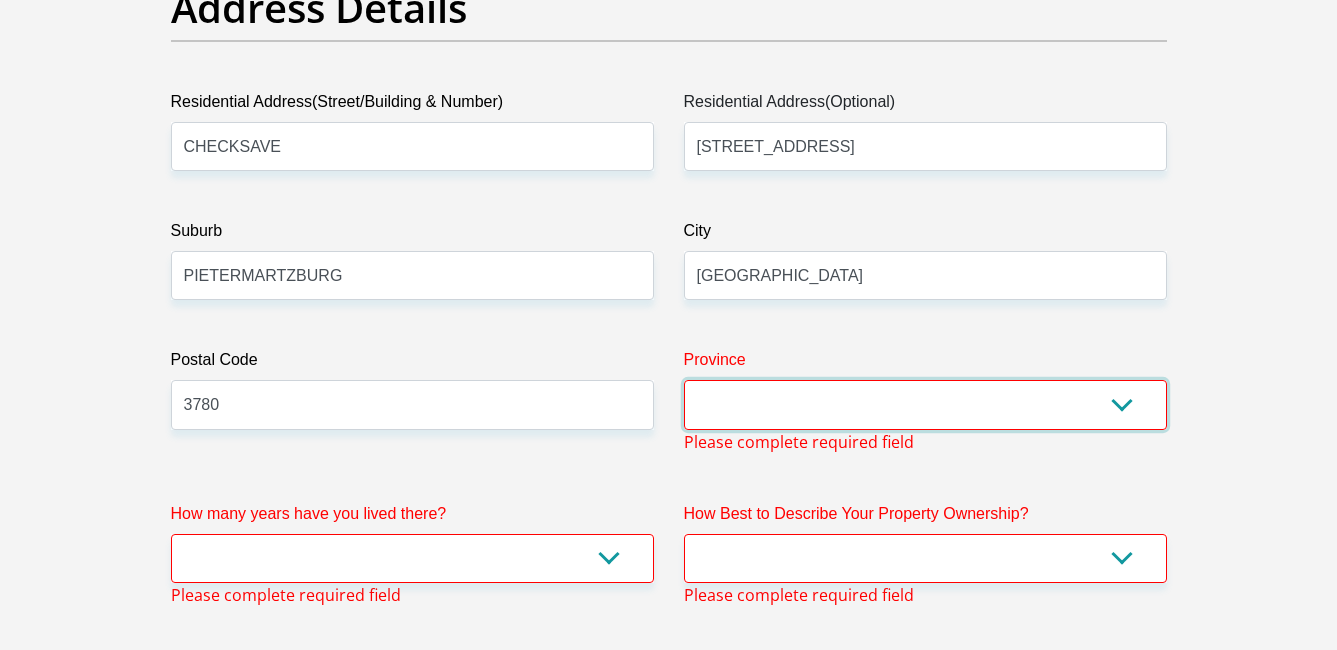 click on "Eastern Cape
Free State
[GEOGRAPHIC_DATA]
[GEOGRAPHIC_DATA][DATE]
[GEOGRAPHIC_DATA]
[GEOGRAPHIC_DATA]
[GEOGRAPHIC_DATA]
[GEOGRAPHIC_DATA]" at bounding box center (925, 404) 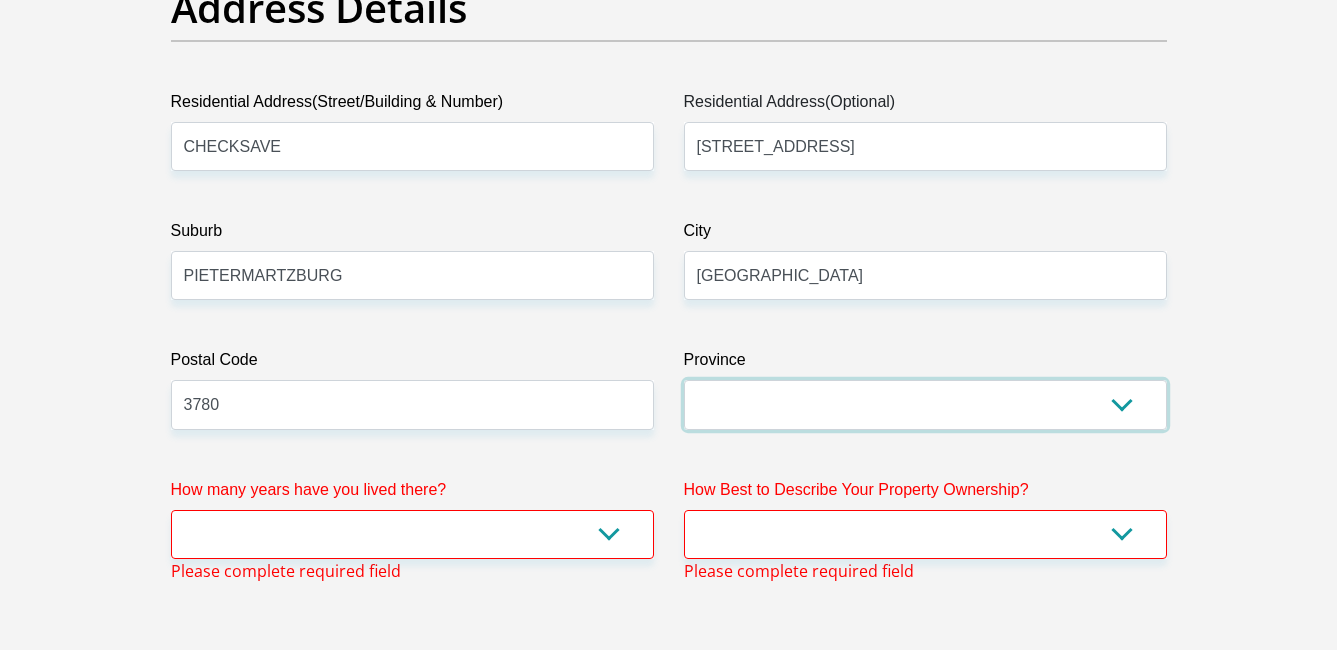 scroll, scrollTop: 1248, scrollLeft: 0, axis: vertical 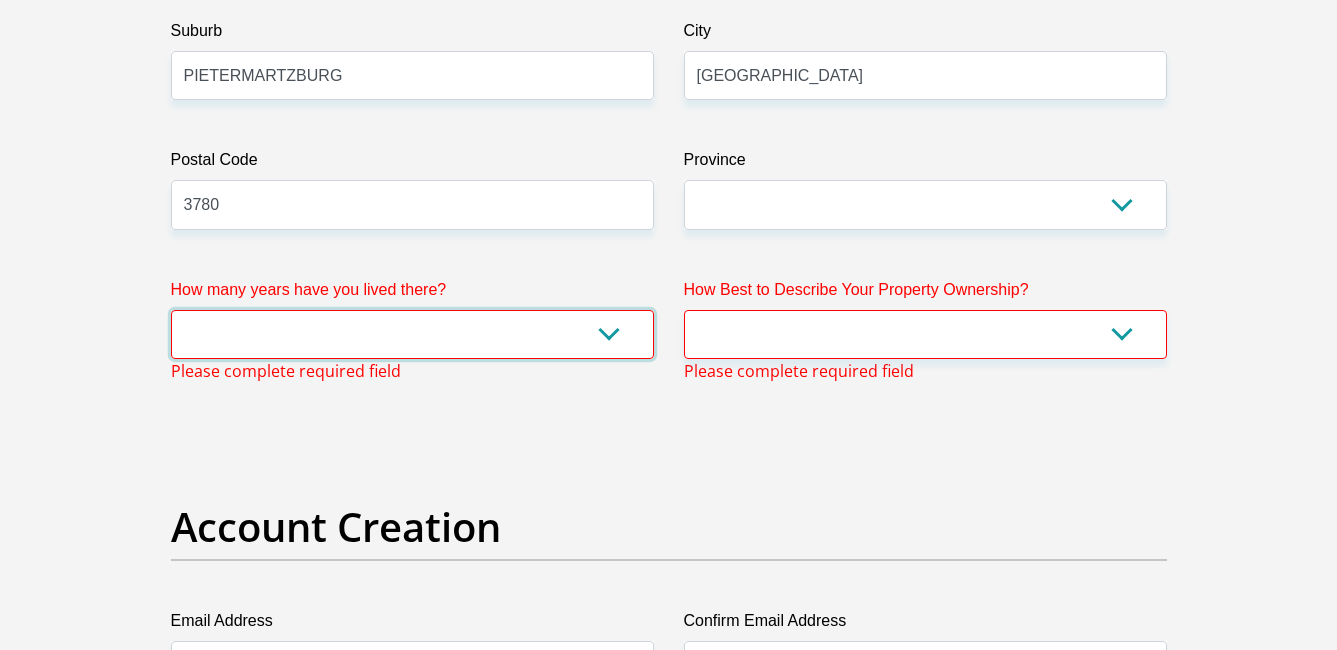 click on "less than 1 year
1-3 years
3-5 years
5+ years" at bounding box center (412, 334) 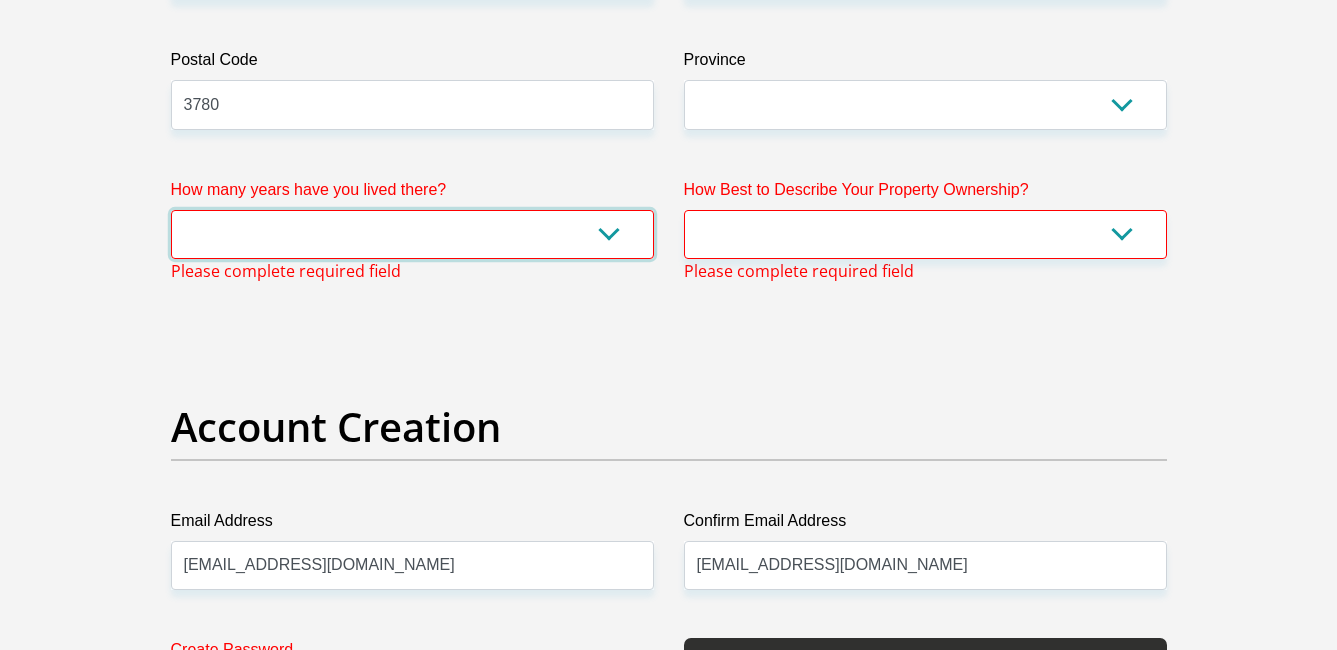 click on "less than 1 year
1-3 years
3-5 years
5+ years" at bounding box center (412, 234) 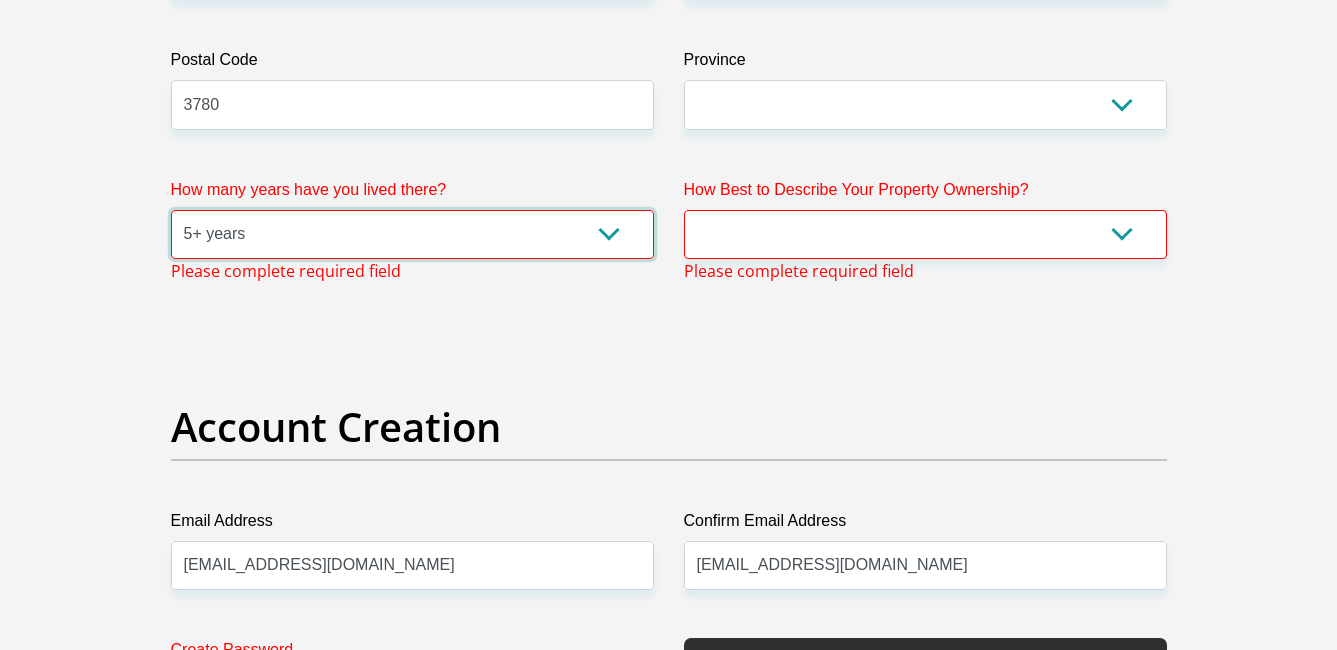 click on "less than 1 year
1-3 years
3-5 years
5+ years" at bounding box center [412, 234] 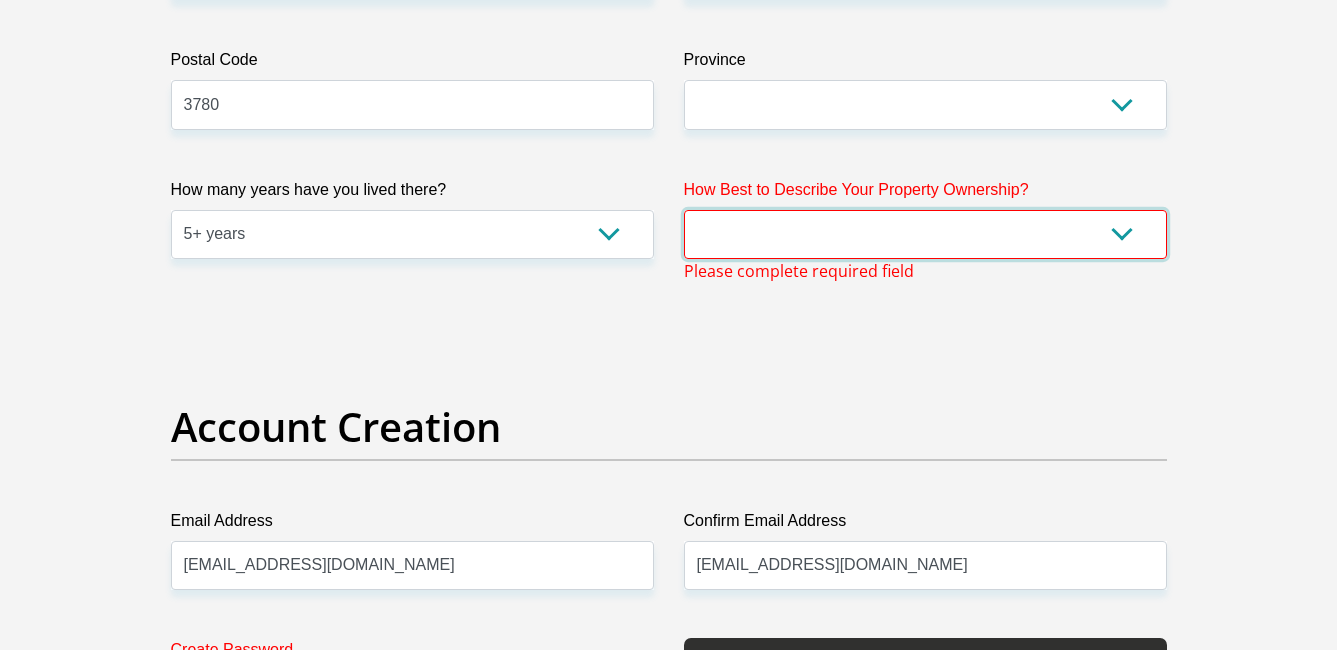 click on "Owned
Rented
Family Owned
Company Dwelling" at bounding box center [925, 234] 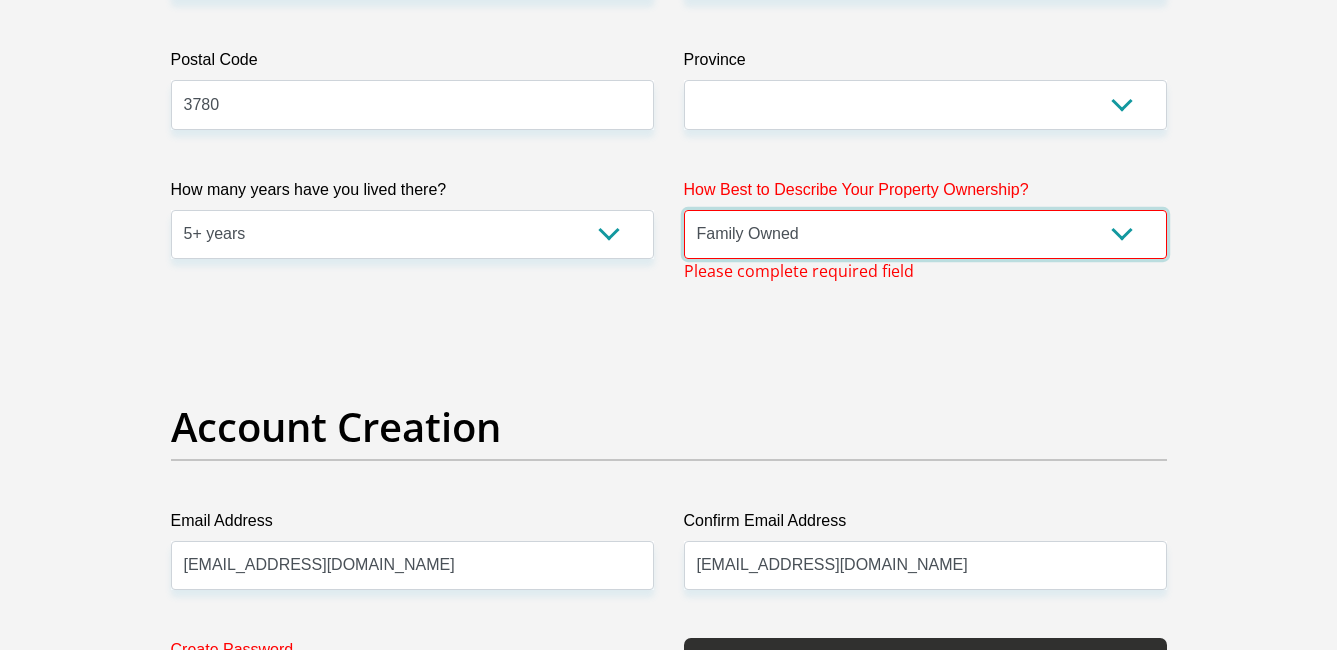 click on "Owned
Rented
Family Owned
Company Dwelling" at bounding box center [925, 234] 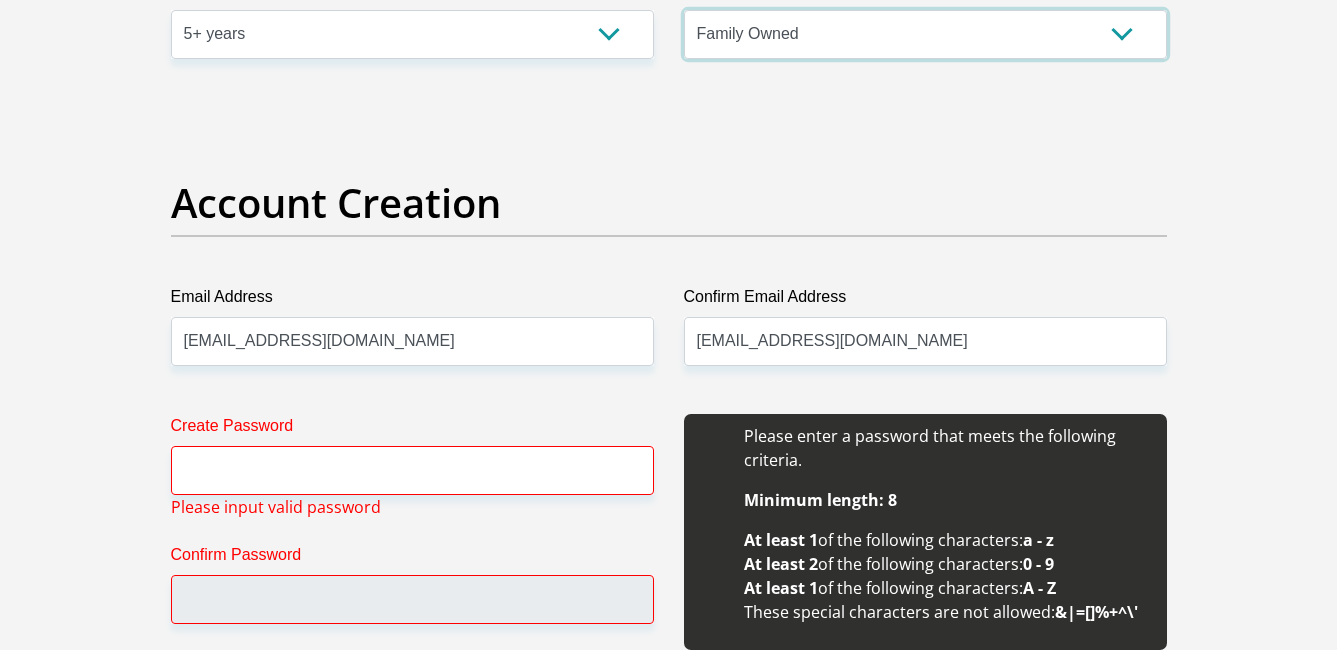 scroll, scrollTop: 1648, scrollLeft: 0, axis: vertical 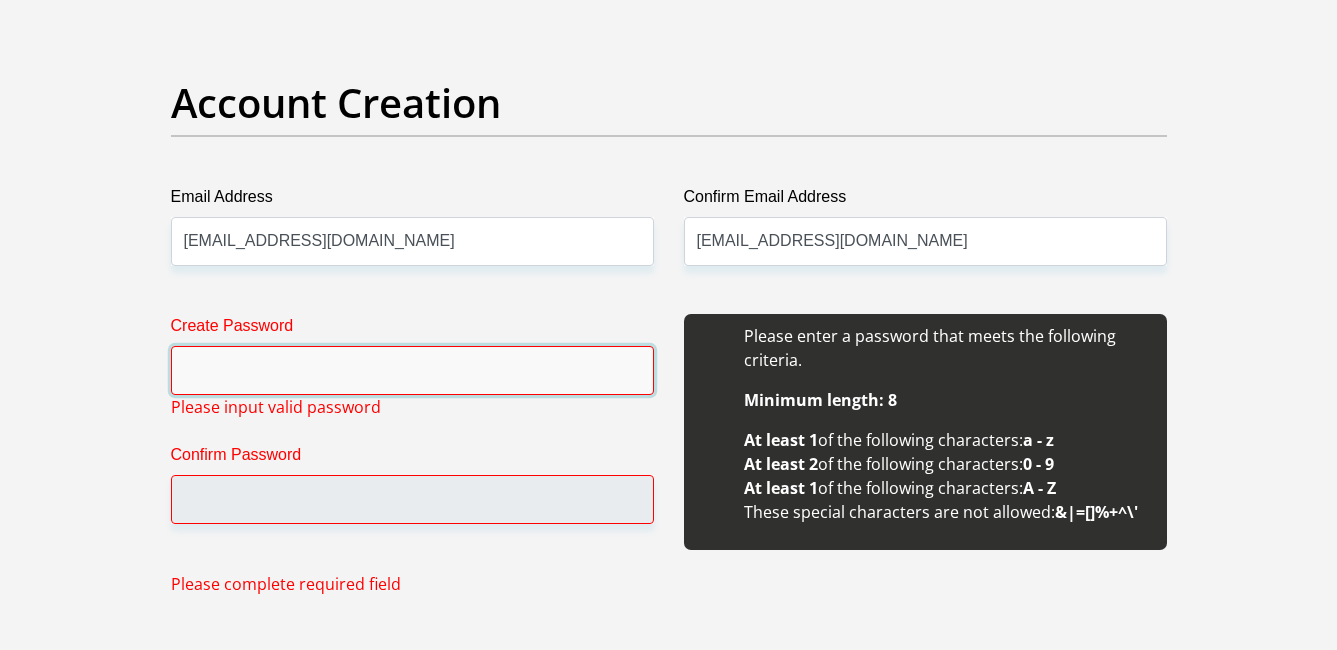 click on "Create Password" at bounding box center (412, 370) 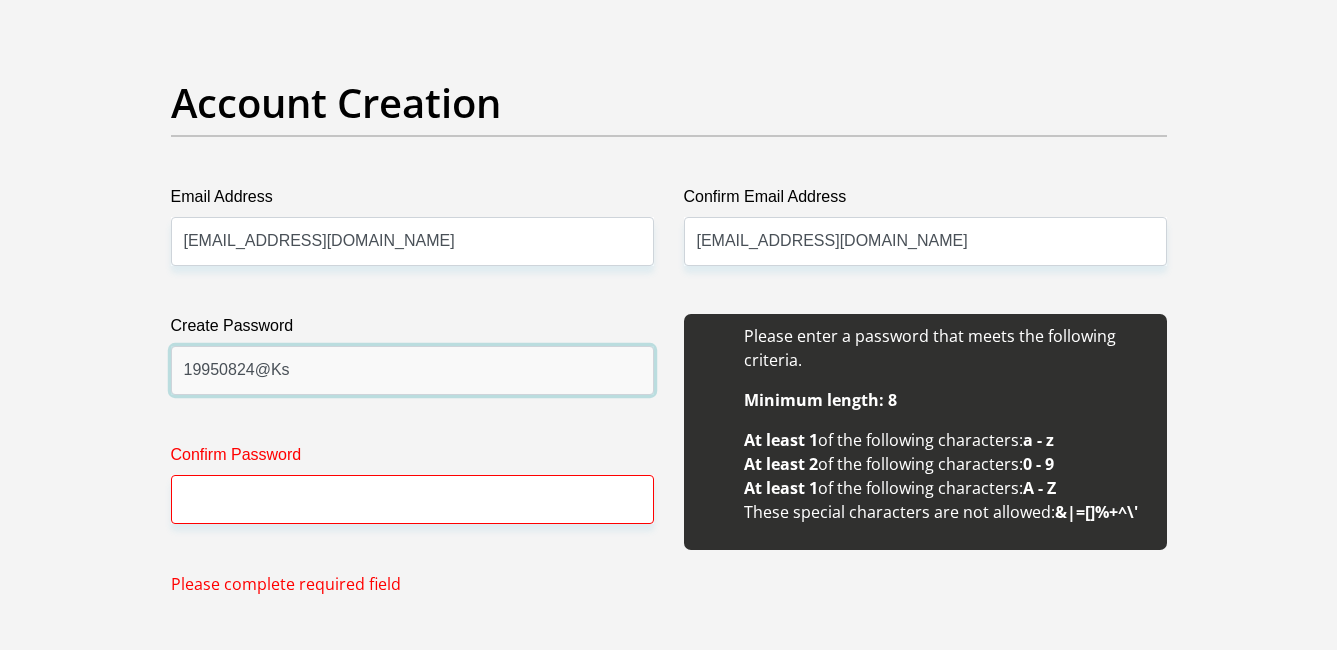 type on "19950824@Ks" 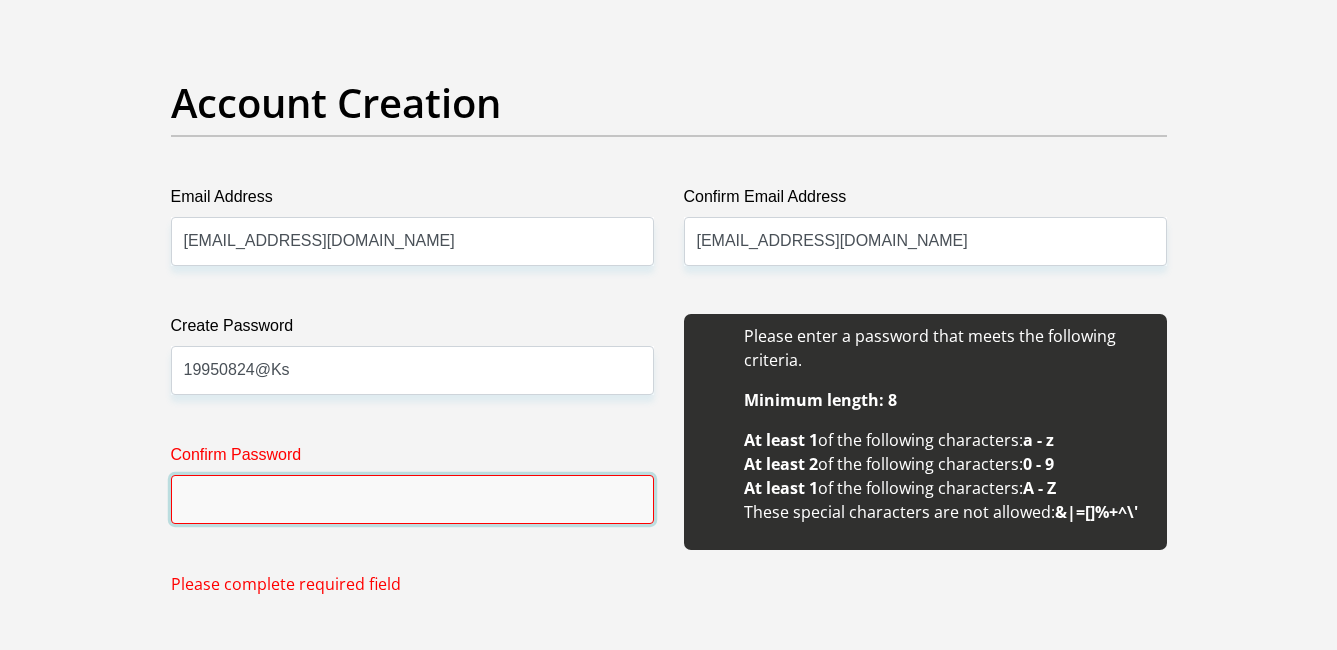 click on "Confirm Password" at bounding box center (412, 499) 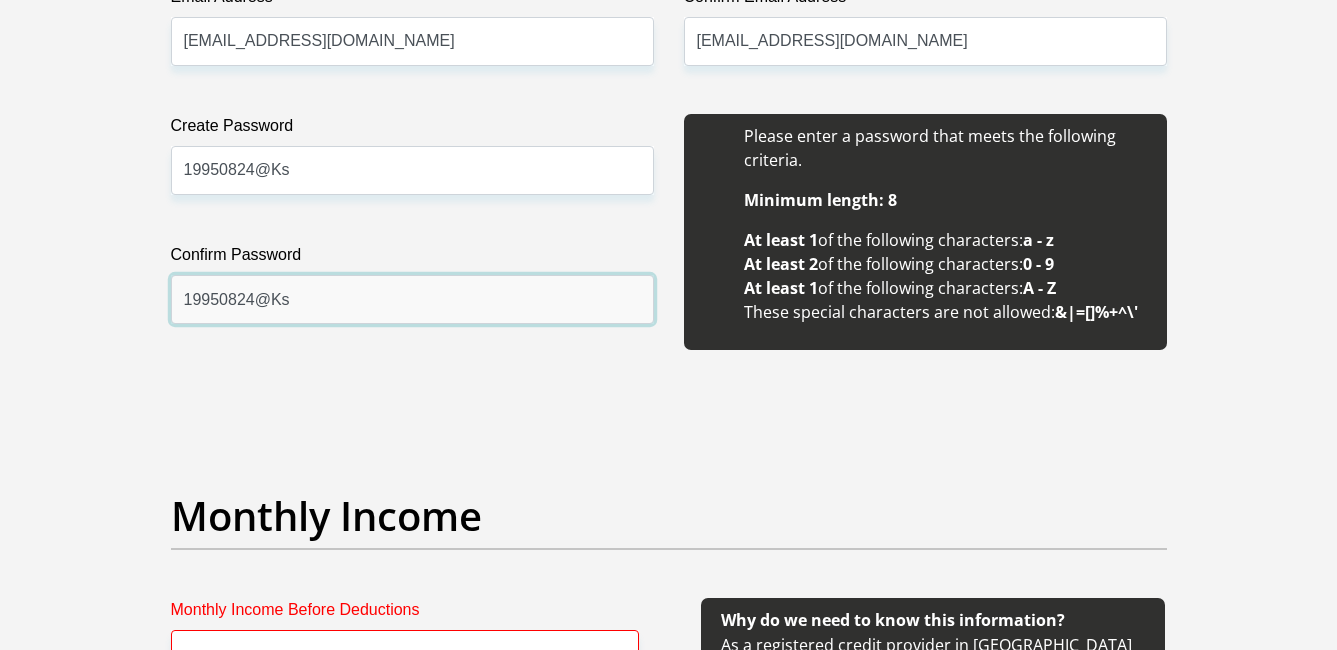 scroll, scrollTop: 2048, scrollLeft: 0, axis: vertical 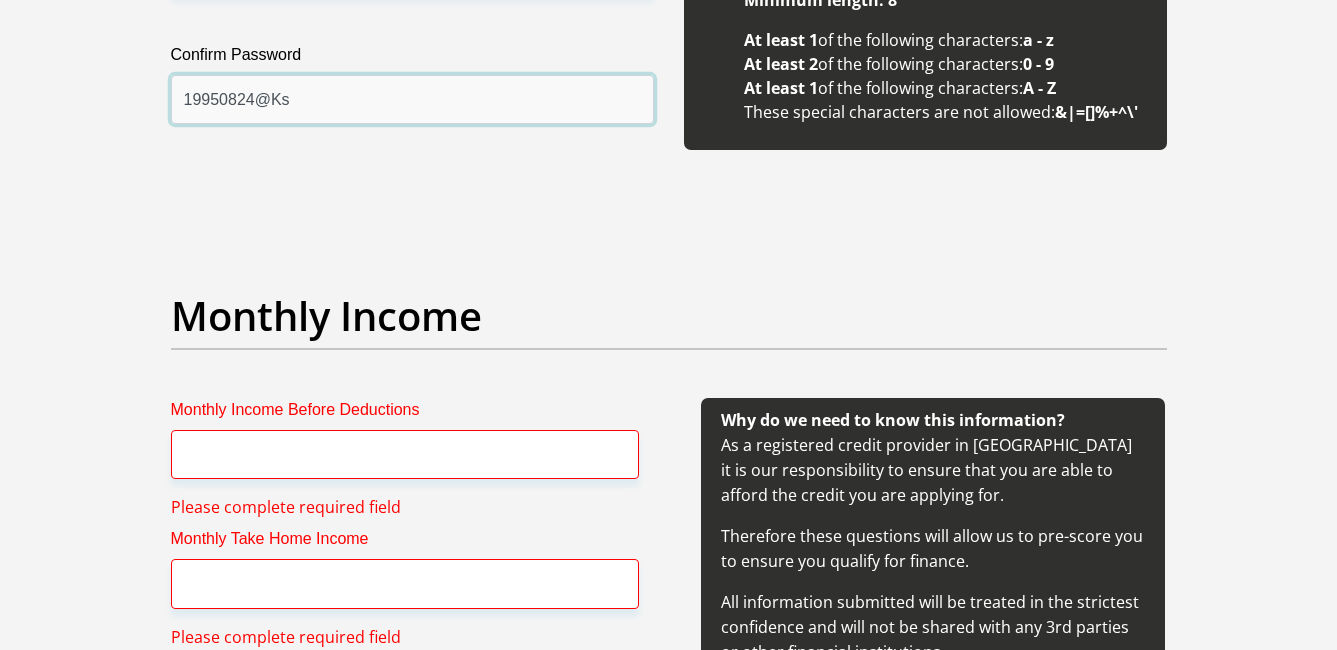 type on "19950824@Ks" 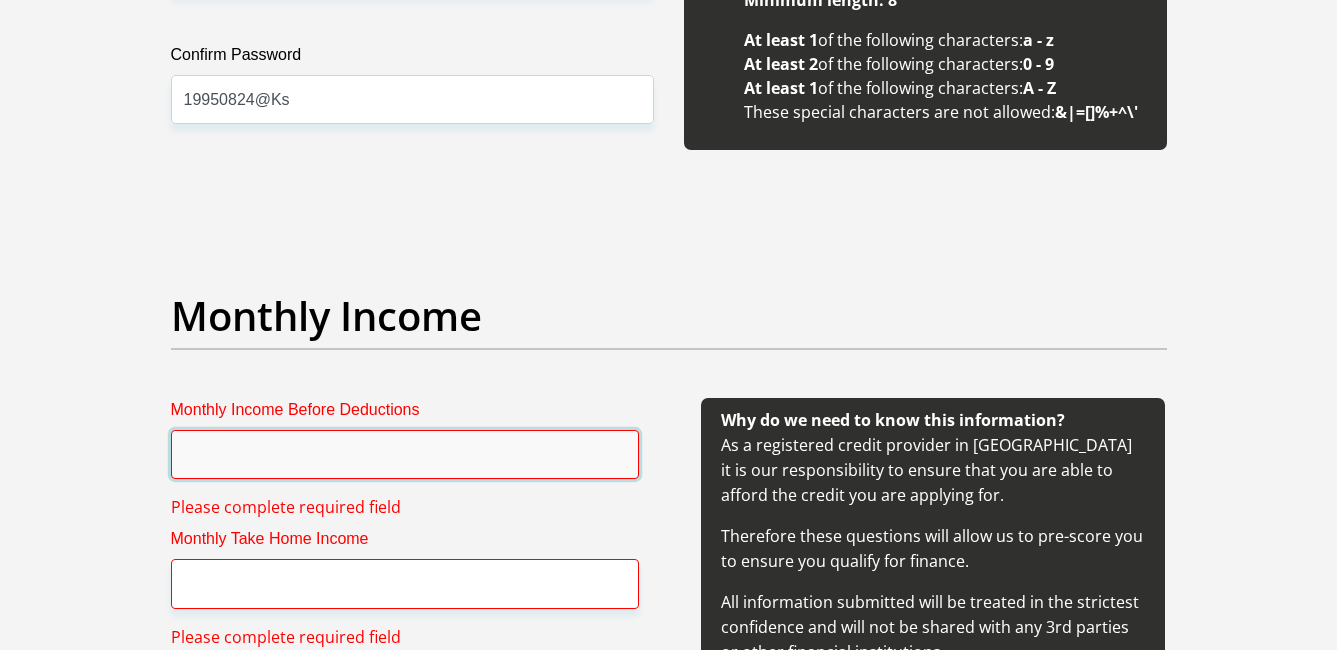 click on "Monthly Income Before Deductions" at bounding box center (405, 454) 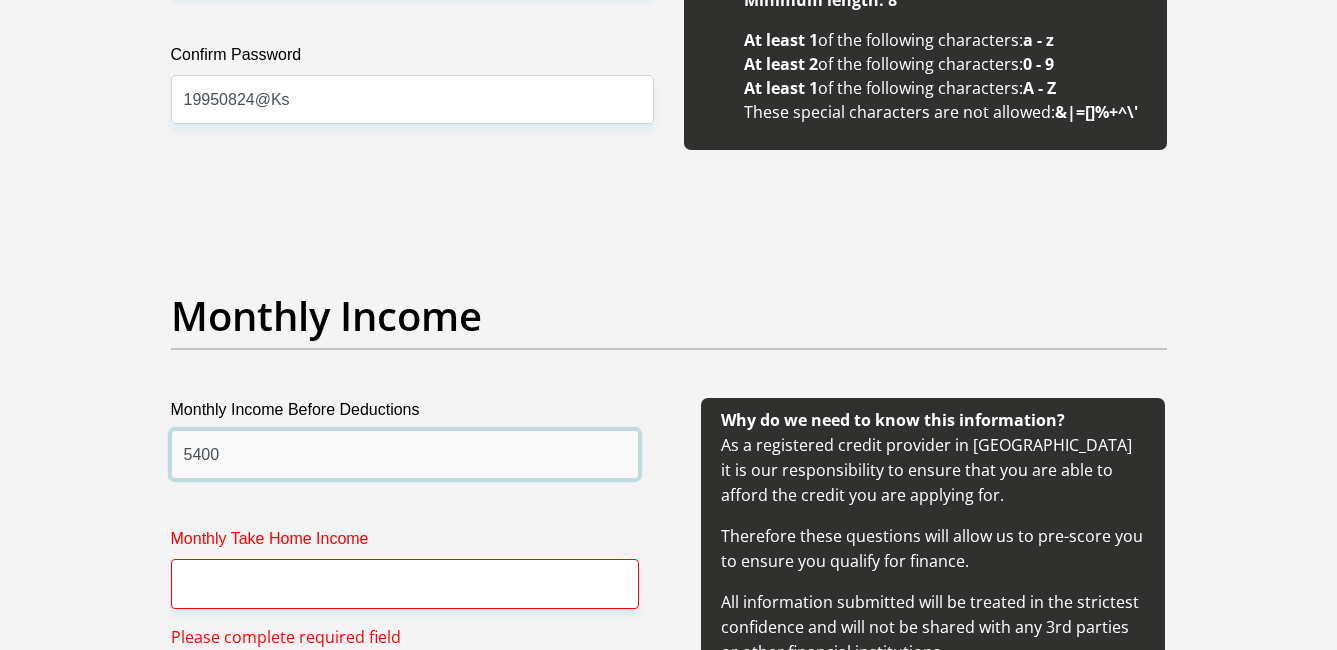 scroll, scrollTop: 2248, scrollLeft: 0, axis: vertical 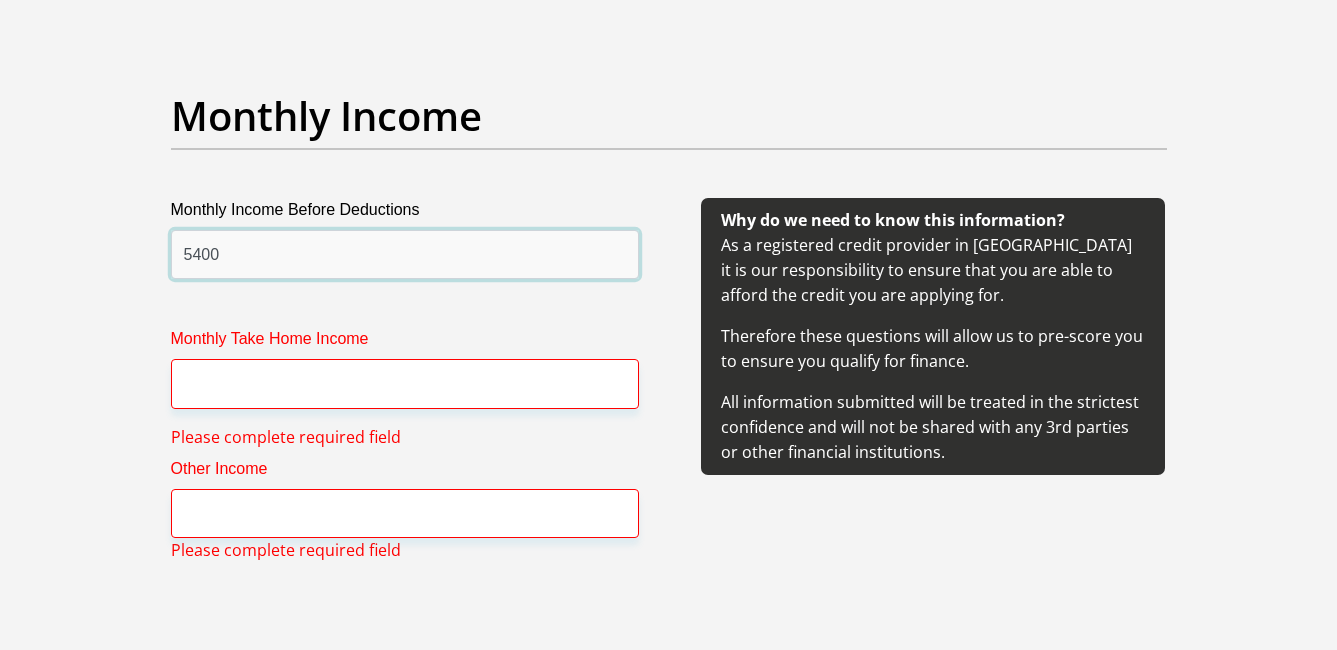 type on "5400" 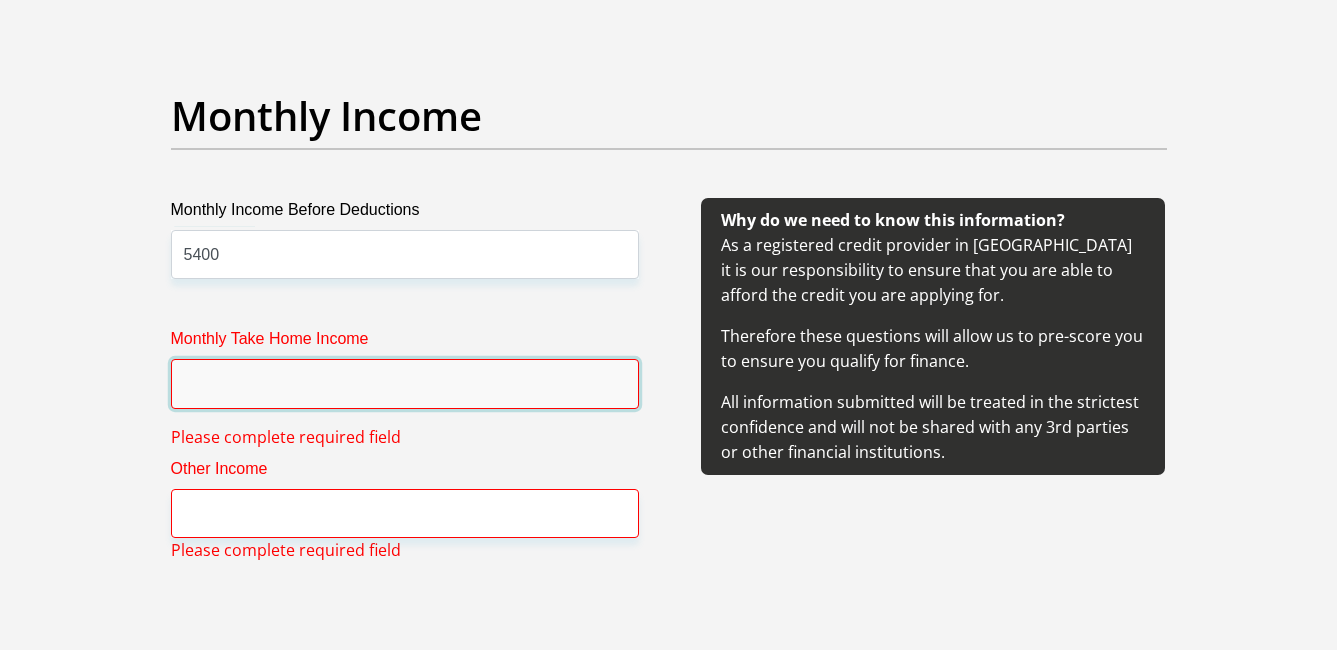 click on "Monthly Take Home Income" at bounding box center (405, 383) 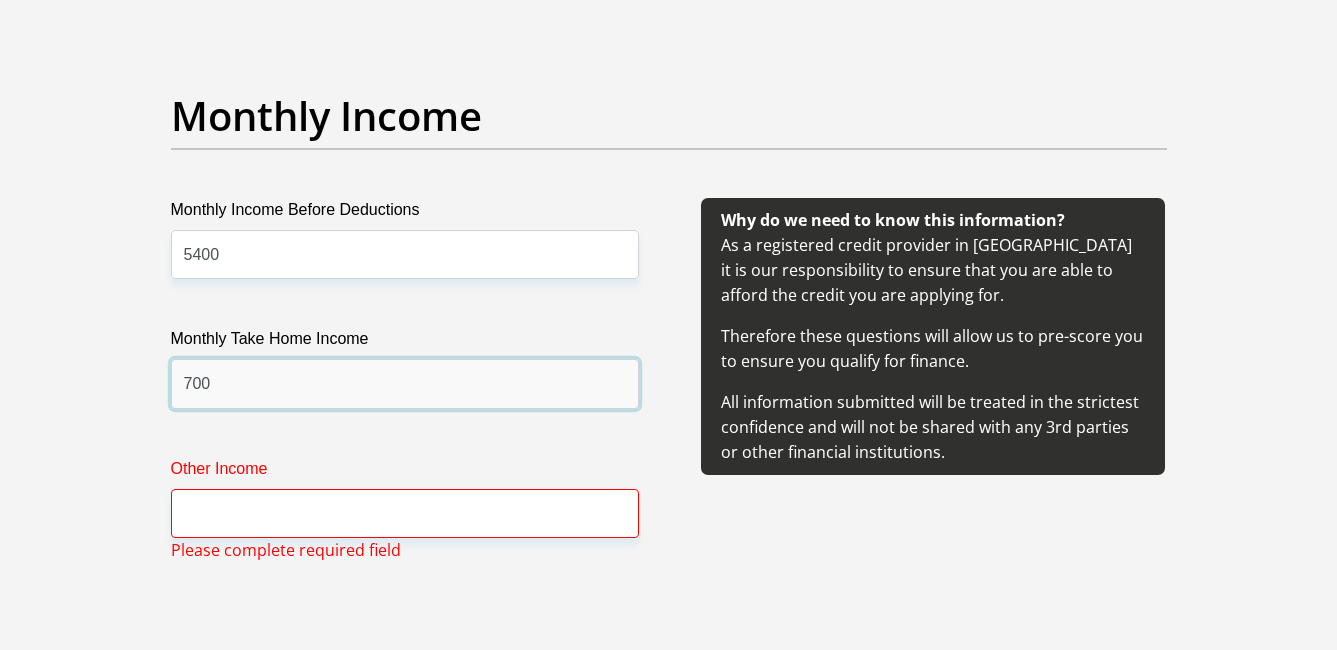 type on "700" 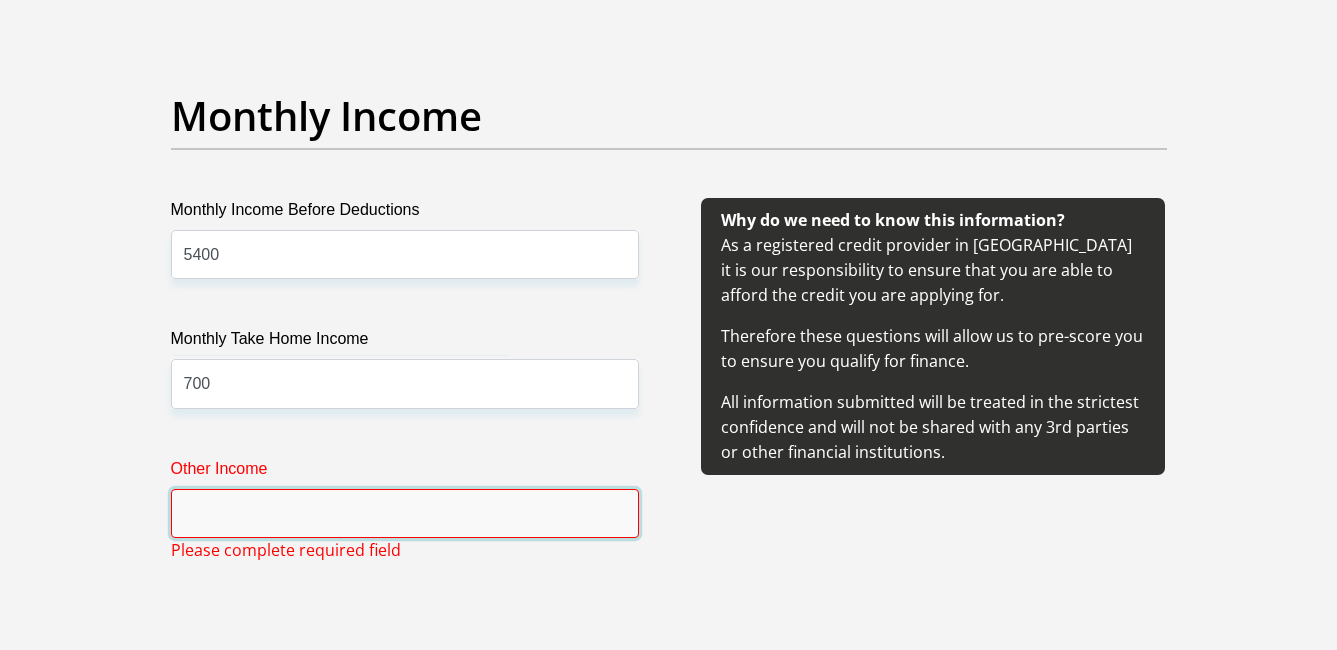 drag, startPoint x: 334, startPoint y: 528, endPoint x: 509, endPoint y: 528, distance: 175 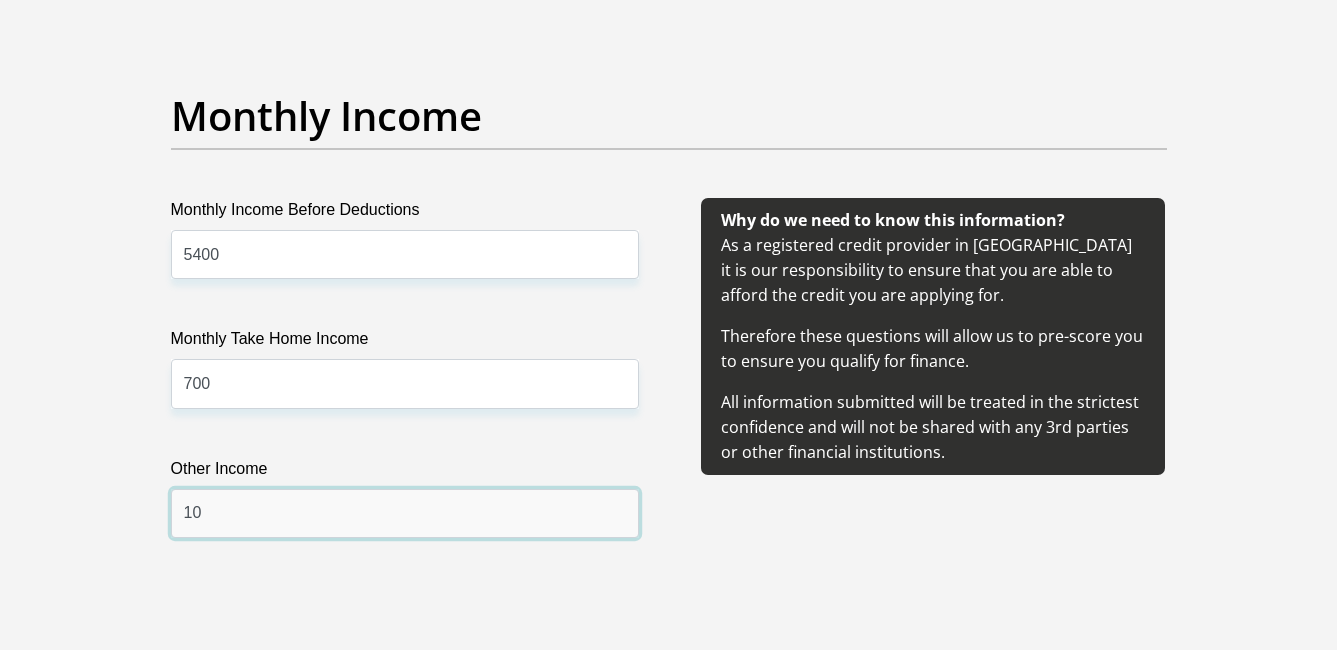 type on "1" 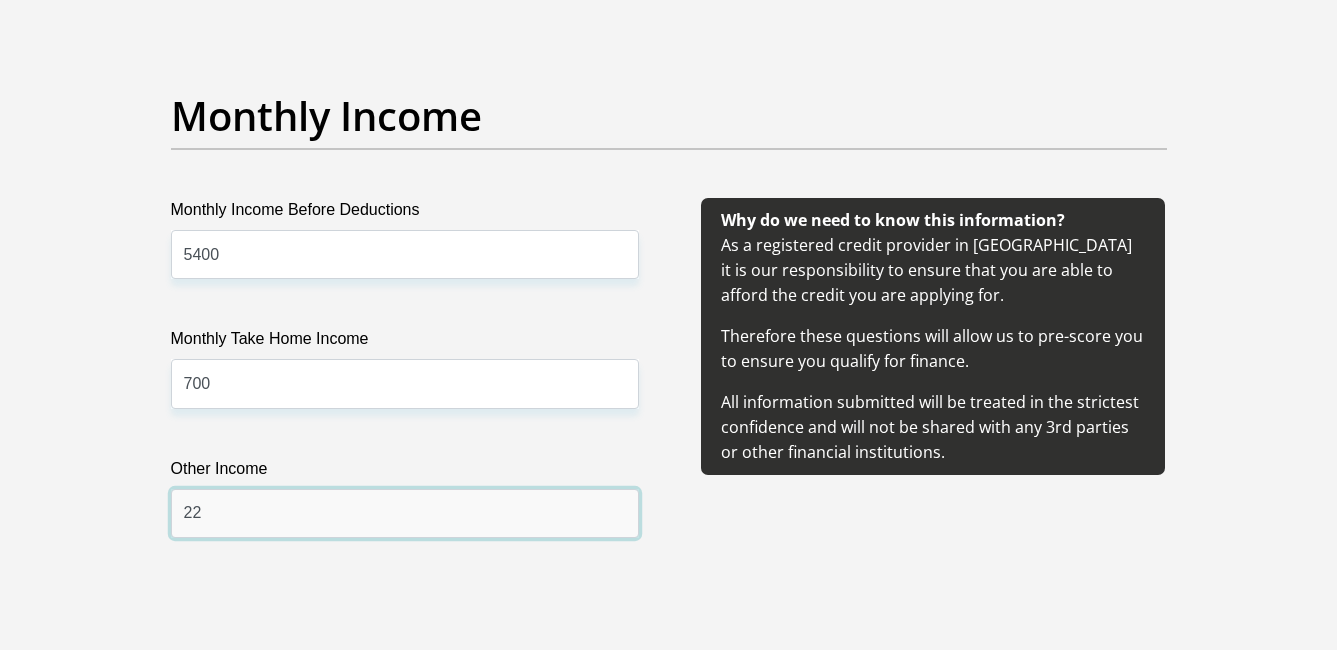 type on "2" 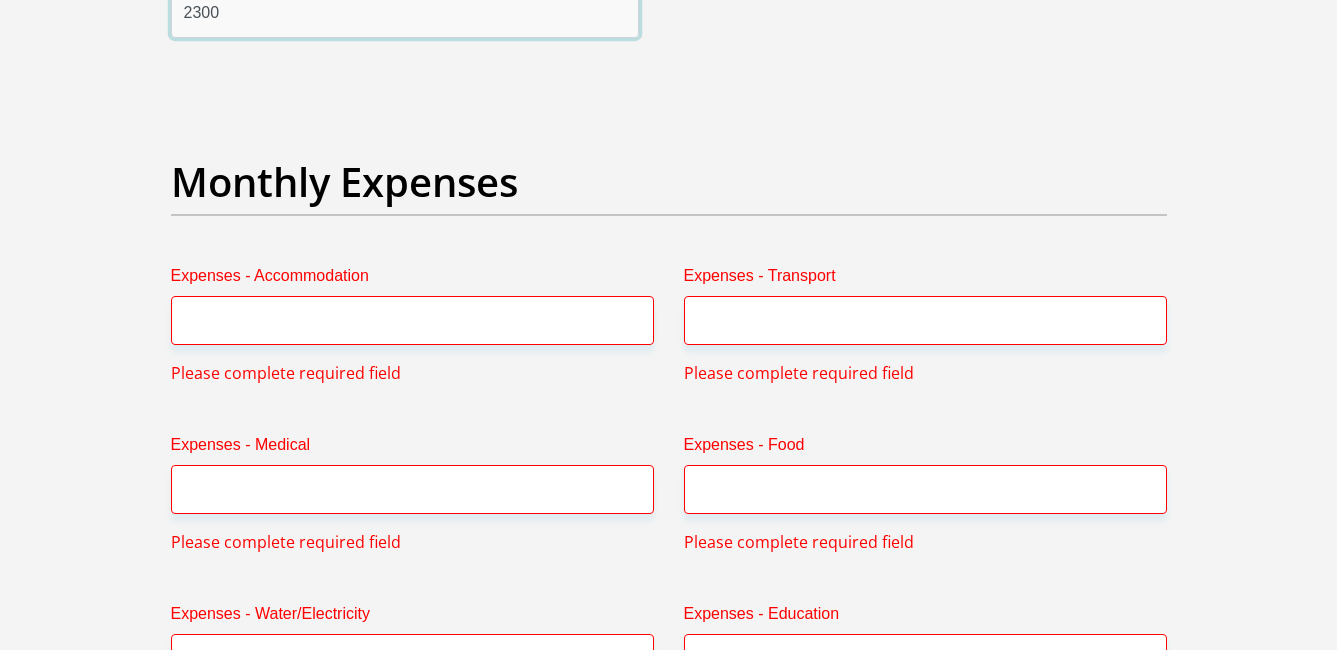 scroll, scrollTop: 2348, scrollLeft: 0, axis: vertical 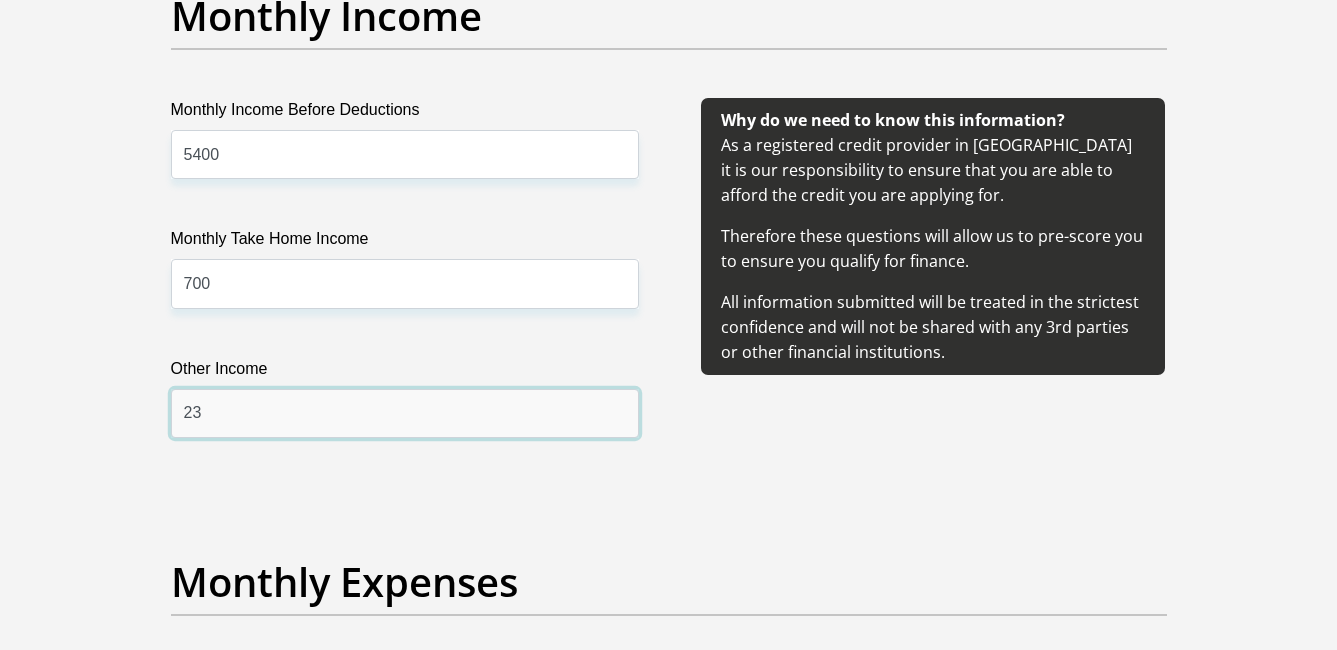 type on "2" 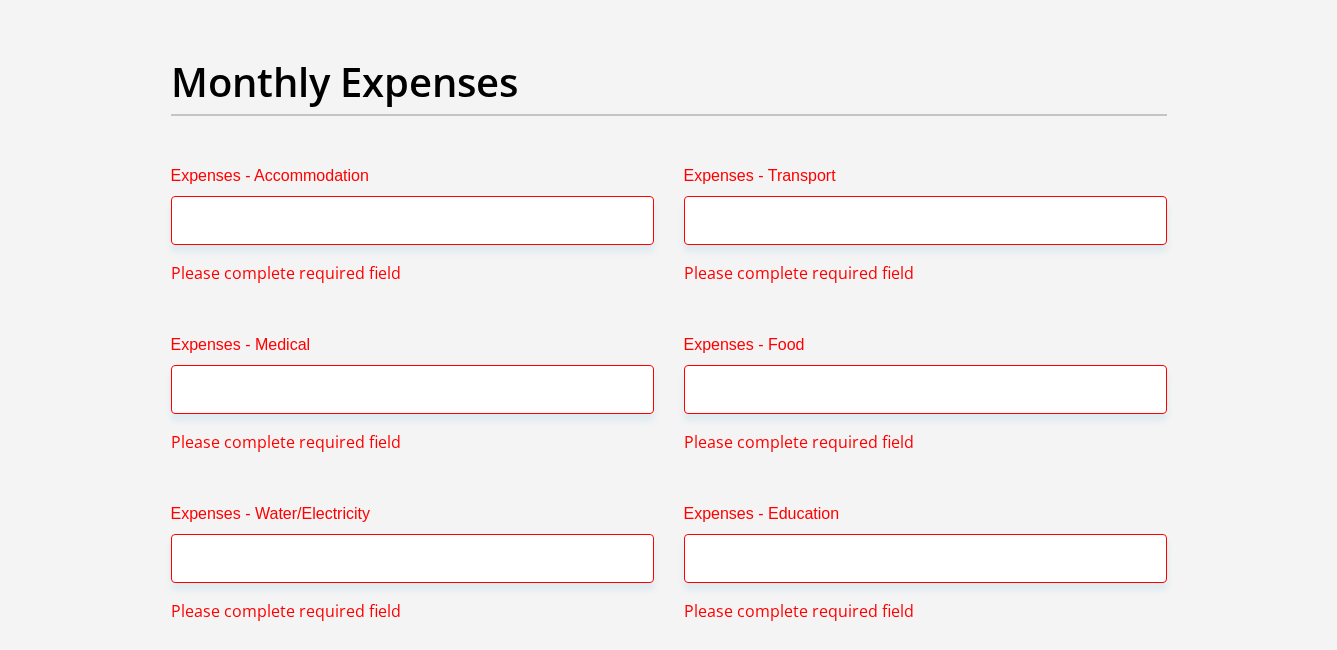 scroll, scrollTop: 2748, scrollLeft: 0, axis: vertical 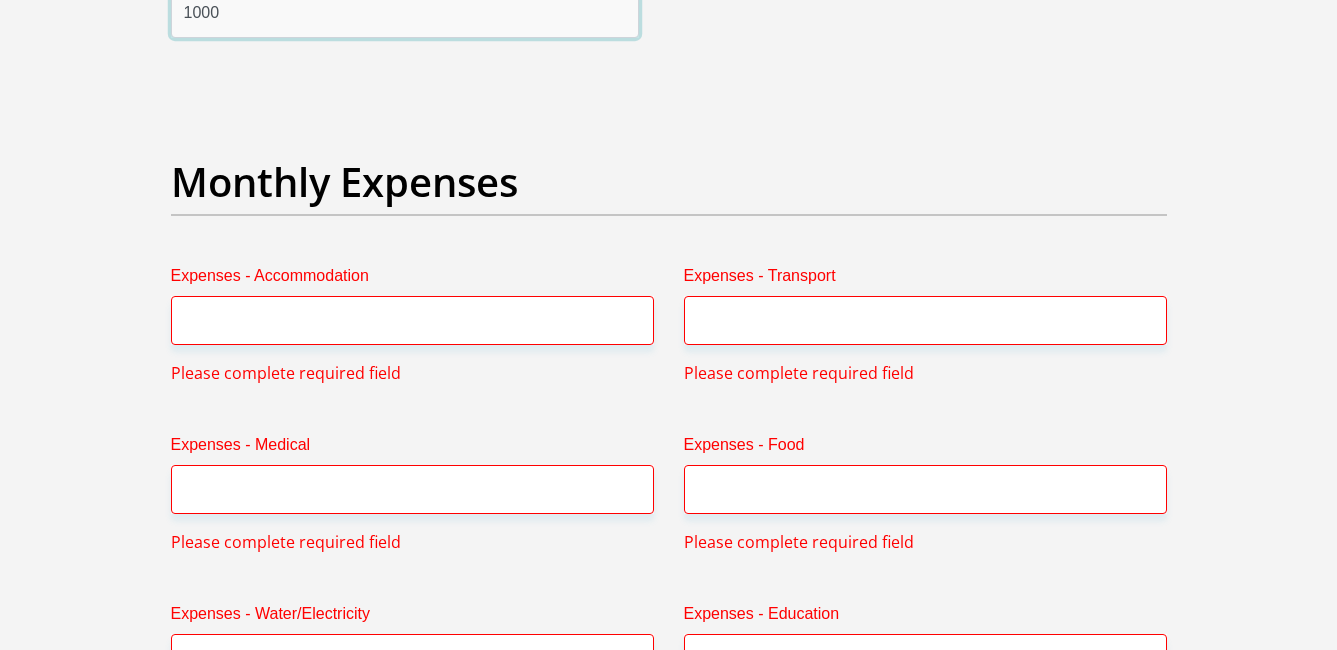 type on "1000" 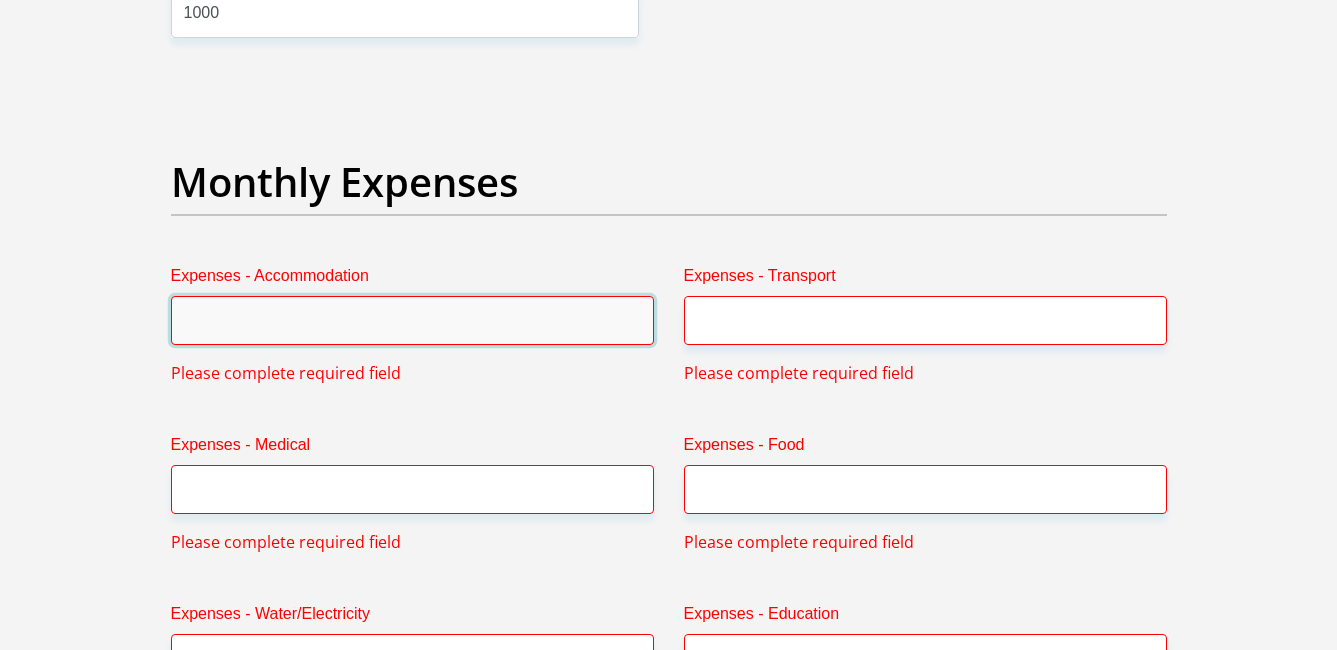 click on "Expenses - Accommodation" at bounding box center [412, 320] 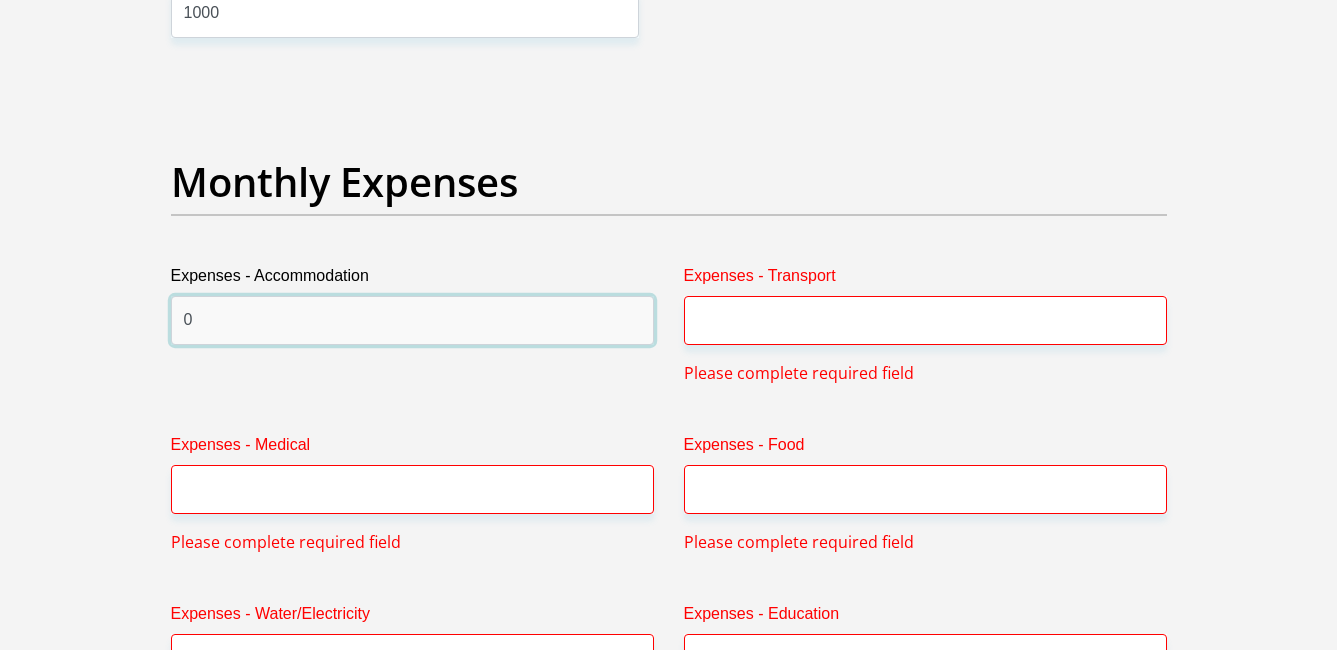 type on "0" 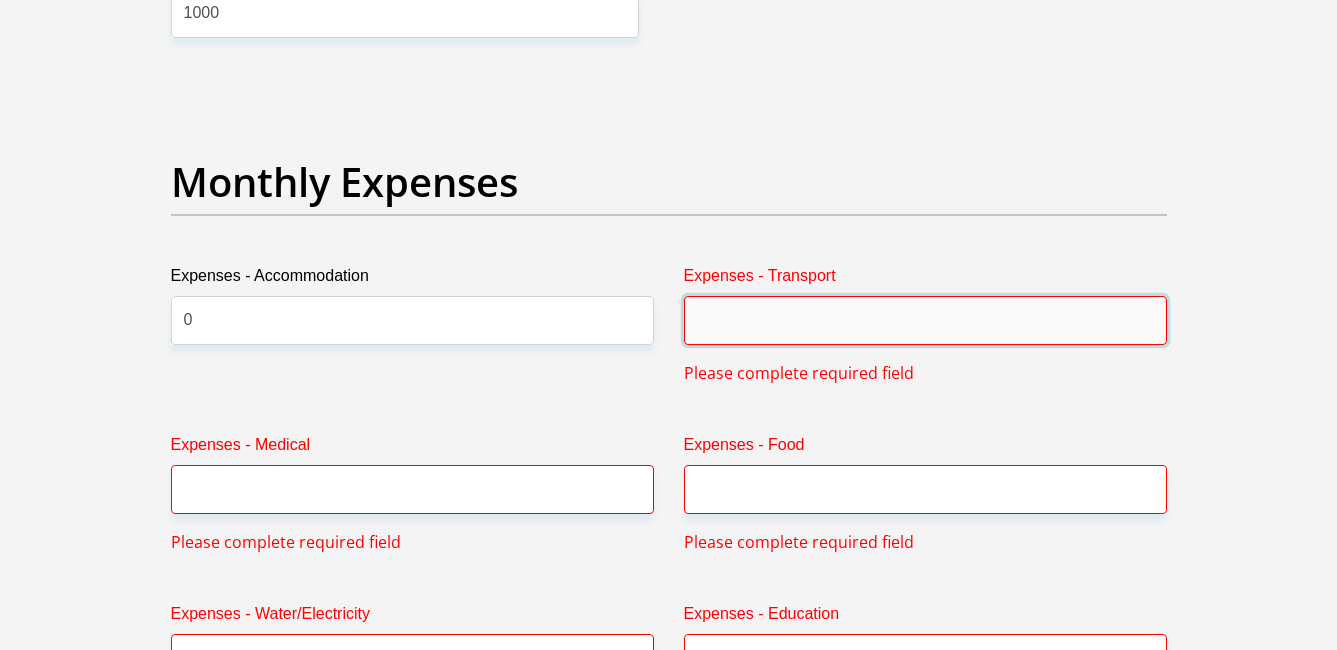 click on "Expenses - Transport" at bounding box center [925, 320] 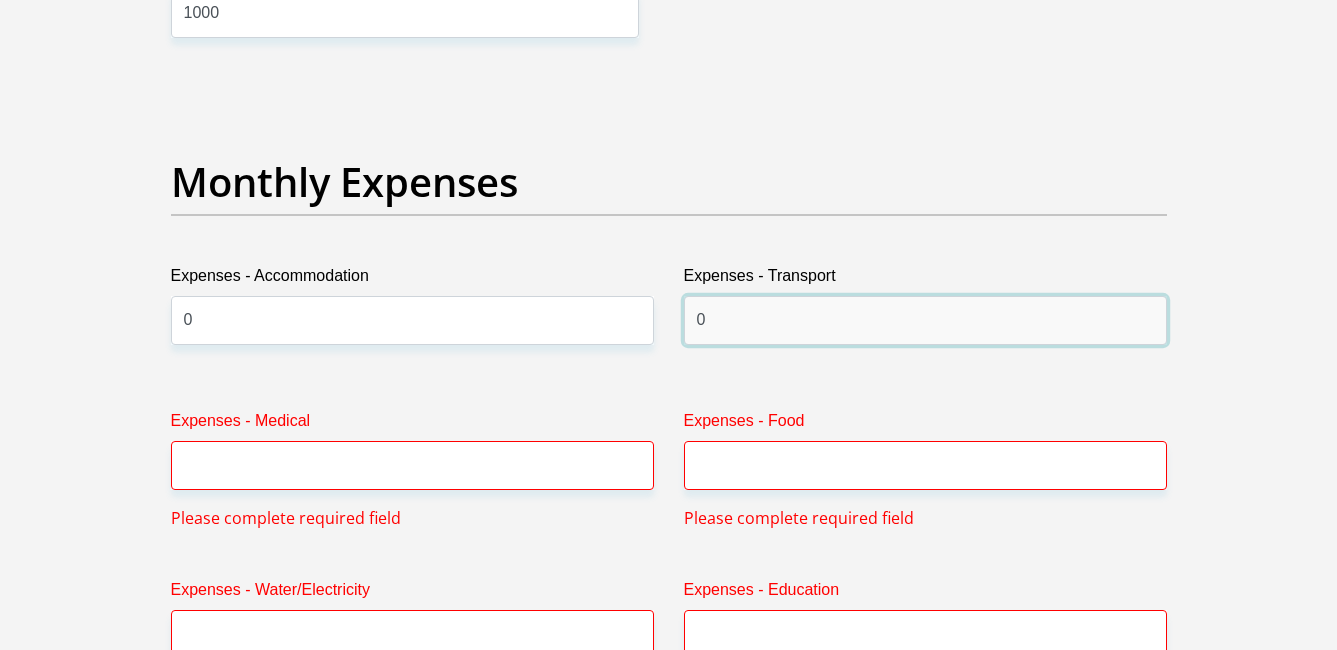 type on "0" 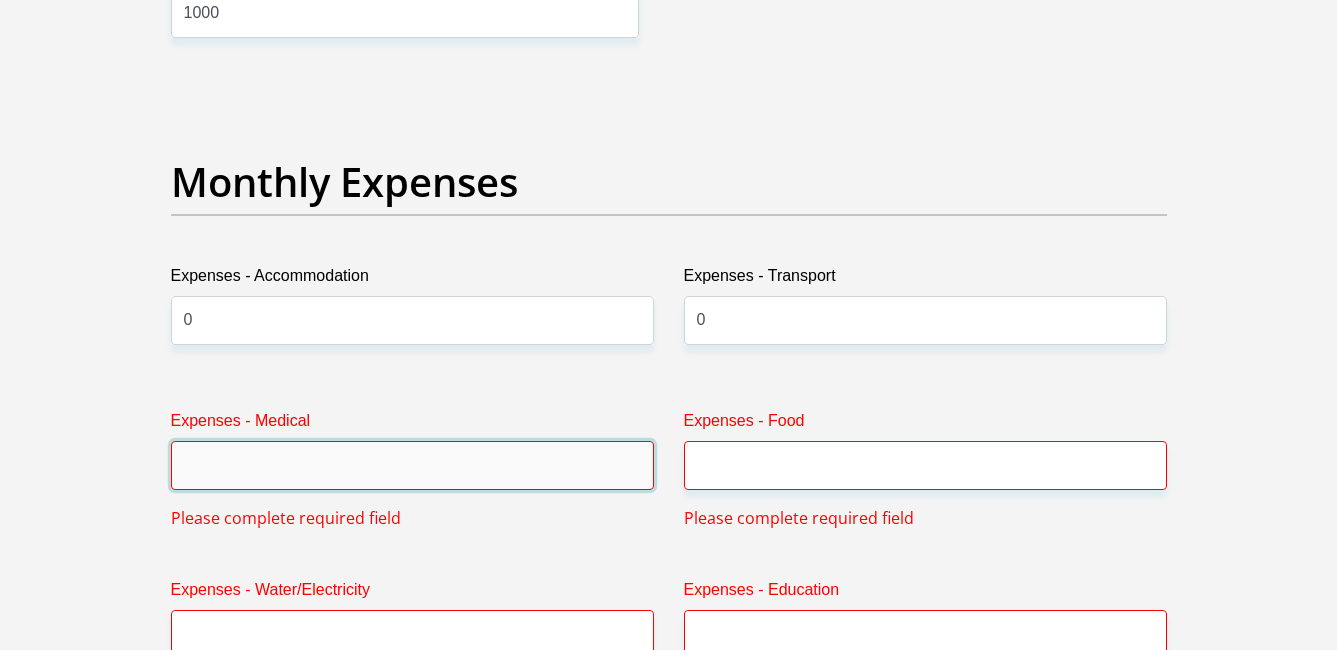 drag, startPoint x: 342, startPoint y: 475, endPoint x: 369, endPoint y: 457, distance: 32.449963 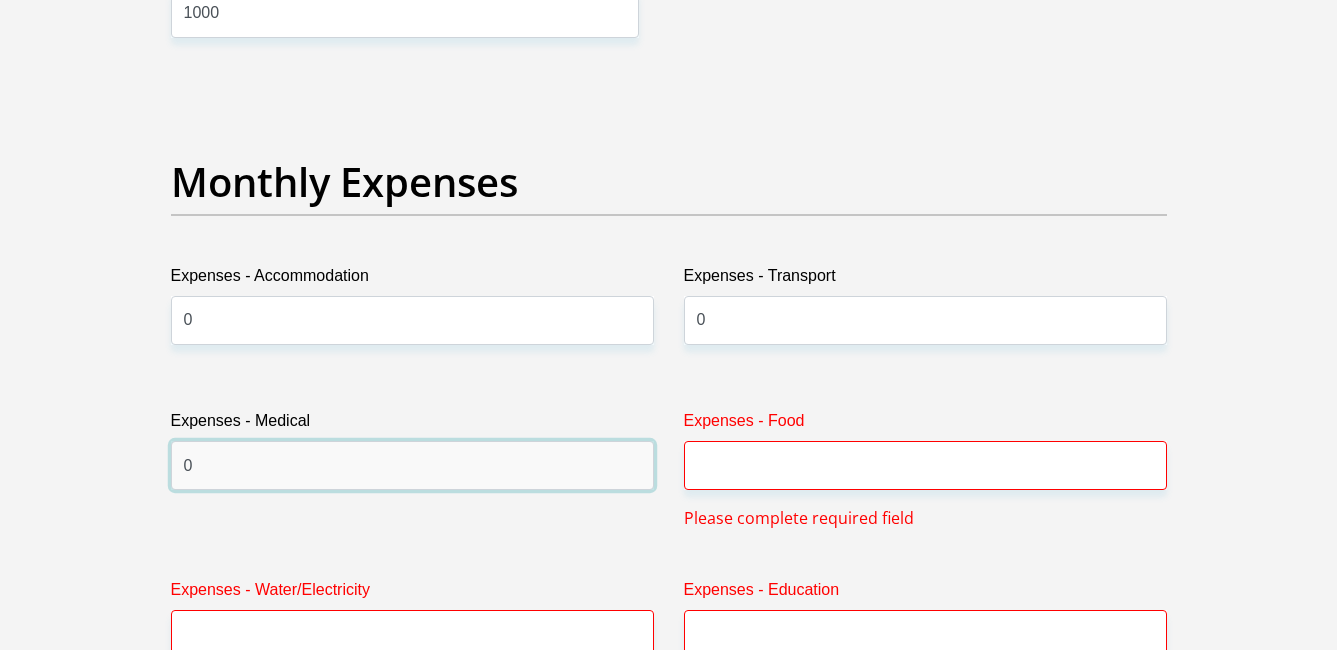 type on "0" 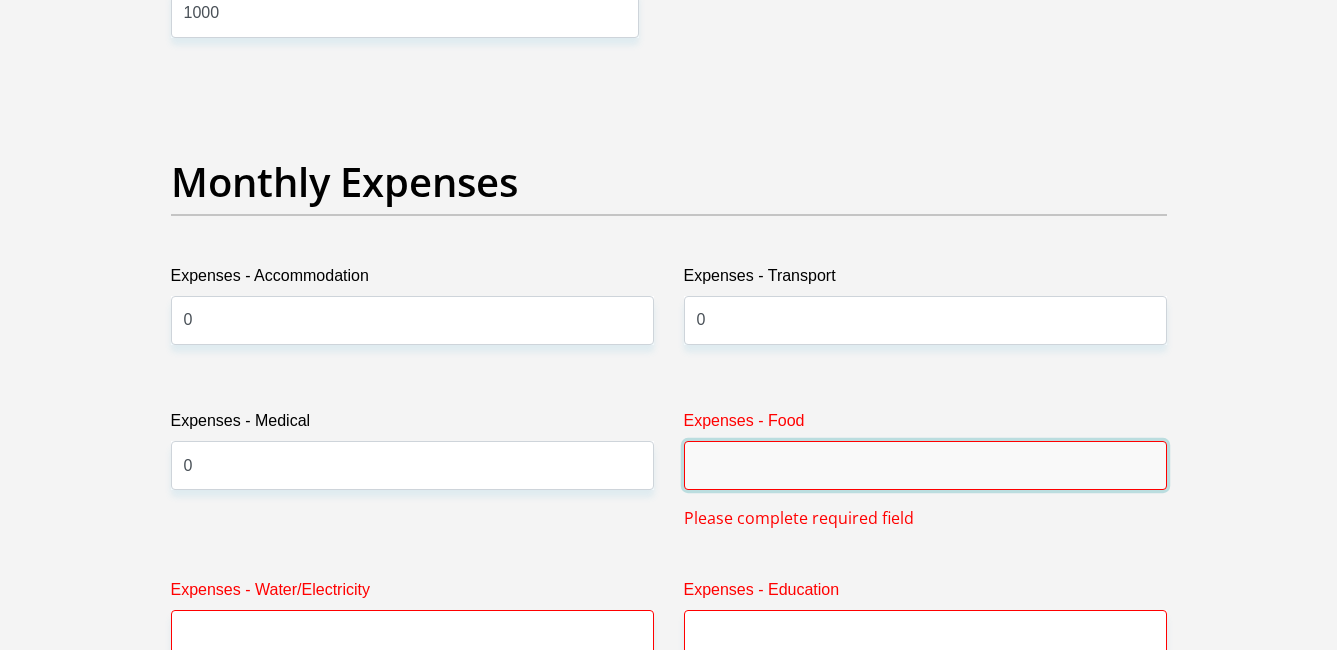 click on "Expenses - Food" at bounding box center [925, 465] 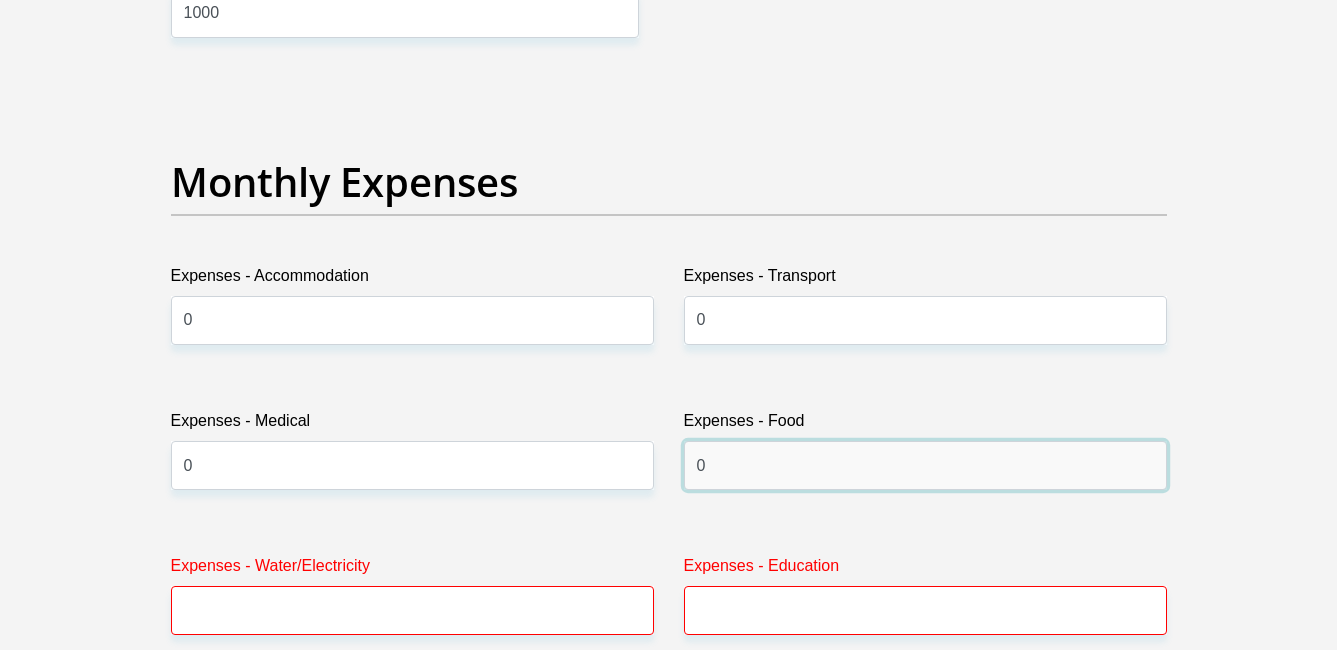 scroll, scrollTop: 2848, scrollLeft: 0, axis: vertical 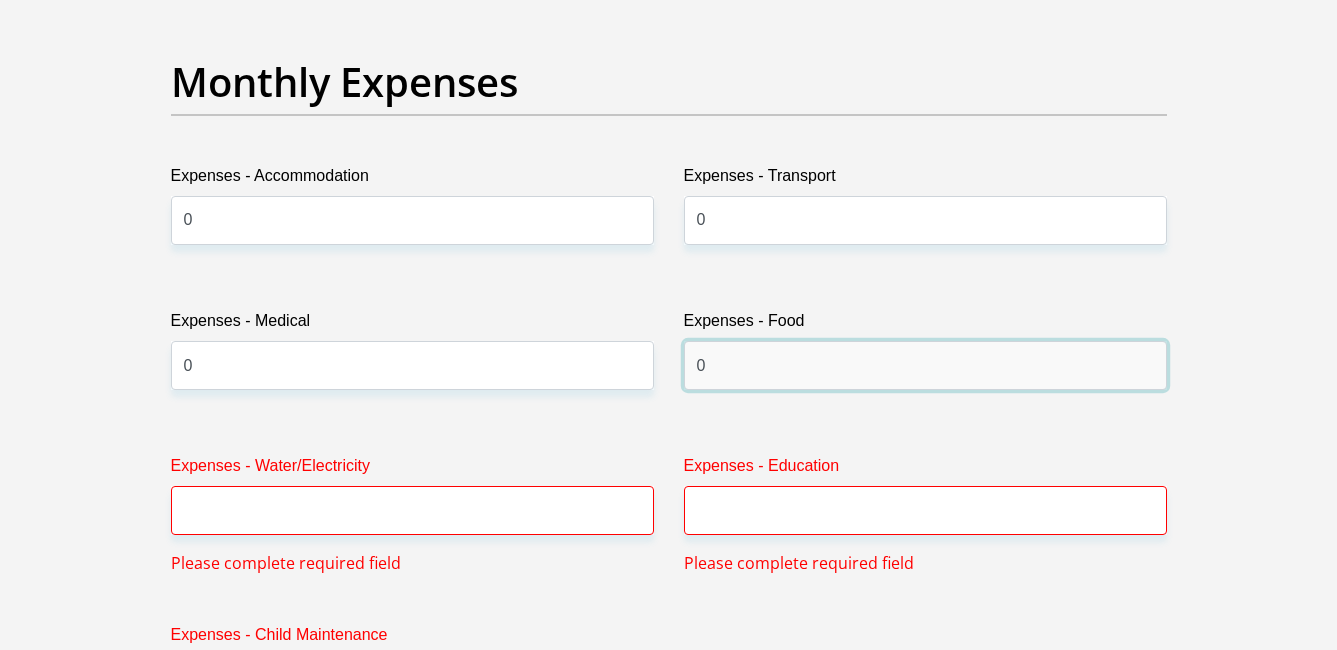 type on "0" 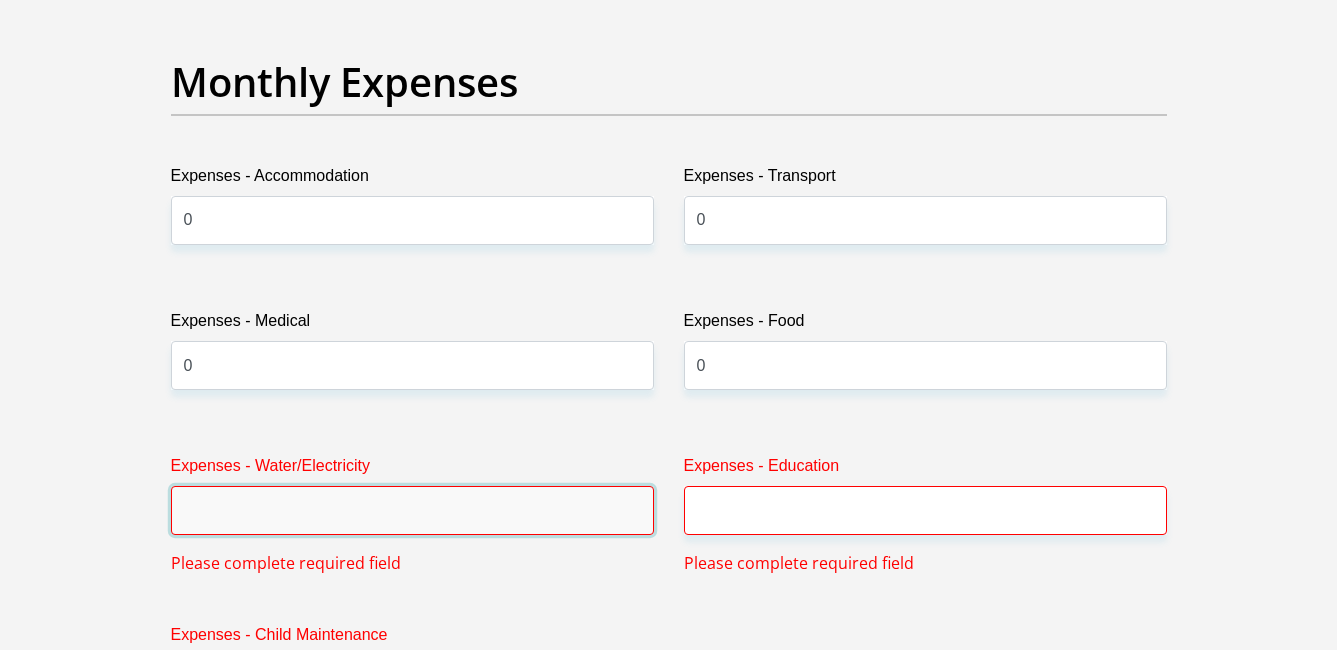 click on "Expenses - Water/Electricity" at bounding box center (412, 510) 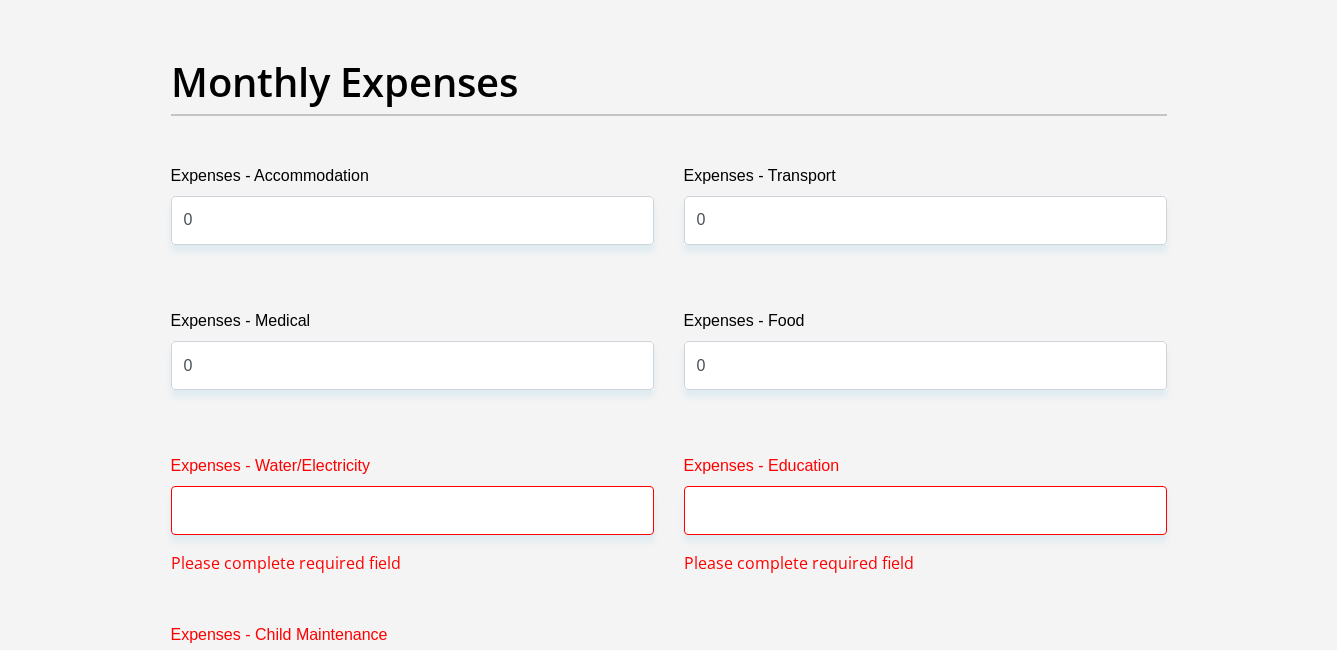 click on "Expenses - Water/Electricity
Please complete required field" at bounding box center (412, 514) 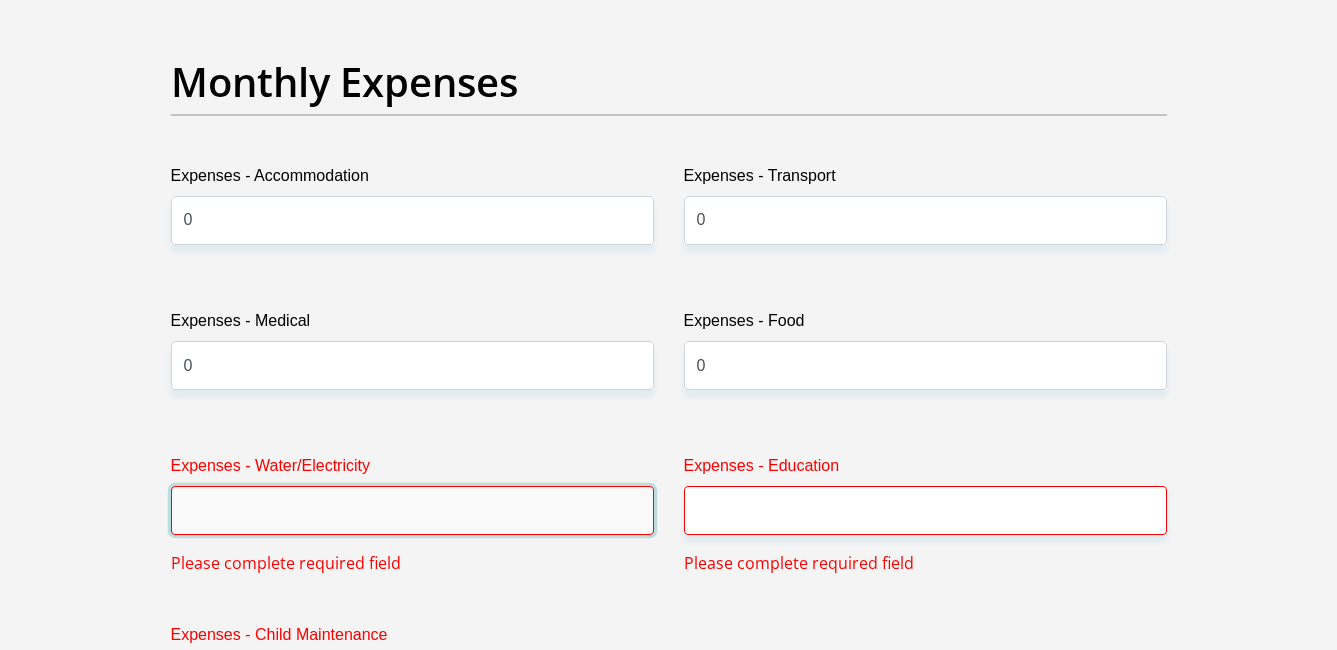 click on "Expenses - Water/Electricity" at bounding box center [412, 510] 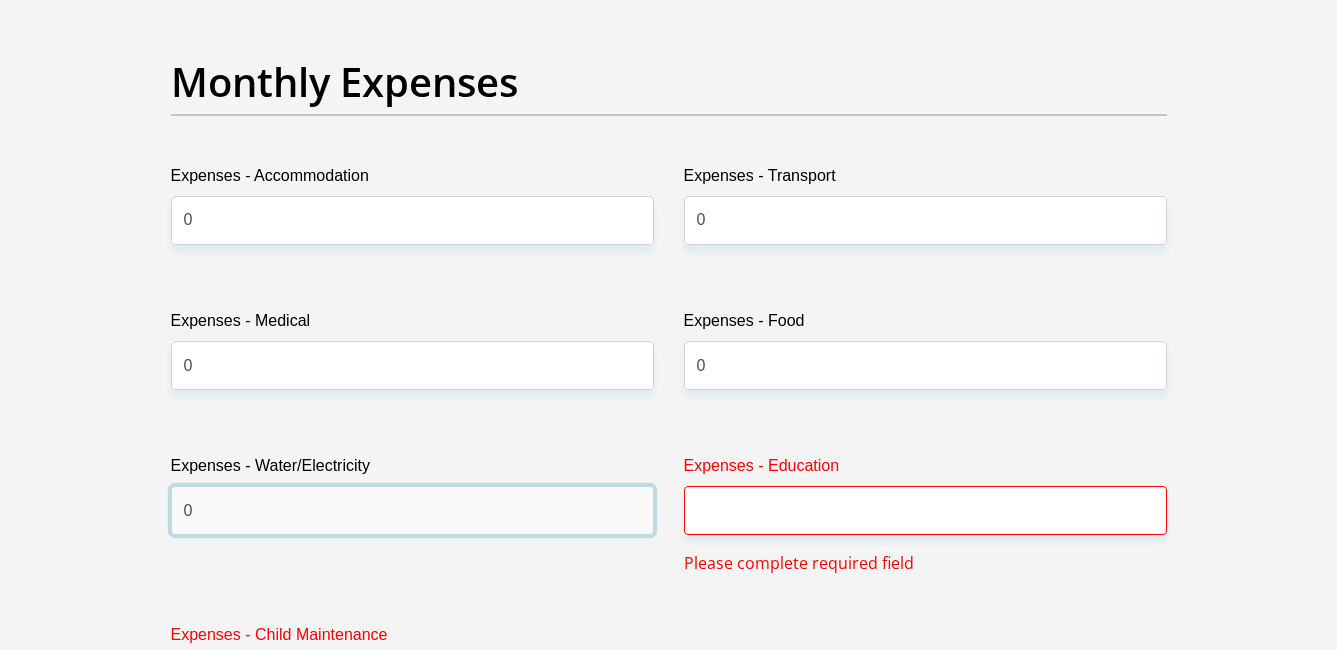 type on "0" 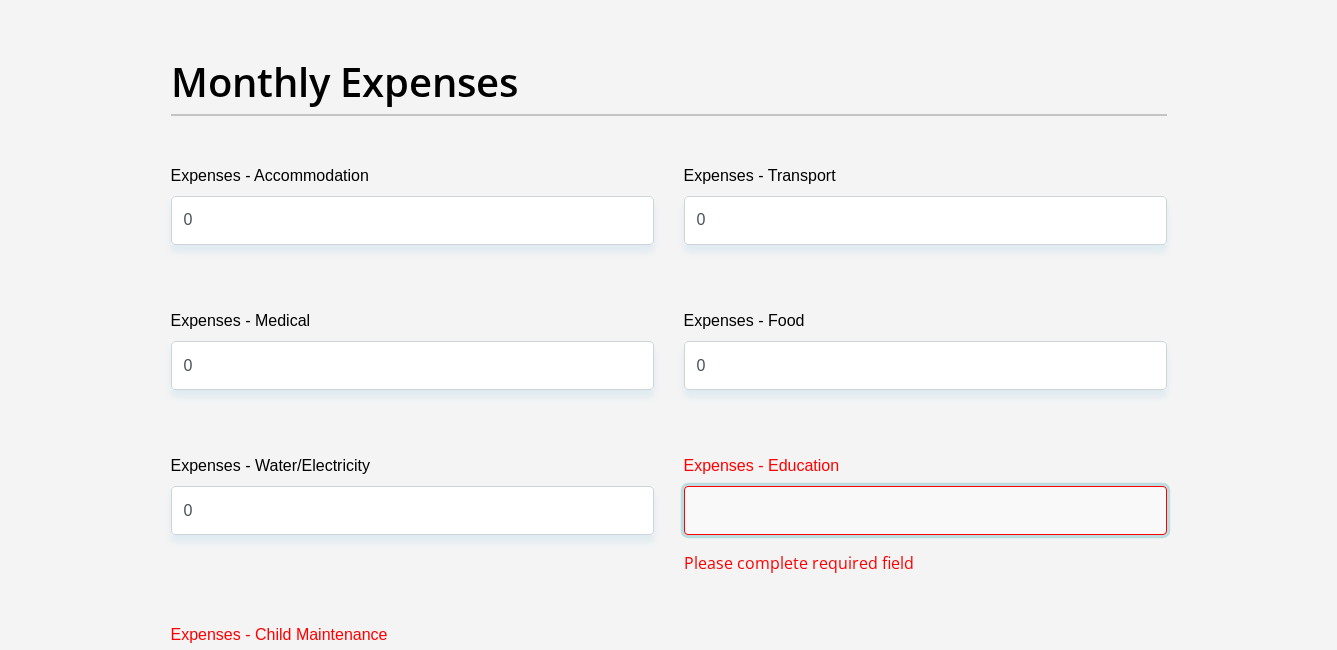 click on "Expenses - Education" at bounding box center [925, 510] 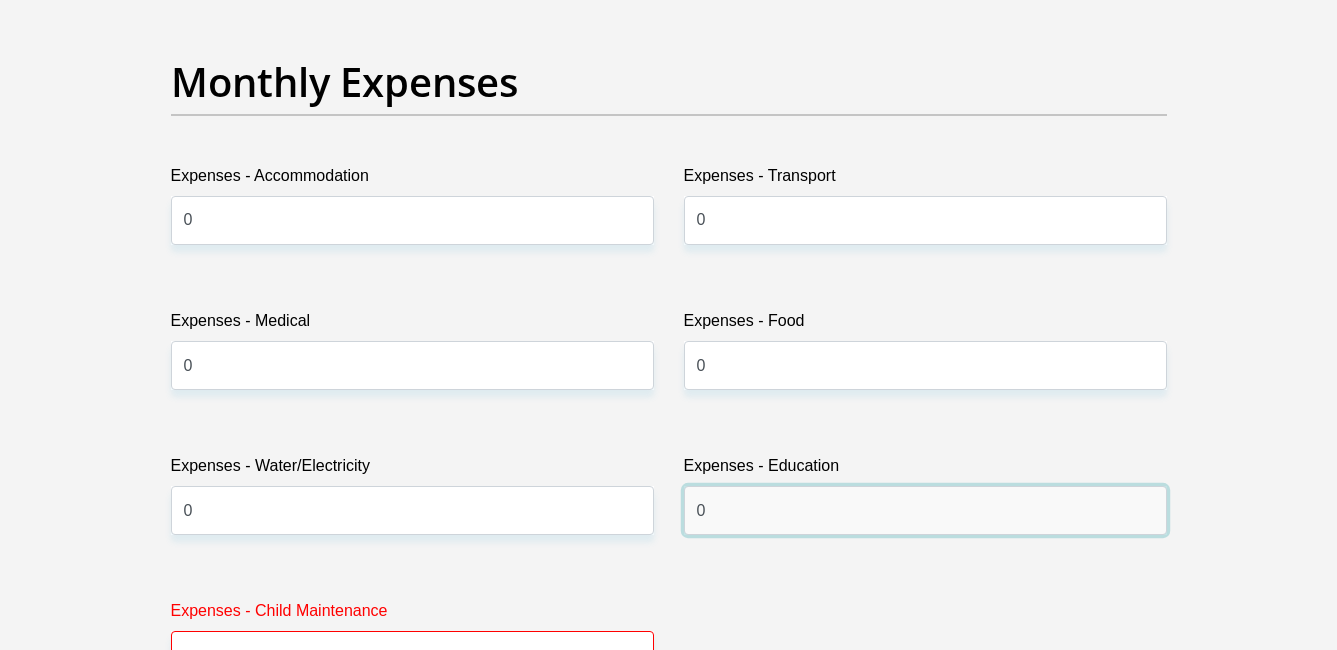 scroll, scrollTop: 3048, scrollLeft: 0, axis: vertical 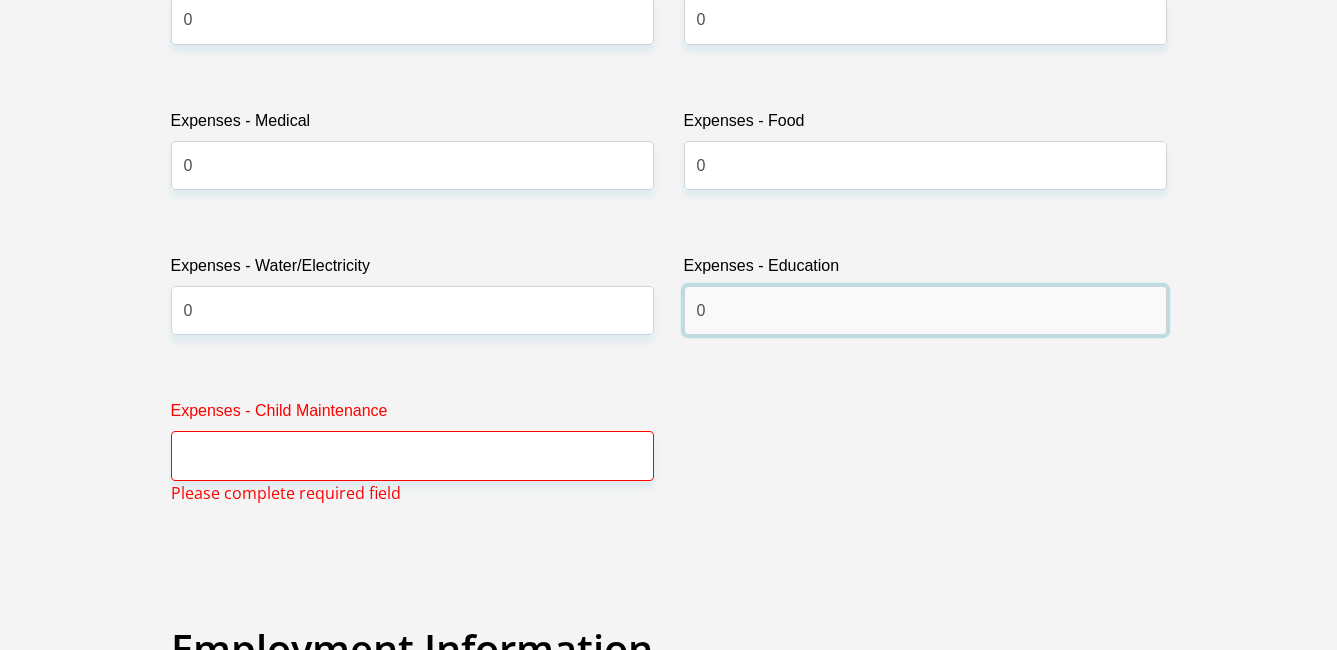 type on "0" 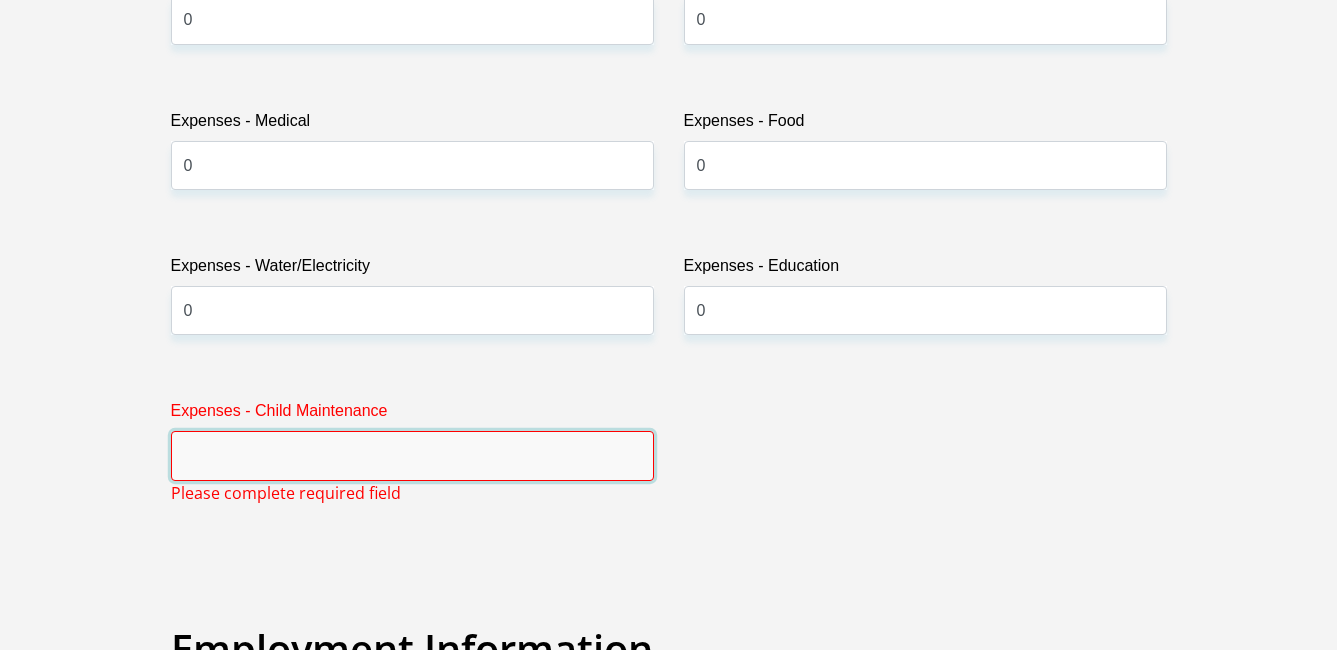 click on "Expenses - Child Maintenance" at bounding box center [412, 455] 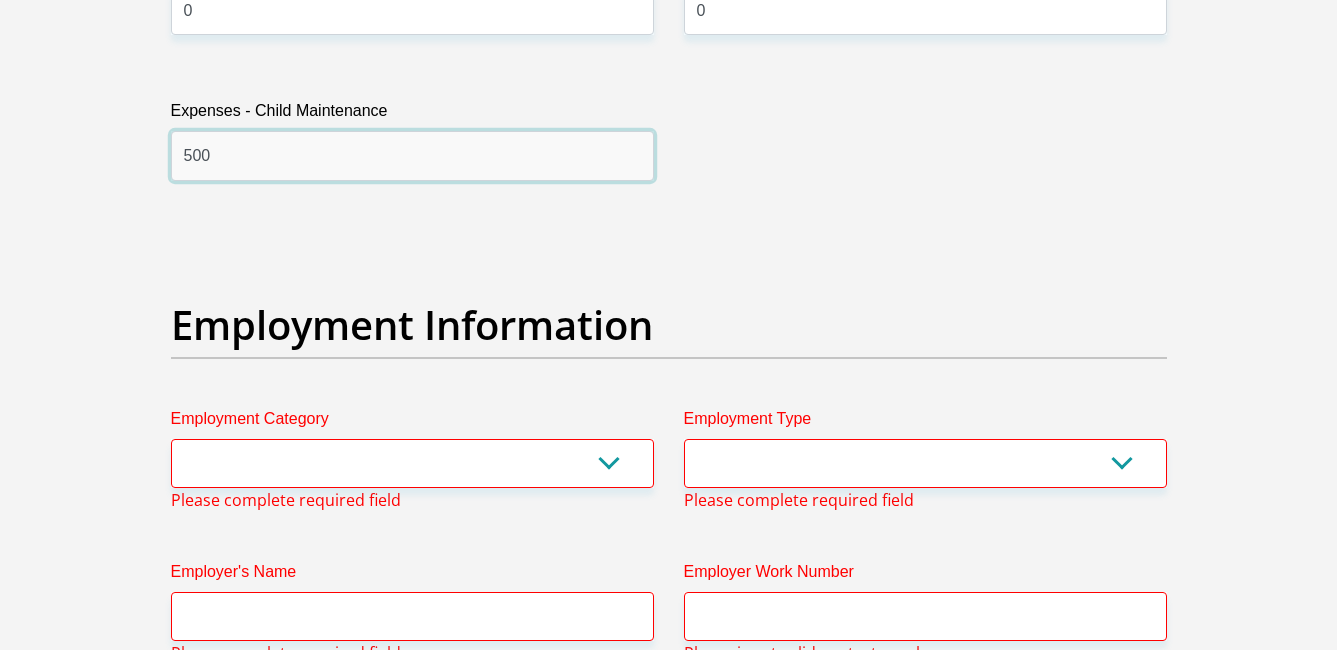 scroll, scrollTop: 3448, scrollLeft: 0, axis: vertical 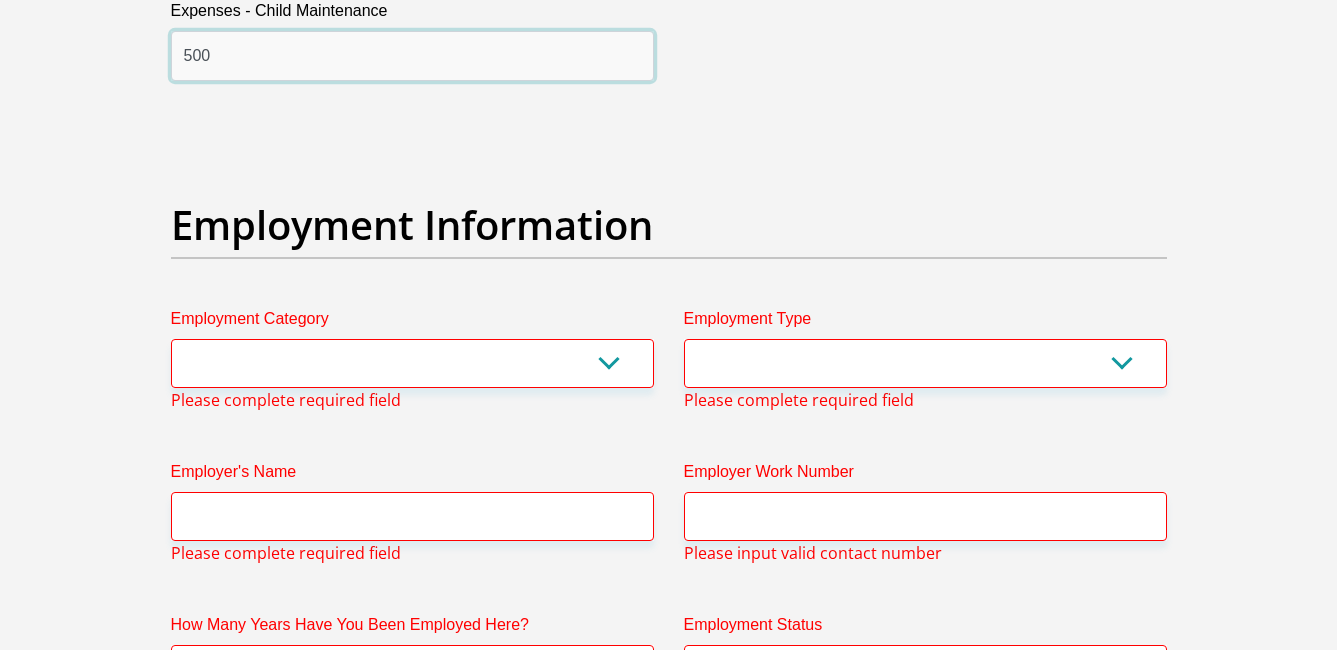 type on "500" 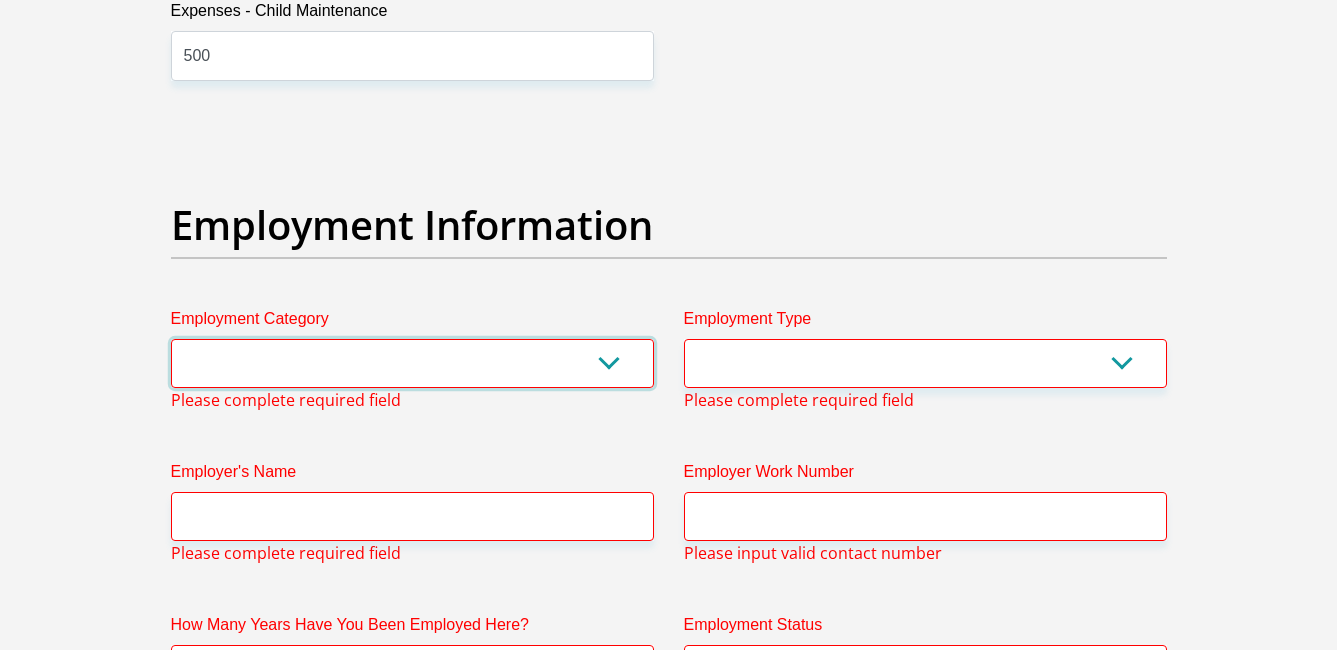 drag, startPoint x: 401, startPoint y: 347, endPoint x: 401, endPoint y: 360, distance: 13 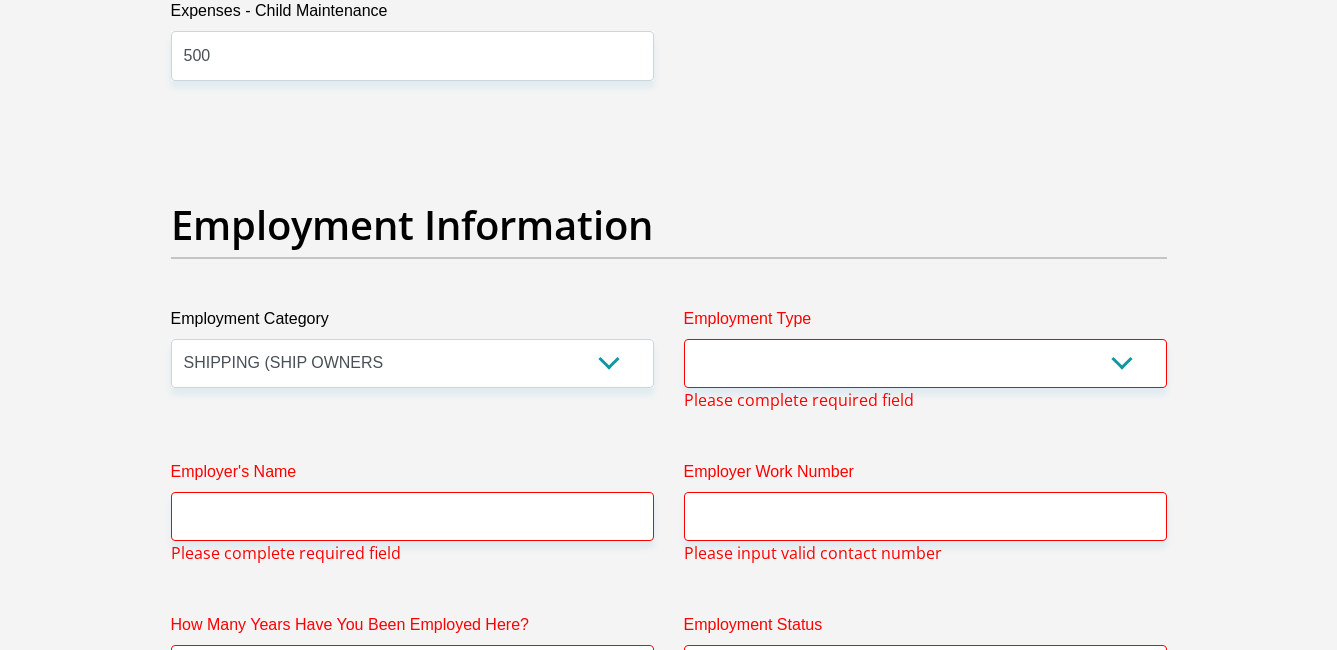 drag, startPoint x: 831, startPoint y: 108, endPoint x: 793, endPoint y: 187, distance: 87.66413 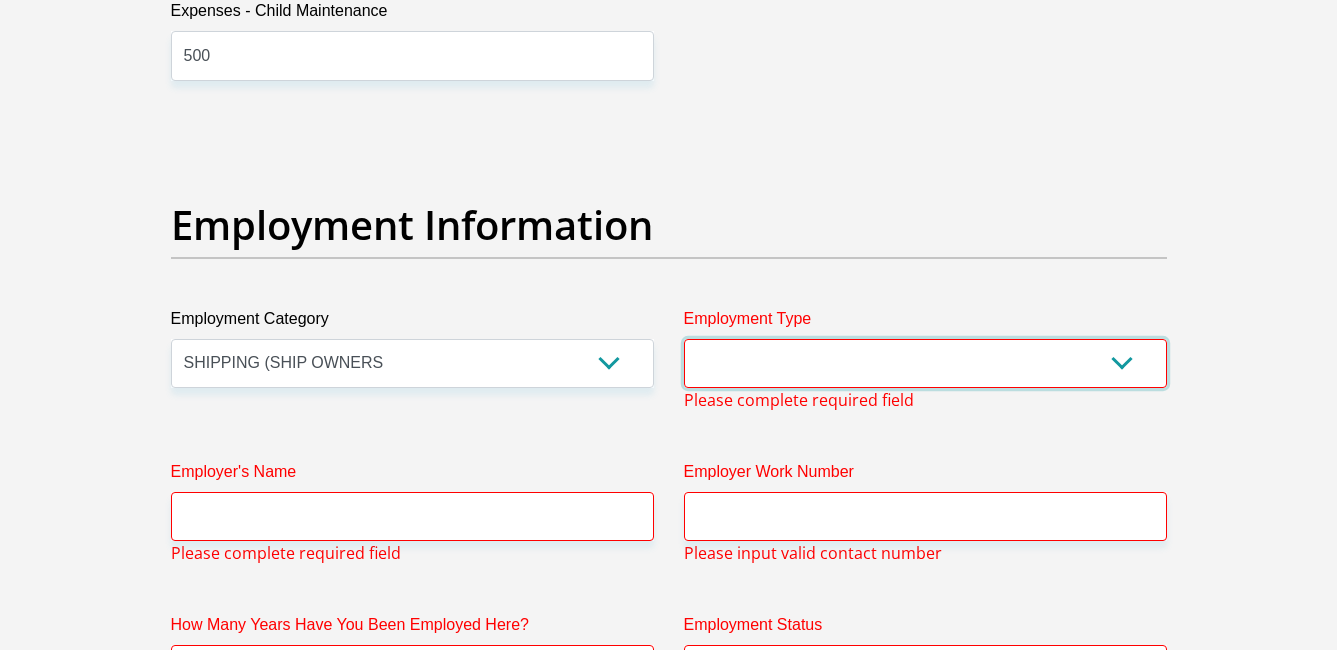 click on "College/Lecturer
Craft Seller
Creative
Driver
Executive
Farmer
Forces - Non Commissioned
Forces - Officer
Hawker
Housewife
Labourer
Licenced Professional
Manager
Miner
Non Licenced Professional
Office Staff/Clerk
Outside Worker
Pensioner
Permanent Teacher
Production/Manufacturing
Sales
Self-Employed
Semi-Professional Worker
Service Industry  Social Worker  Student" at bounding box center [925, 363] 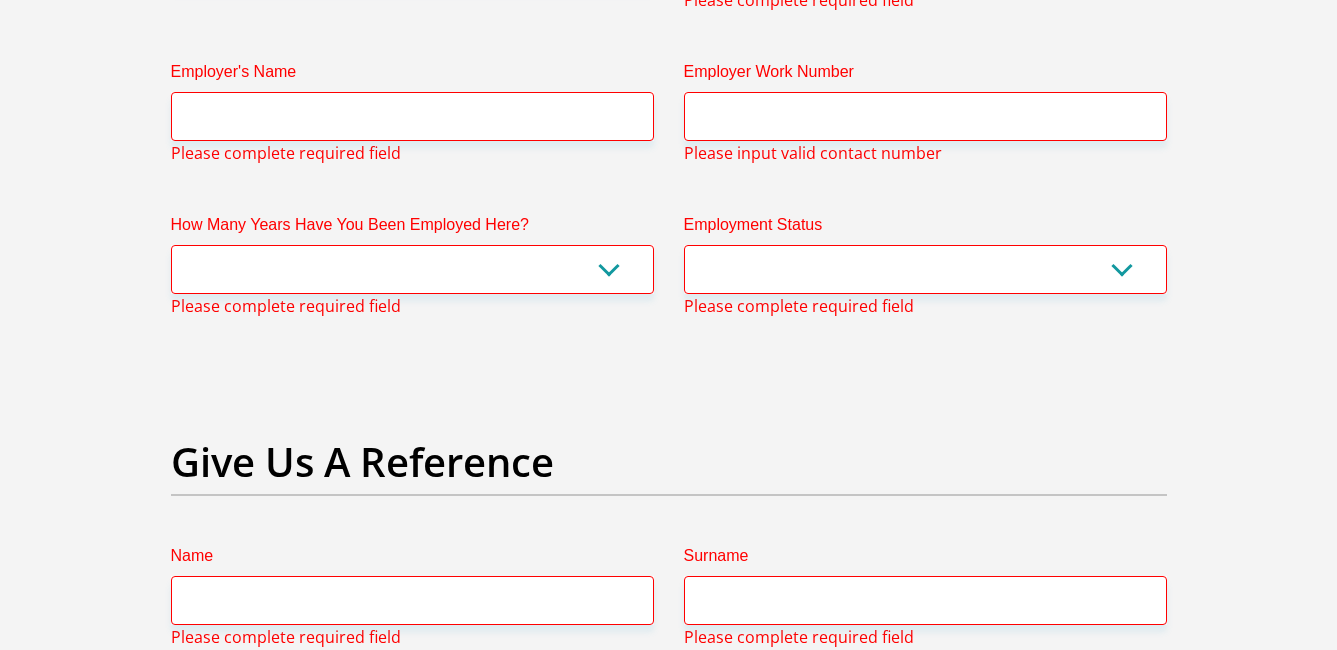 scroll, scrollTop: 3448, scrollLeft: 0, axis: vertical 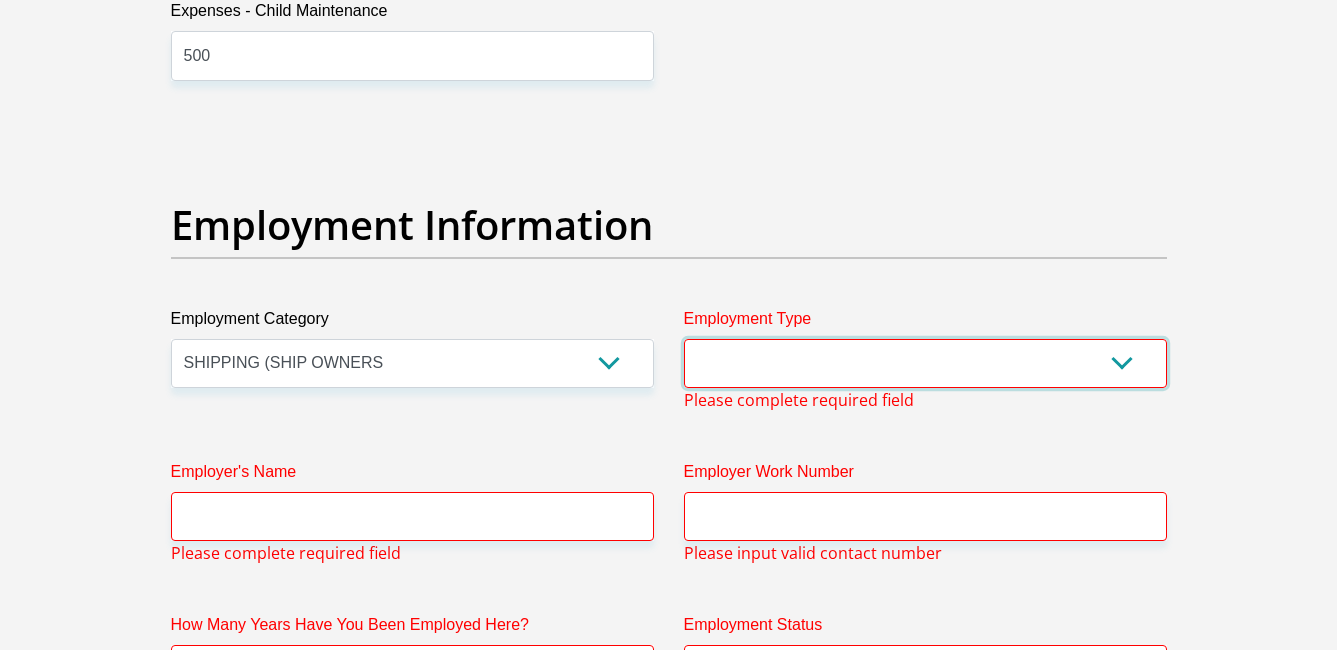 click on "College/Lecturer
Craft Seller
Creative
Driver
Executive
Farmer
Forces - Non Commissioned
Forces - Officer
Hawker
Housewife
Labourer
Licenced Professional
Manager
Miner
Non Licenced Professional
Office Staff/Clerk
Outside Worker
Pensioner
Permanent Teacher
Production/Manufacturing
Sales
Self-Employed
Semi-Professional Worker
Service Industry  Social Worker  Student" at bounding box center [925, 363] 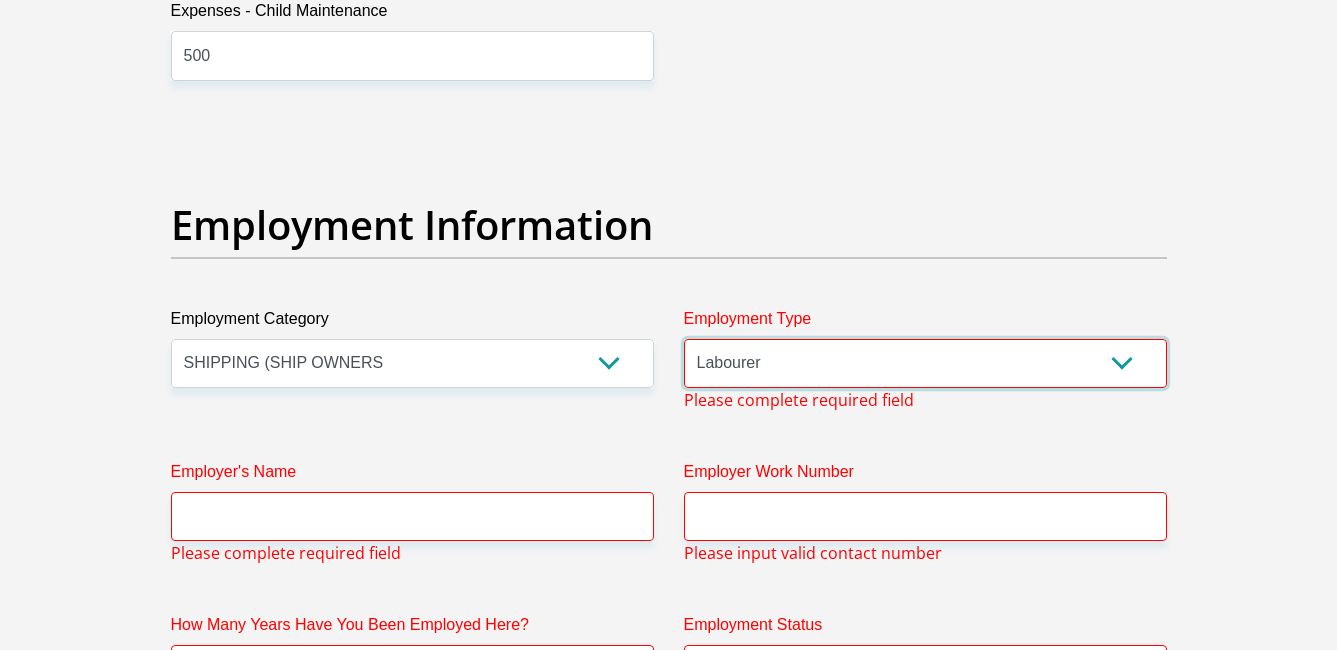 click on "College/Lecturer
Craft Seller
Creative
Driver
Executive
Farmer
Forces - Non Commissioned
Forces - Officer
Hawker
Housewife
Labourer
Licenced Professional
Manager
Miner
Non Licenced Professional
Office Staff/Clerk
Outside Worker
Pensioner
Permanent Teacher
Production/Manufacturing
Sales
Self-Employed
Semi-Professional Worker
Service Industry  Social Worker  Student" at bounding box center (925, 363) 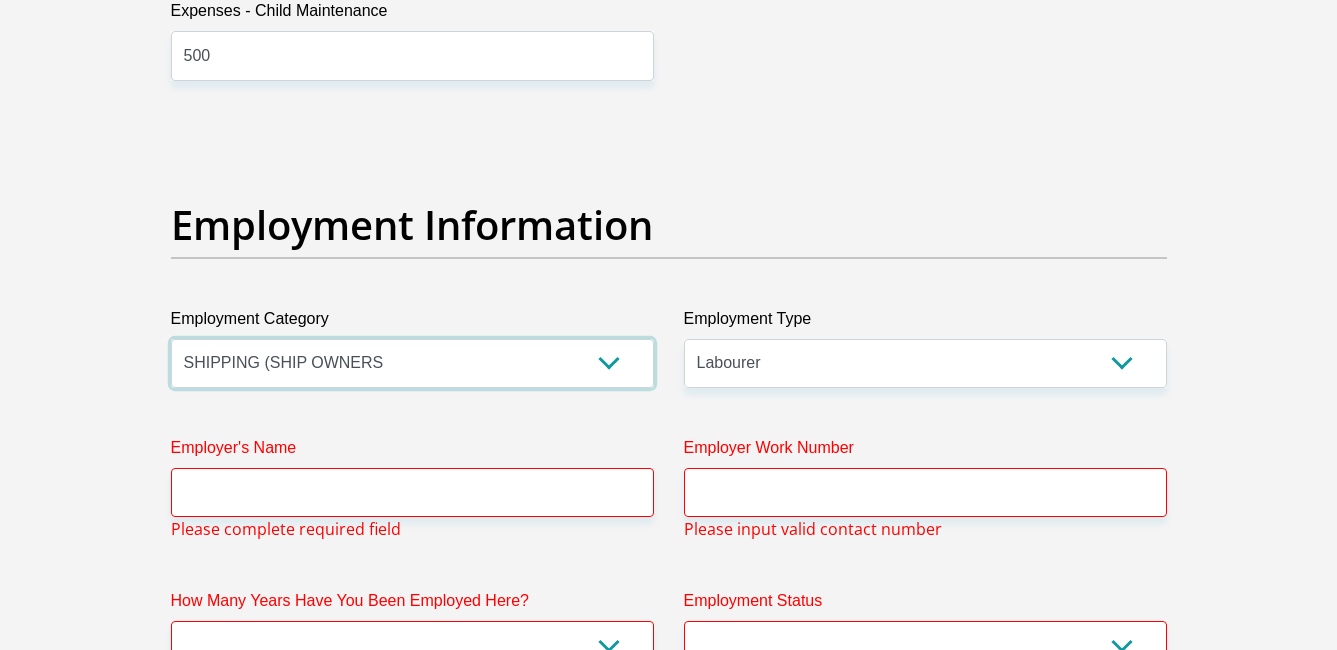 click on "AGRICULTURE
ALCOHOL & TOBACCO
CONSTRUCTION MATERIALS
METALLURGY
EQUIPMENT FOR RENEWABLE ENERGY
SPECIALIZED CONTRACTORS
CAR
GAMING (INCL. INTERNET
OTHER WHOLESALE
UNLICENSED PHARMACEUTICALS
CURRENCY EXCHANGE HOUSES
OTHER FINANCIAL INSTITUTIONS & INSURANCE
REAL ESTATE AGENTS
OIL & GAS
OTHER MATERIALS (E.G. IRON ORE)
PRECIOUS STONES & PRECIOUS METALS
POLITICAL ORGANIZATIONS
RELIGIOUS ORGANIZATIONS(NOT SECTS)
ACTI. HAVING BUSINESS DEAL WITH PUBLIC ADMINISTRATION
LAUNDROMATS" at bounding box center (412, 363) 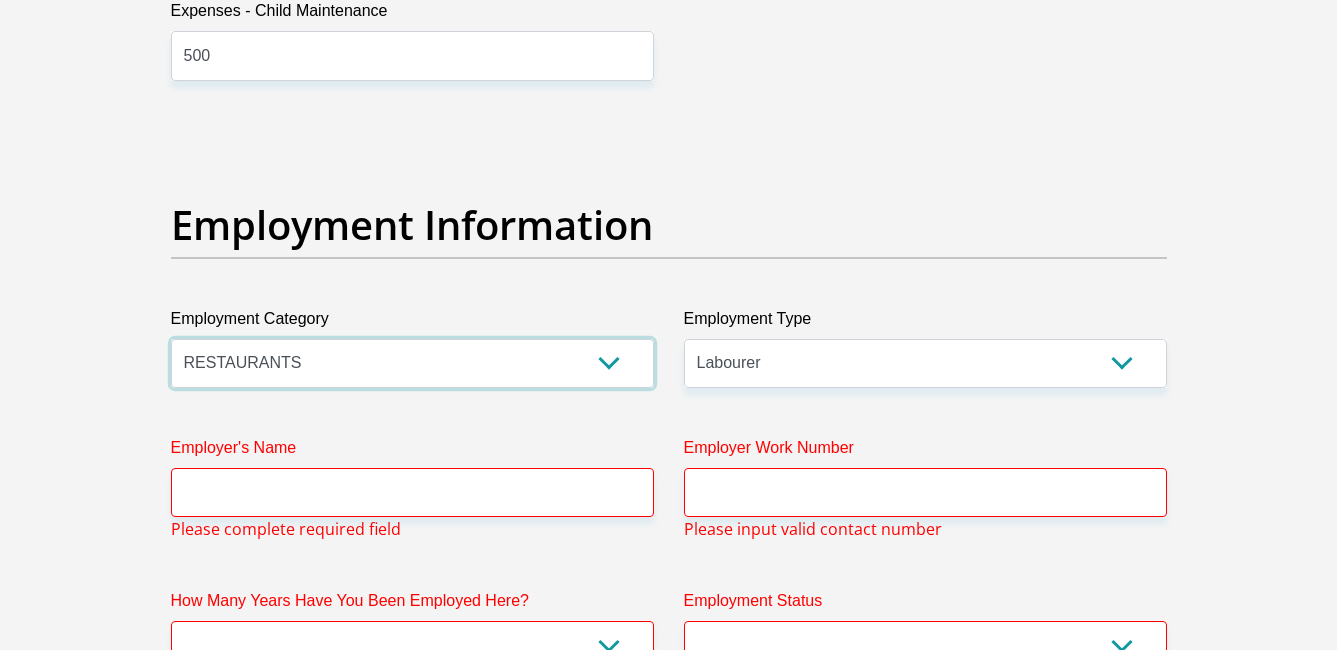 click on "AGRICULTURE
ALCOHOL & TOBACCO
CONSTRUCTION MATERIALS
METALLURGY
EQUIPMENT FOR RENEWABLE ENERGY
SPECIALIZED CONTRACTORS
CAR
GAMING (INCL. INTERNET
OTHER WHOLESALE
UNLICENSED PHARMACEUTICALS
CURRENCY EXCHANGE HOUSES
OTHER FINANCIAL INSTITUTIONS & INSURANCE
REAL ESTATE AGENTS
OIL & GAS
OTHER MATERIALS (E.G. IRON ORE)
PRECIOUS STONES & PRECIOUS METALS
POLITICAL ORGANIZATIONS
RELIGIOUS ORGANIZATIONS(NOT SECTS)
ACTI. HAVING BUSINESS DEAL WITH PUBLIC ADMINISTRATION
LAUNDROMATS" at bounding box center (412, 363) 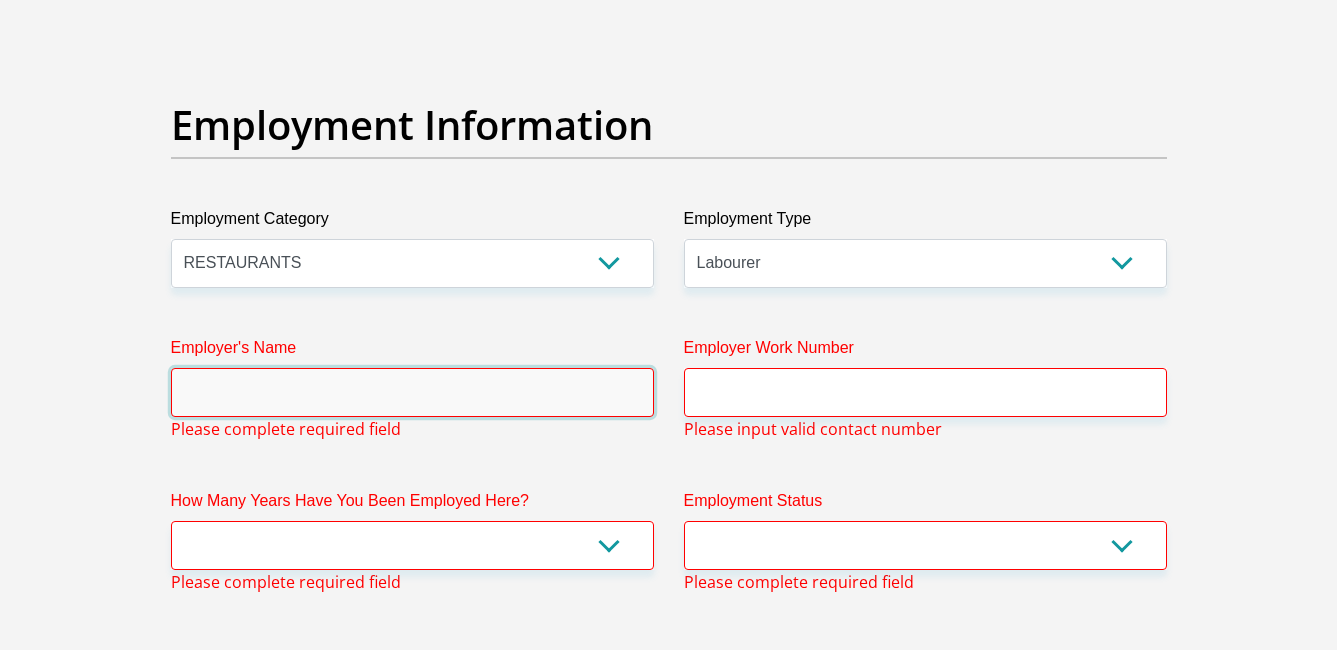 click on "Employer's Name" at bounding box center (412, 392) 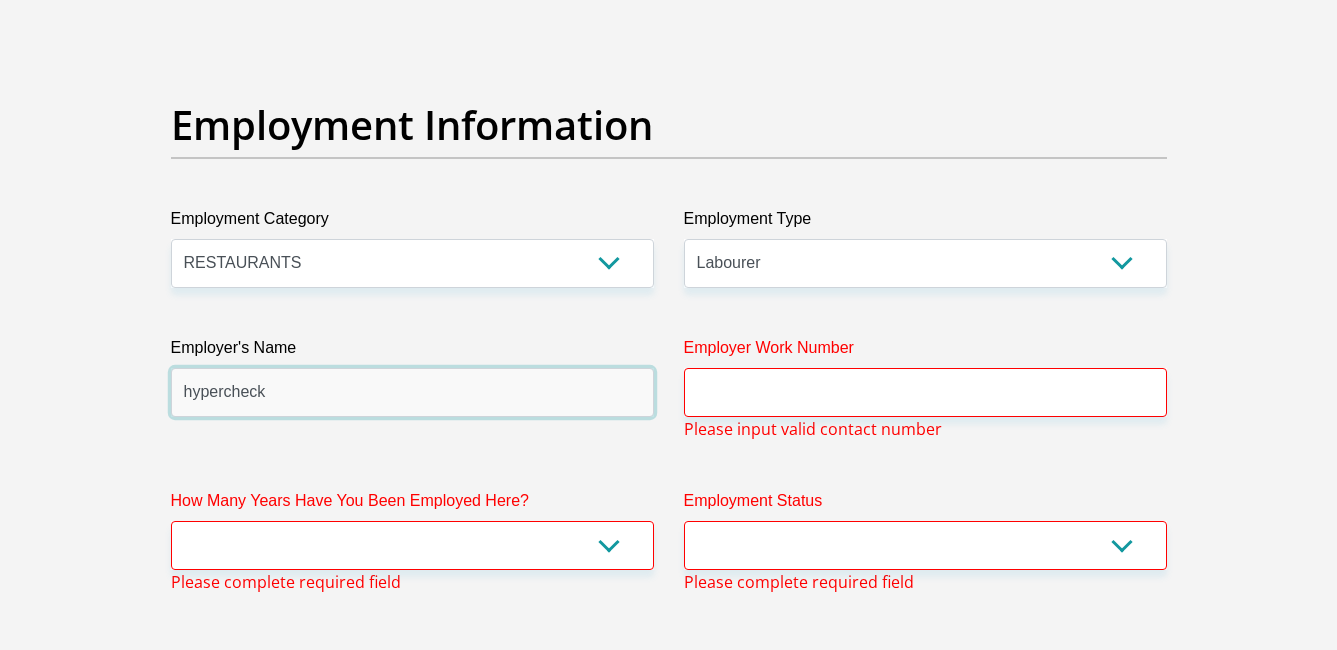 type on "hypercheck" 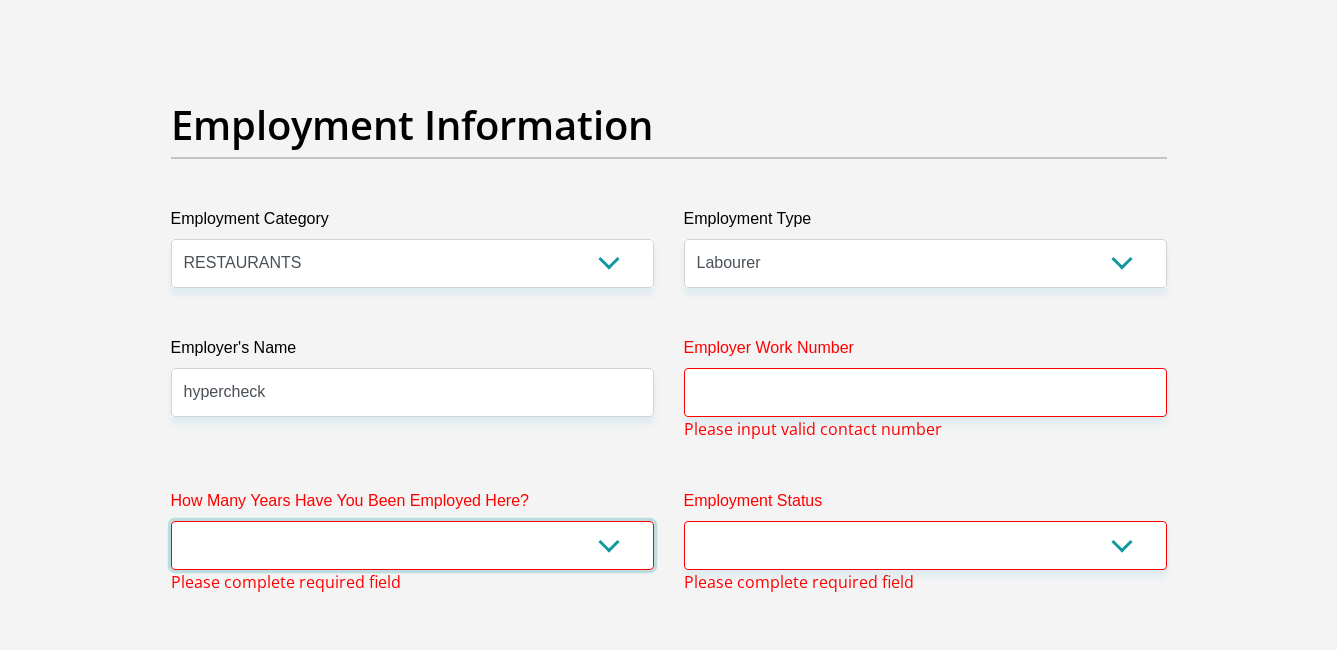 drag, startPoint x: 620, startPoint y: 561, endPoint x: 604, endPoint y: 558, distance: 16.27882 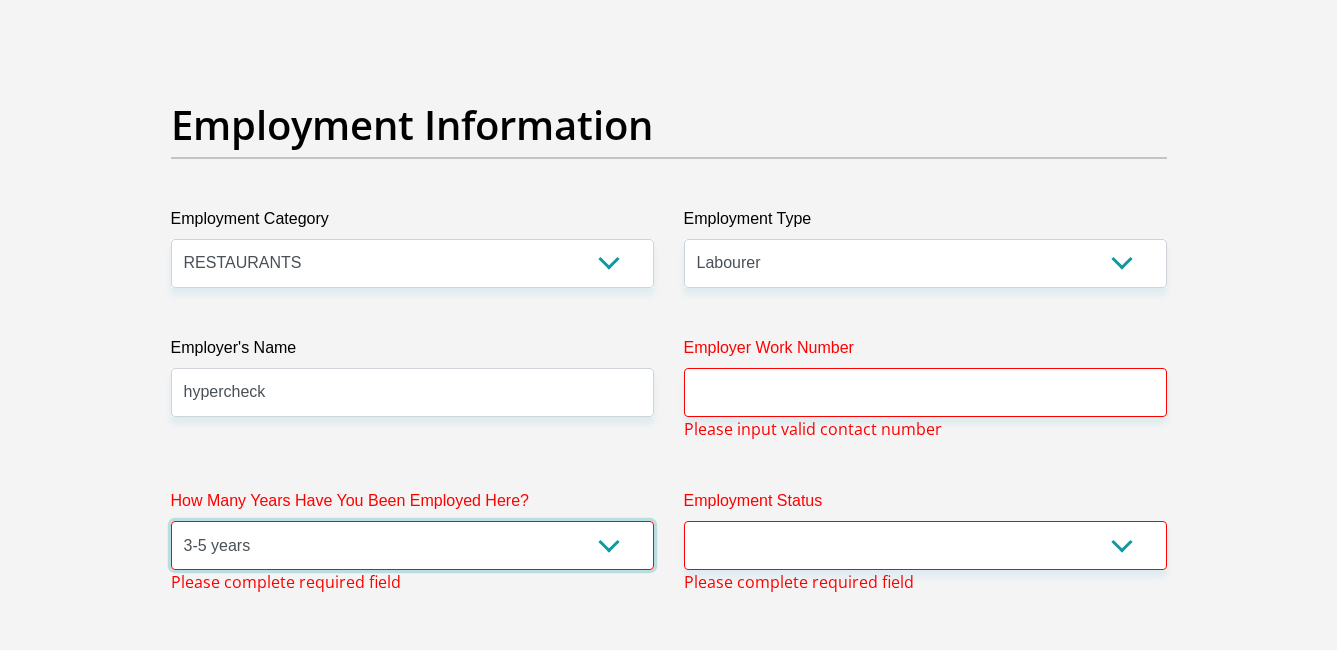click on "less than 1 year
1-3 years
3-5 years
5+ years" at bounding box center (412, 545) 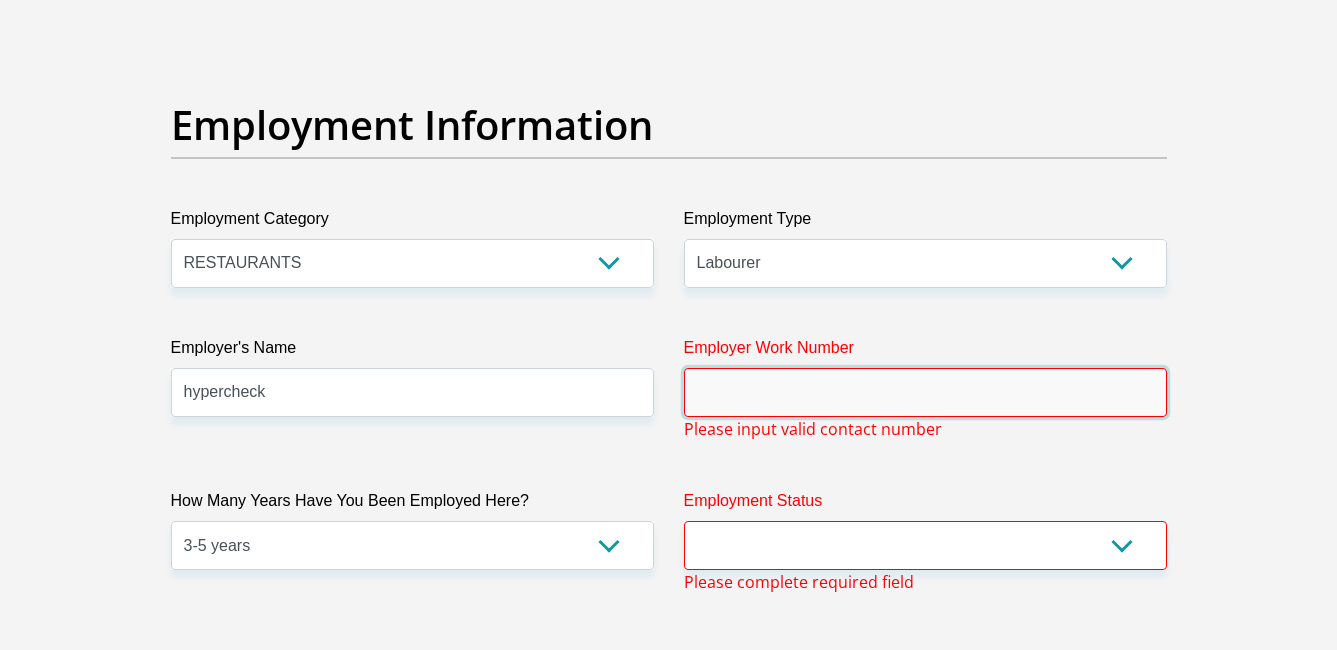 click on "Employer Work Number" at bounding box center (925, 392) 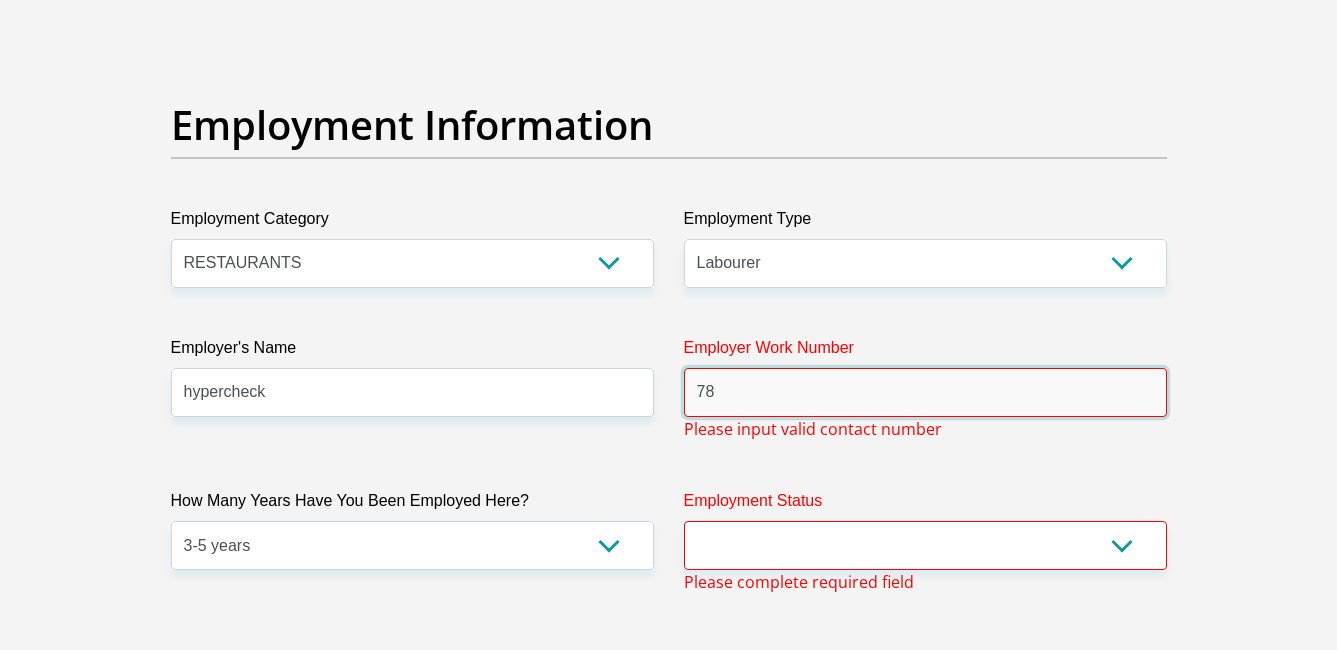 type on "7" 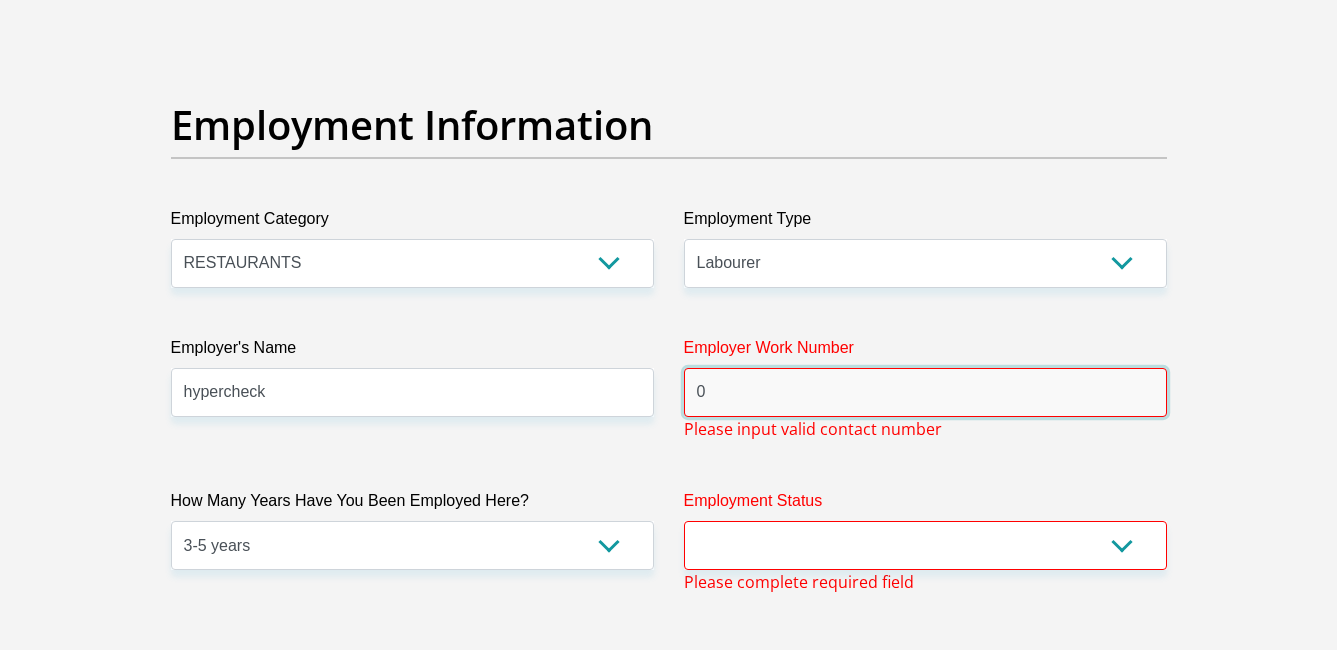type on "0792572526" 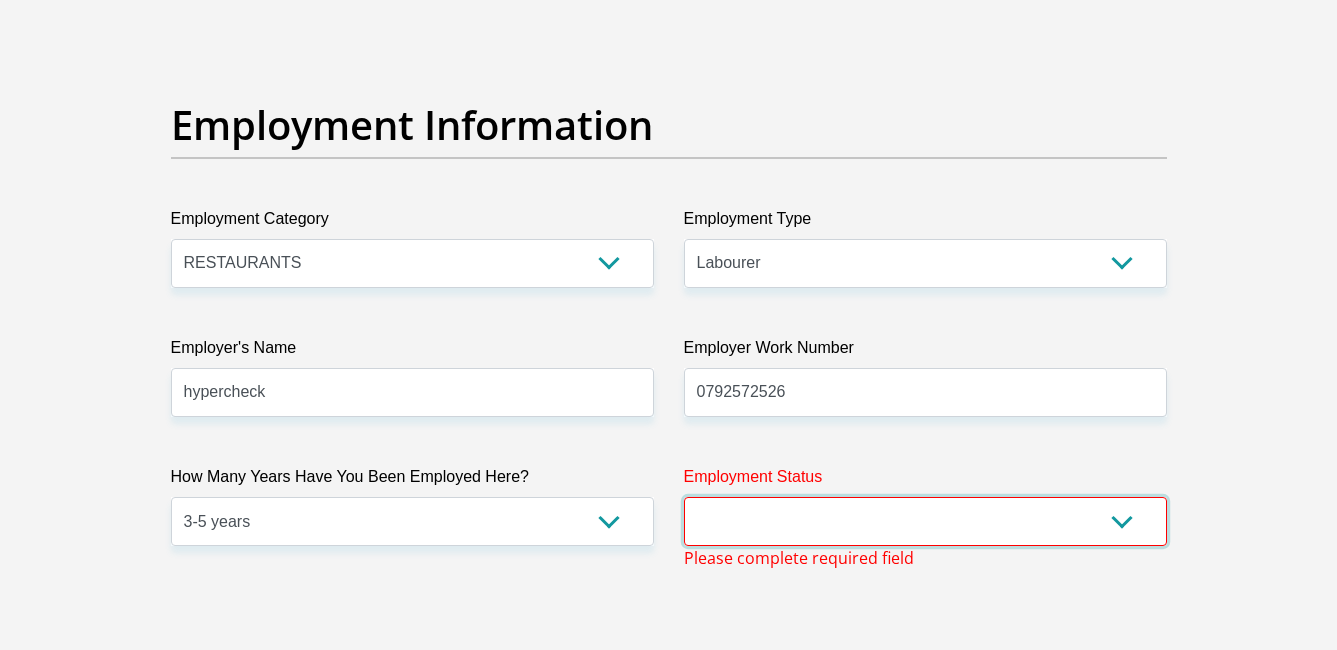 click on "Permanent/Full-time
Part-time/Casual
[DEMOGRAPHIC_DATA] Worker
Self-Employed
Housewife
Retired
Student
Medically Boarded
Disability
Unemployed" at bounding box center [925, 521] 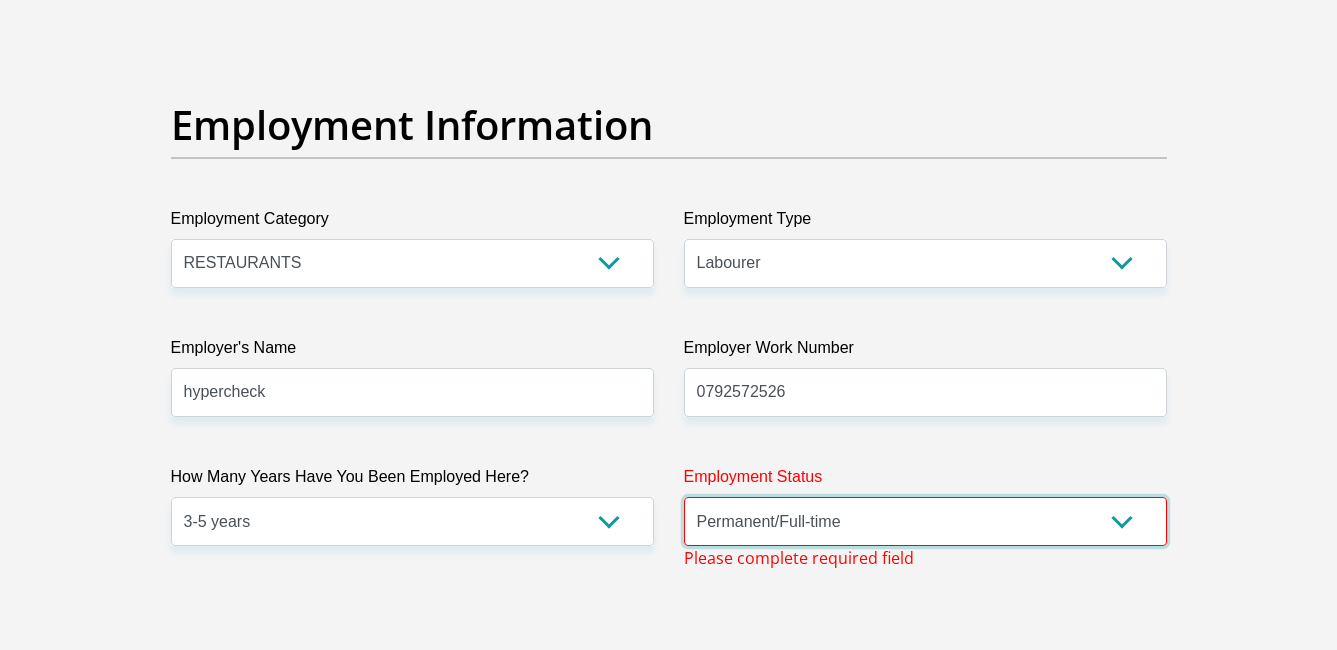 click on "Permanent/Full-time
Part-time/Casual
[DEMOGRAPHIC_DATA] Worker
Self-Employed
Housewife
Retired
Student
Medically Boarded
Disability
Unemployed" at bounding box center (925, 521) 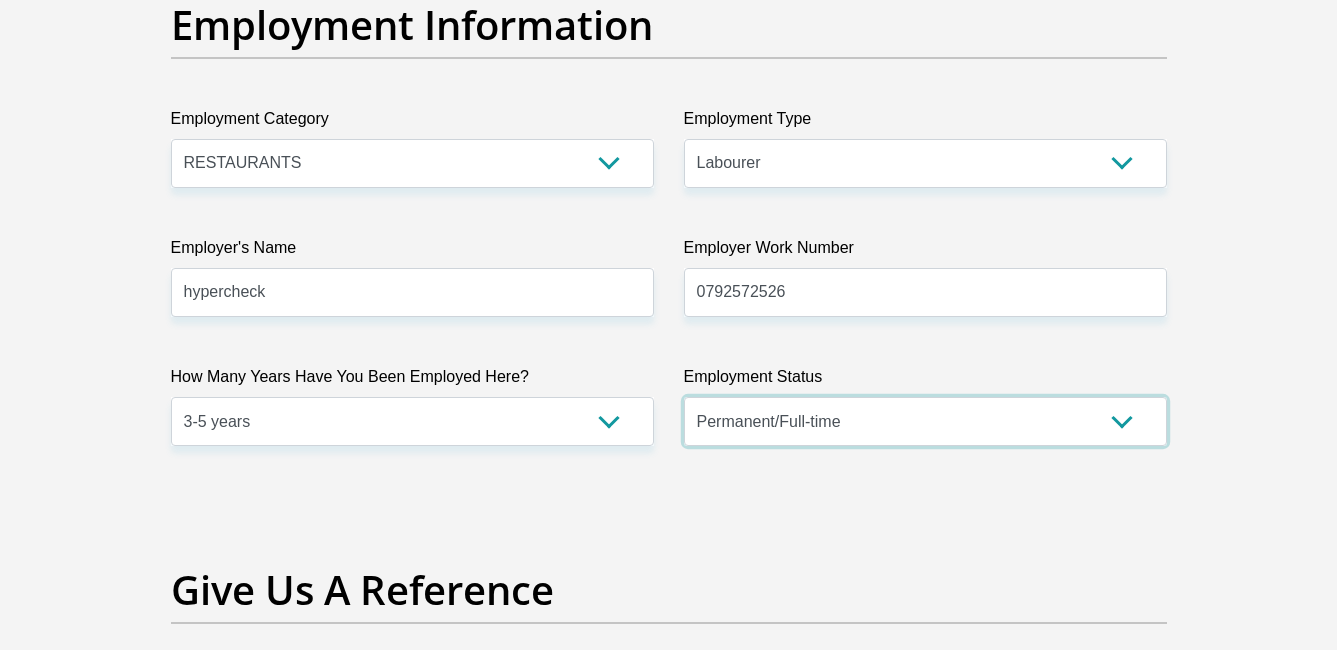 scroll, scrollTop: 3948, scrollLeft: 0, axis: vertical 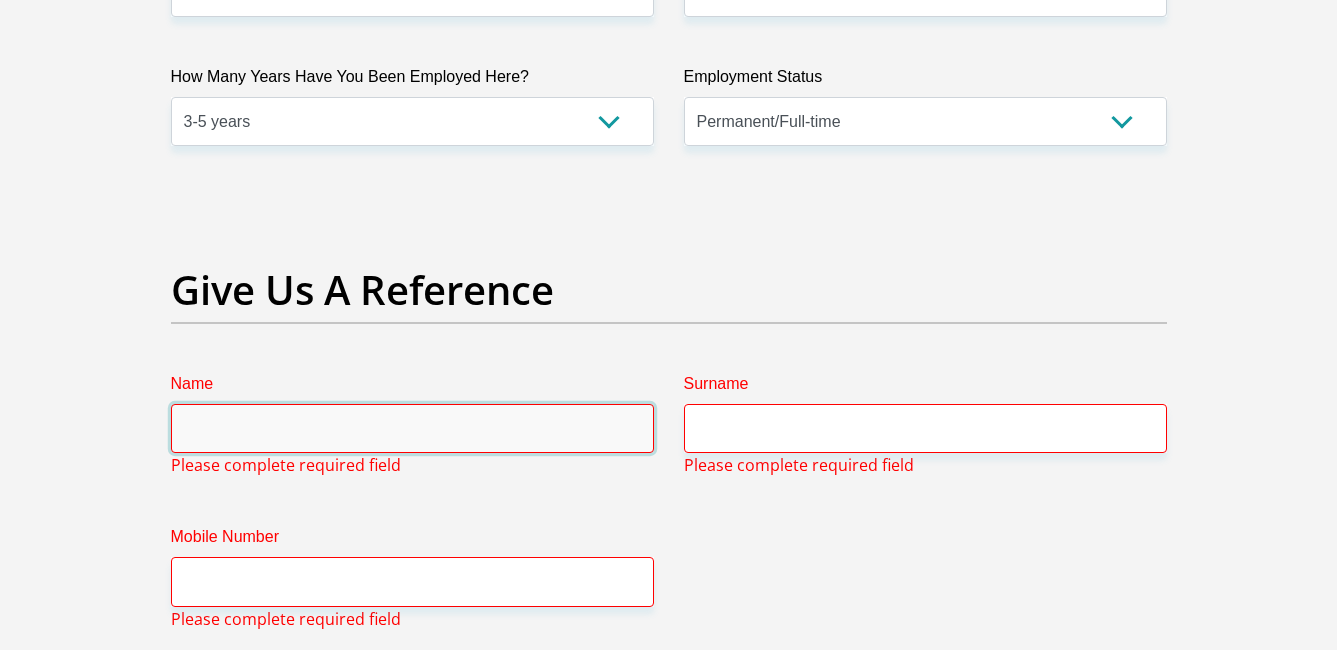 click on "Name" at bounding box center [412, 428] 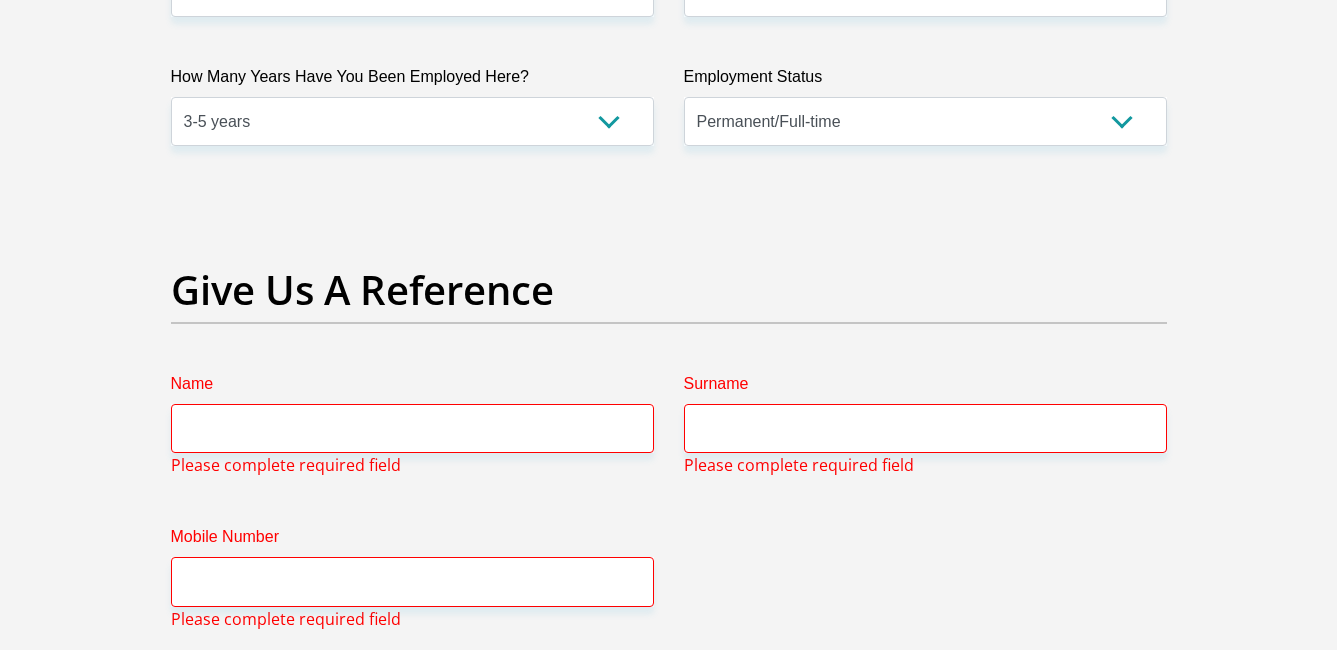 click on "Title
Mr
Ms
Mrs
Dr
[PERSON_NAME]
First Name
[GEOGRAPHIC_DATA]
Surname
[PERSON_NAME]
ID Number
9508245246080
Please input valid ID number
Race
Black
Coloured
Indian
White
Other
Contact Number
0738845384
Please input valid contact number
Nationality
[GEOGRAPHIC_DATA]
[GEOGRAPHIC_DATA]
[GEOGRAPHIC_DATA]  [GEOGRAPHIC_DATA]  [GEOGRAPHIC_DATA]" at bounding box center (669, -309) 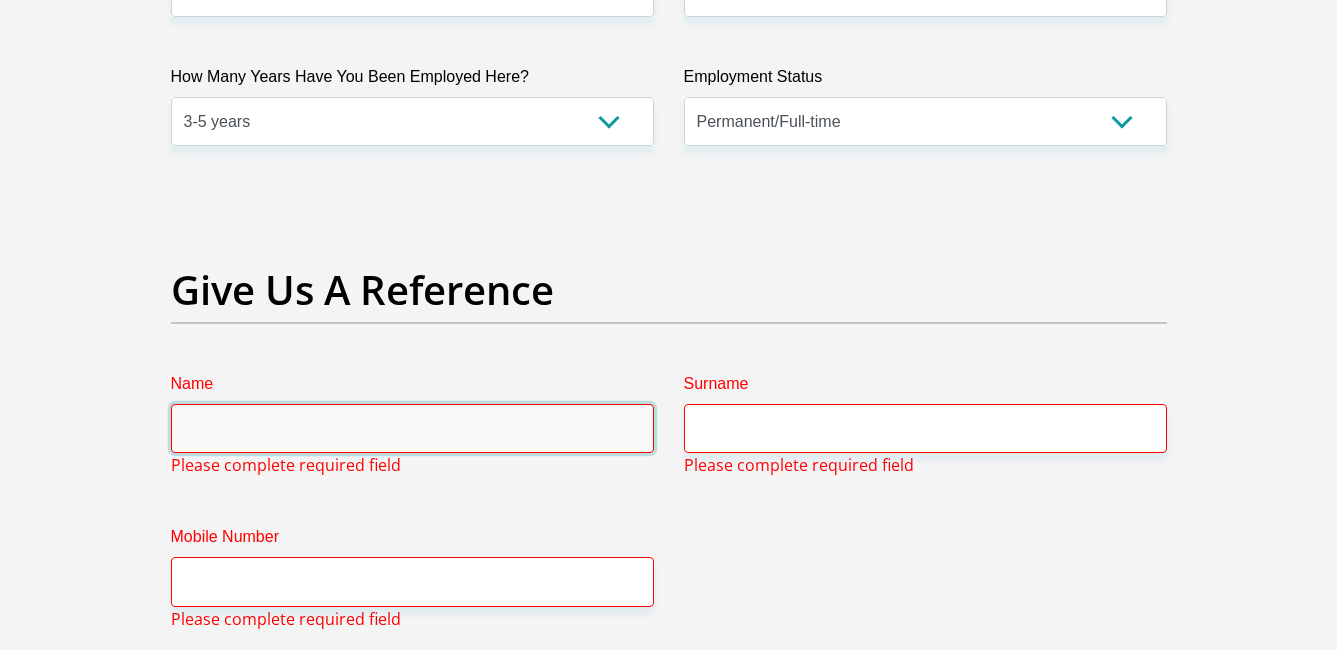 click on "Name" at bounding box center (412, 428) 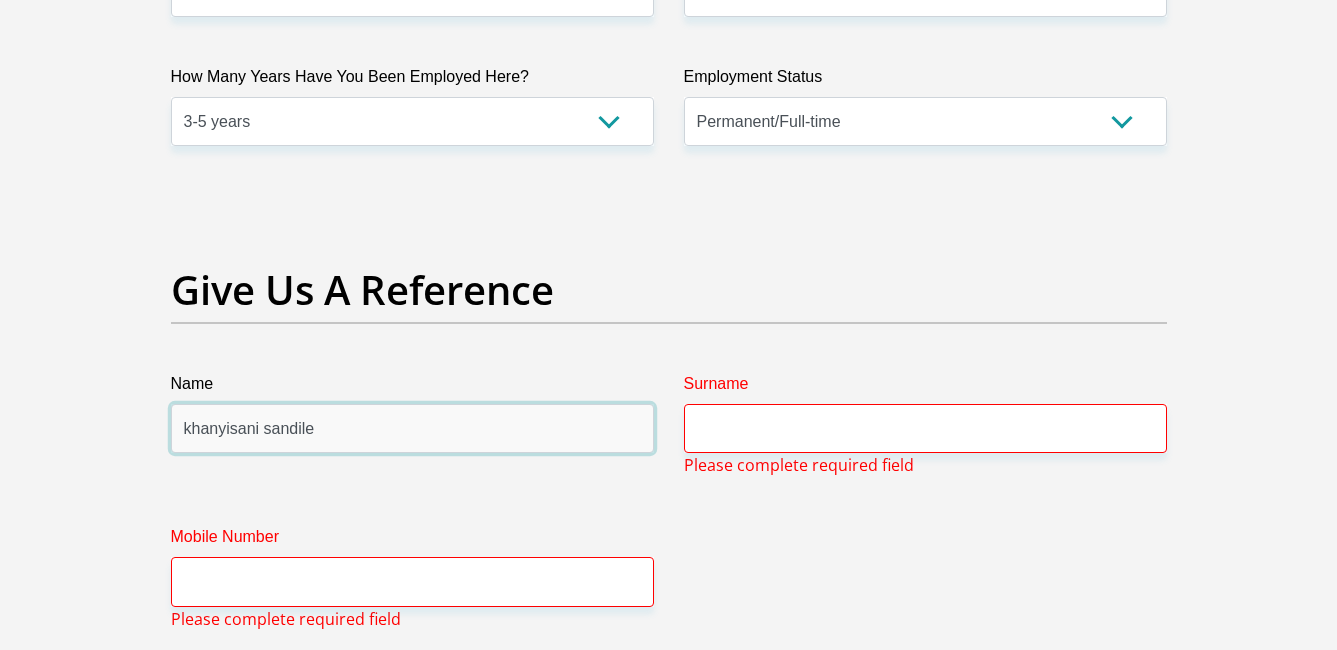 type on "khanyisani sandile" 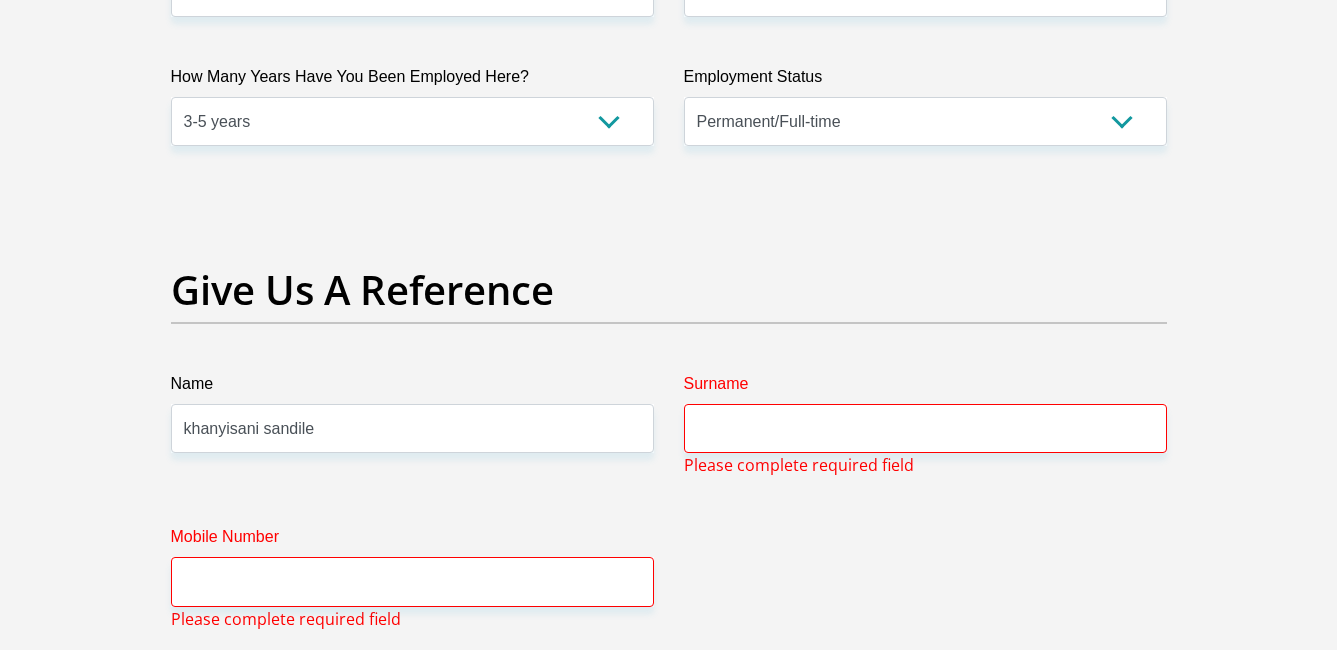 drag, startPoint x: 789, startPoint y: 373, endPoint x: 790, endPoint y: 408, distance: 35.014282 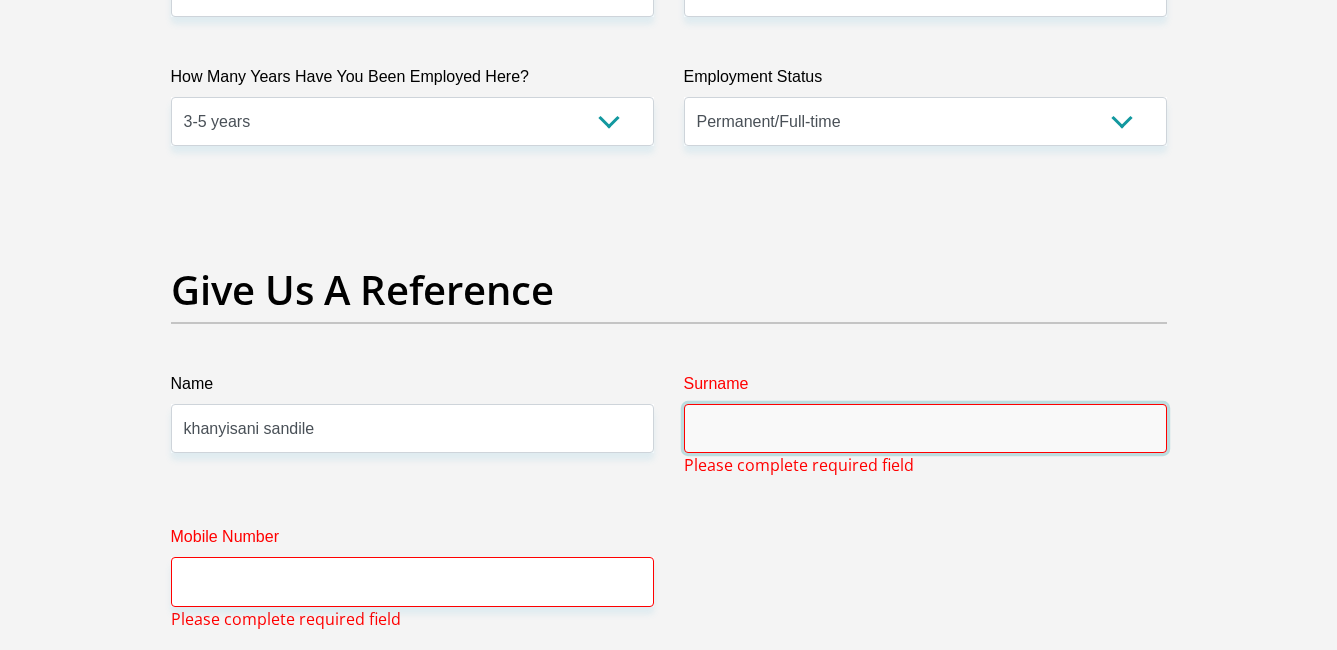 click on "Surname" at bounding box center [925, 428] 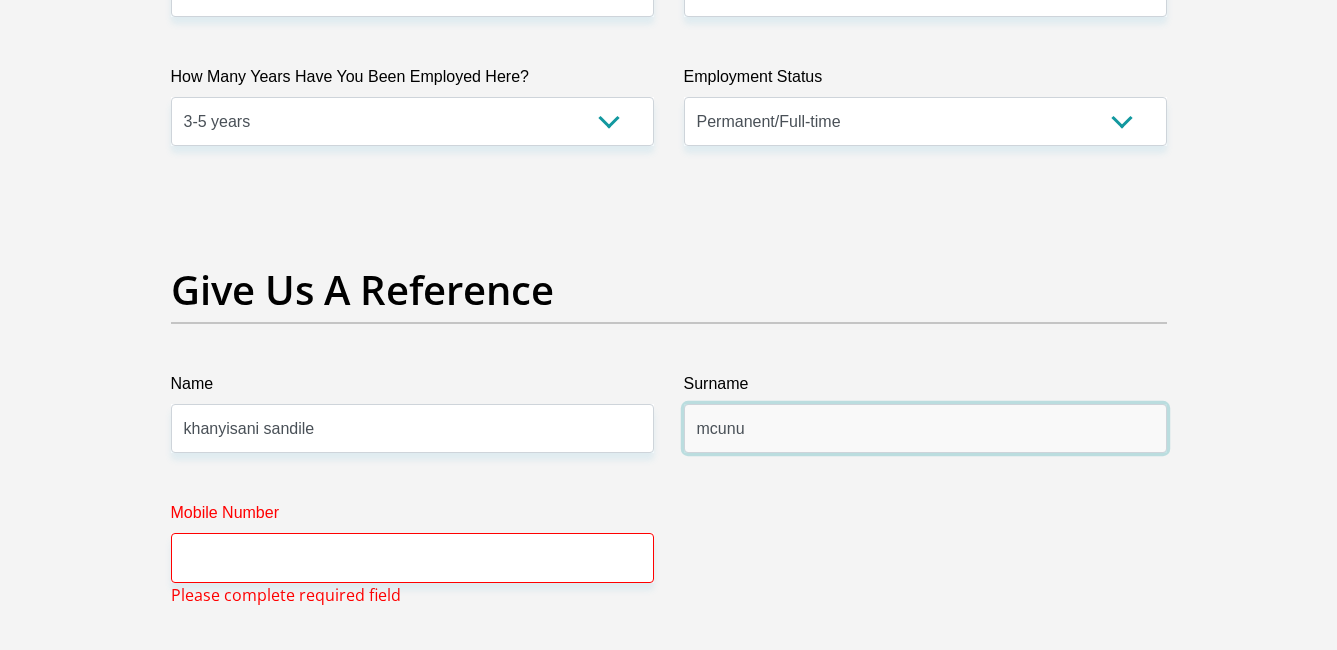 type on "mcunu" 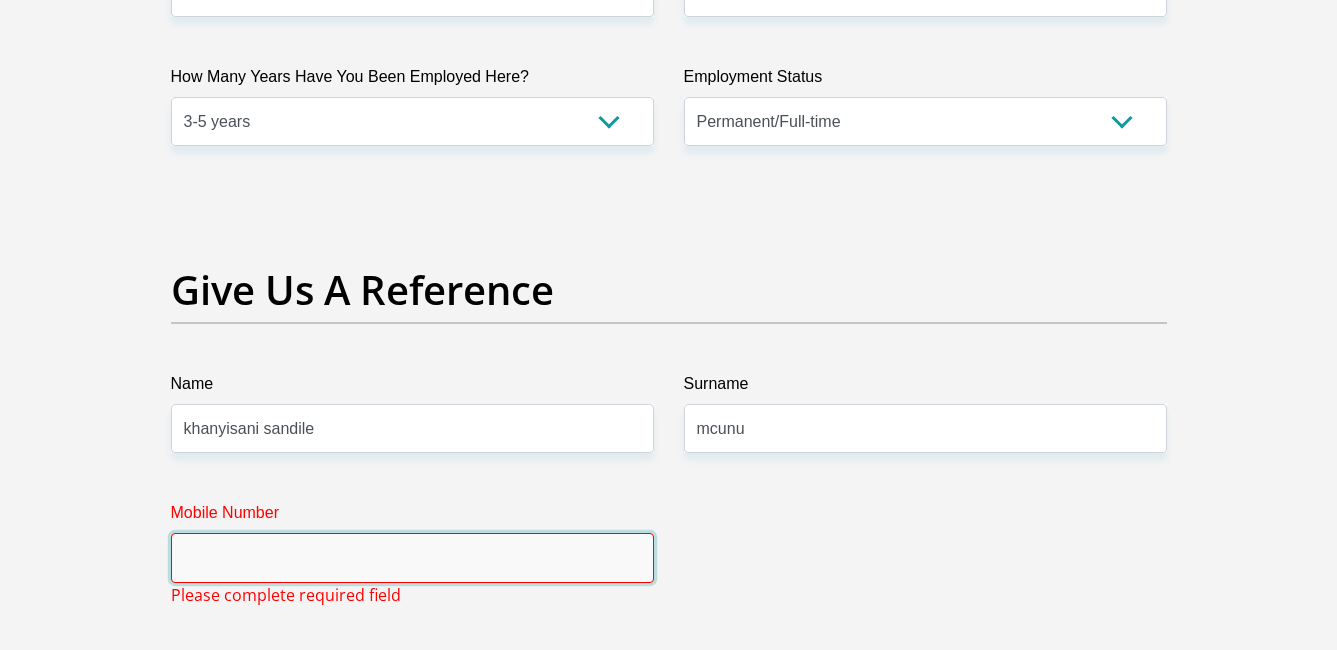 click on "Mobile Number" at bounding box center [412, 557] 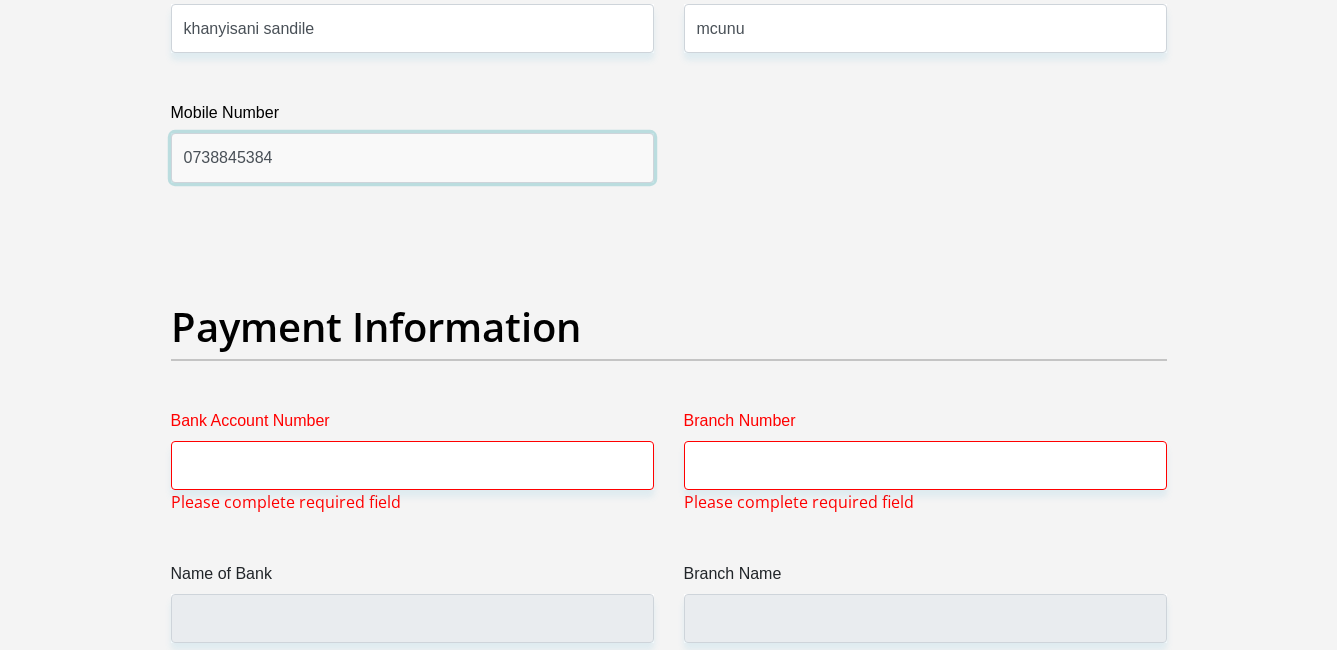 scroll, scrollTop: 4448, scrollLeft: 0, axis: vertical 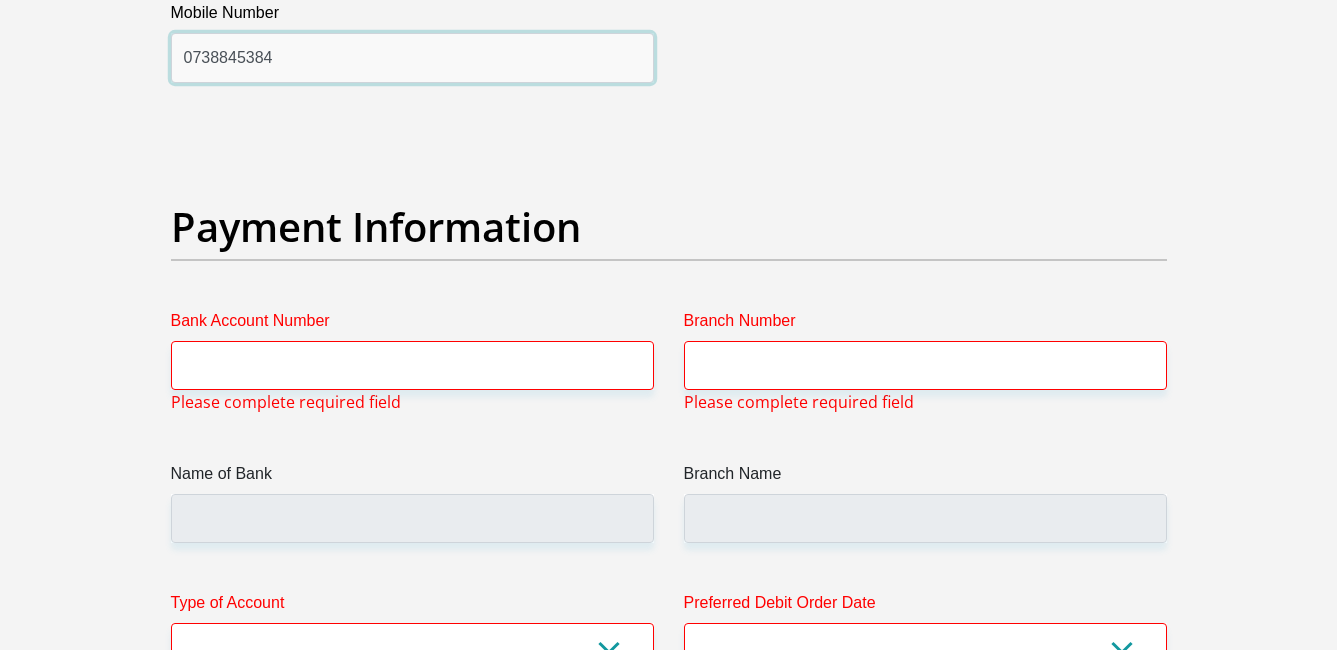 type on "0738845384" 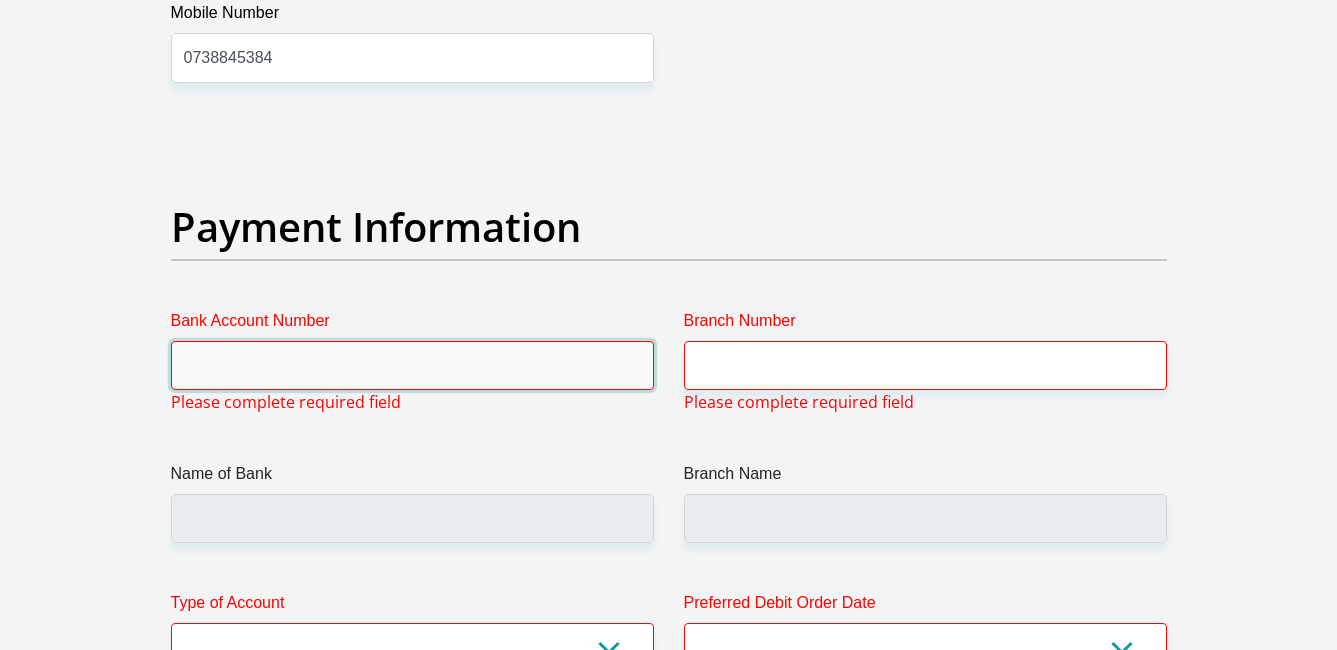 click on "Bank Account Number" at bounding box center (412, 365) 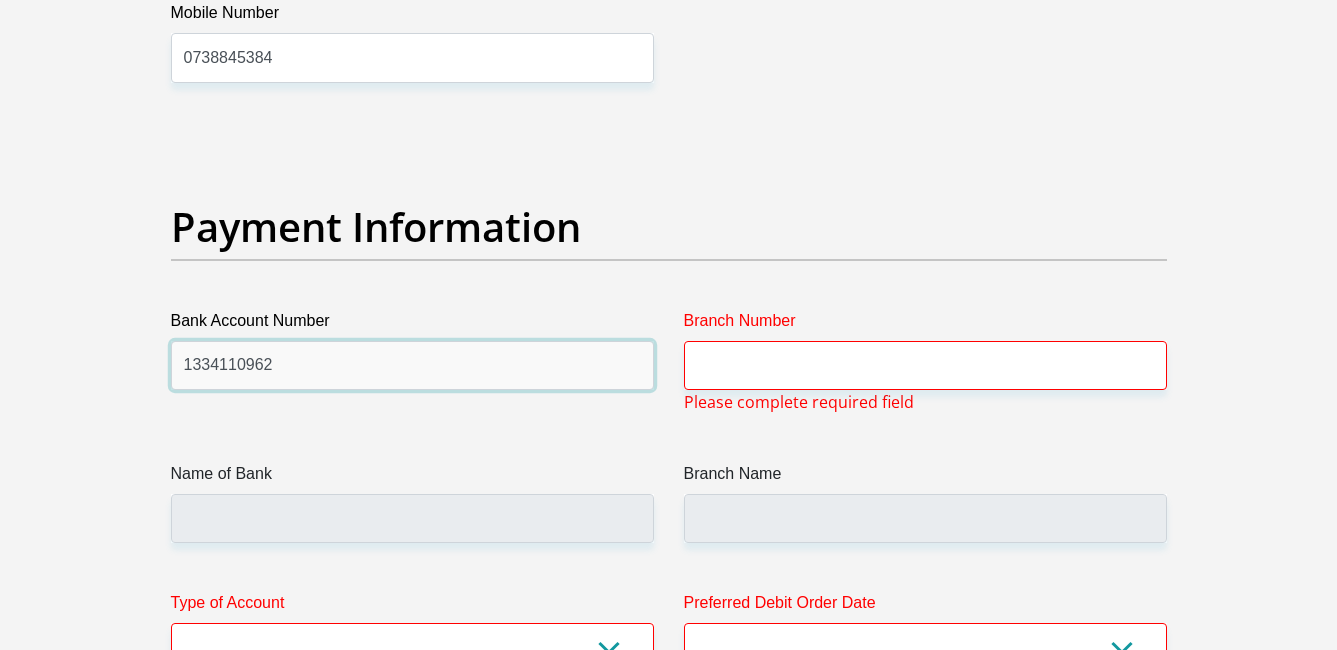 type on "1334110962" 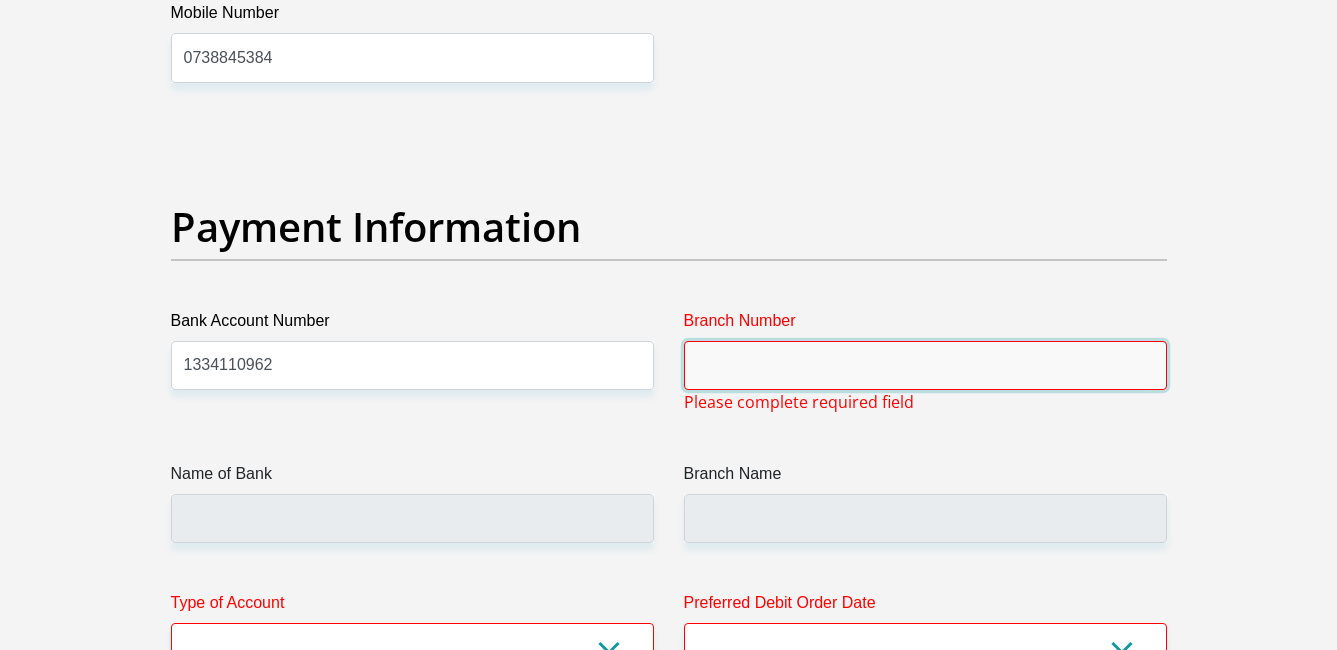 click on "Branch Number" at bounding box center [925, 365] 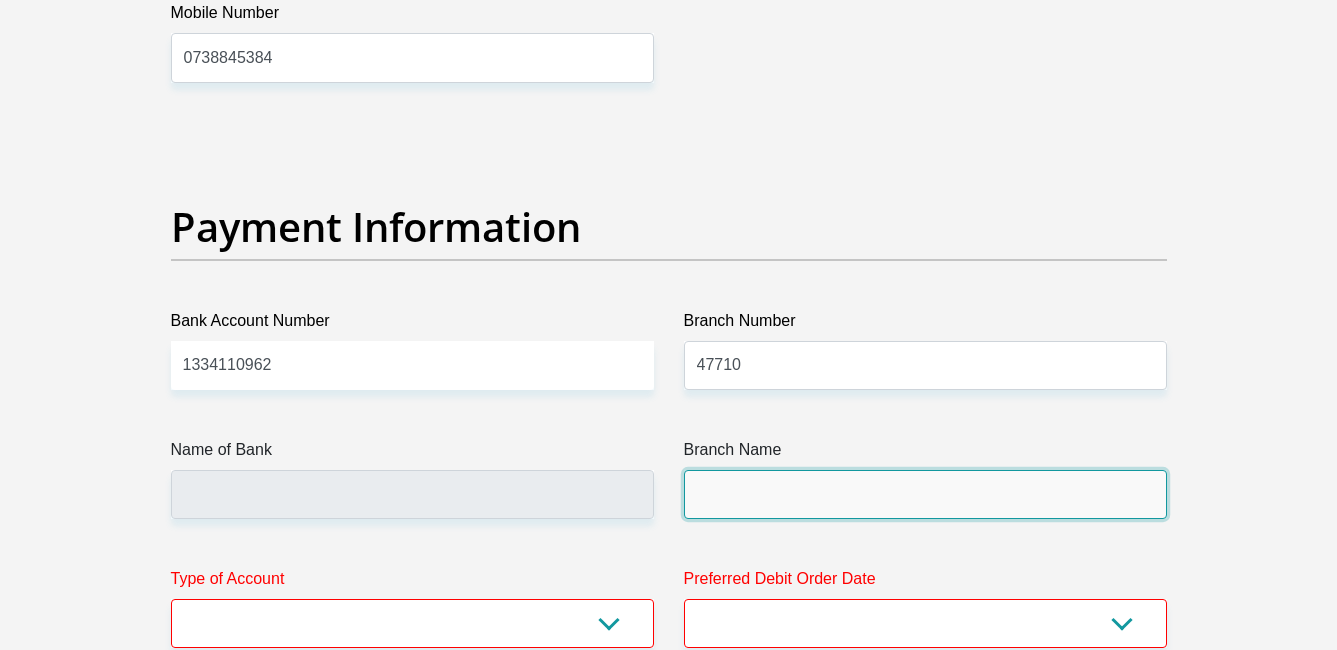 click on "Branch Name" at bounding box center (925, 494) 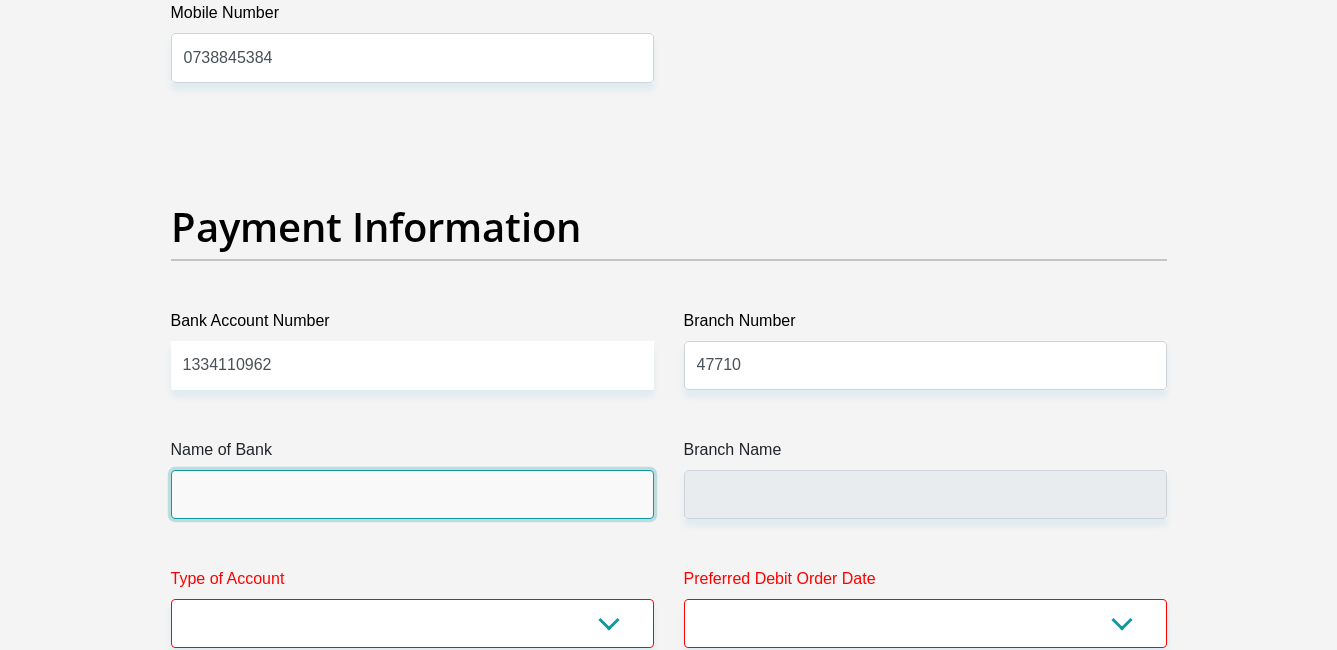 click on "Name of Bank" at bounding box center [412, 494] 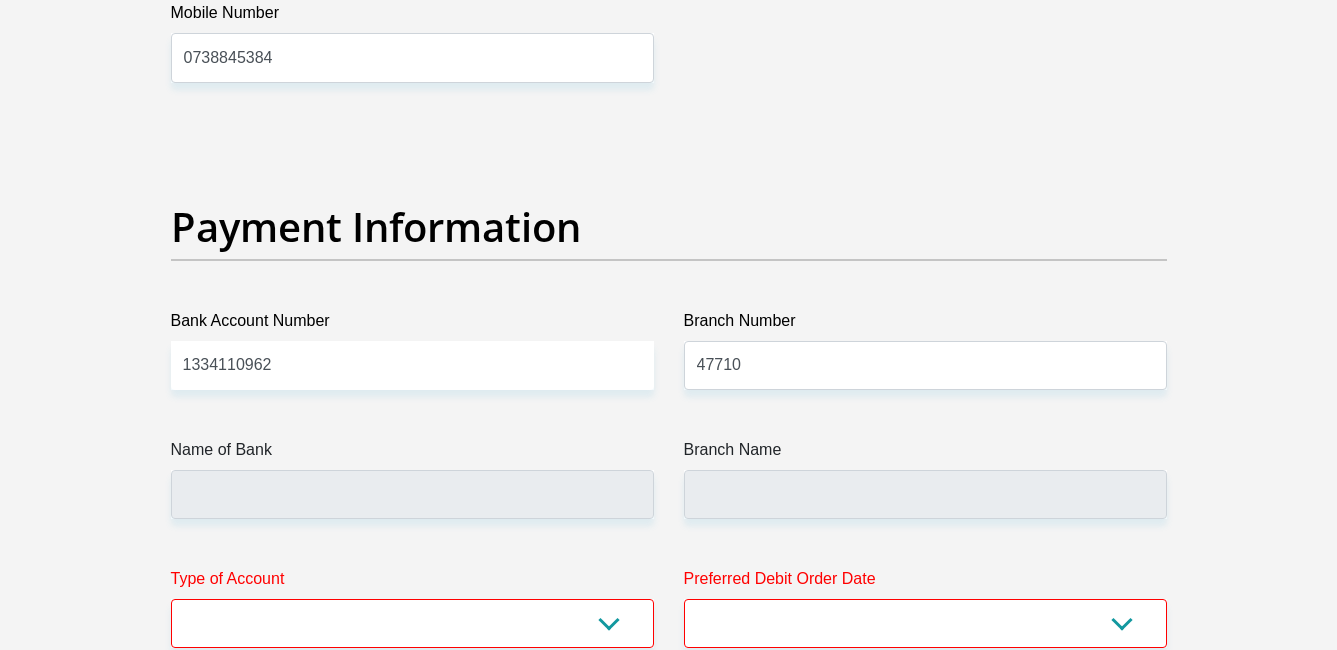 click on "Title
Mr
Ms
Mrs
Dr
[PERSON_NAME]
First Name
[GEOGRAPHIC_DATA]
Surname
[PERSON_NAME]
ID Number
9508245246080
Please input valid ID number
Race
Black
Coloured
Indian
White
Other
Contact Number
0738845384
Please input valid contact number
Nationality
[GEOGRAPHIC_DATA]
[GEOGRAPHIC_DATA]
[GEOGRAPHIC_DATA]  [GEOGRAPHIC_DATA]  [GEOGRAPHIC_DATA]" at bounding box center (669, -845) 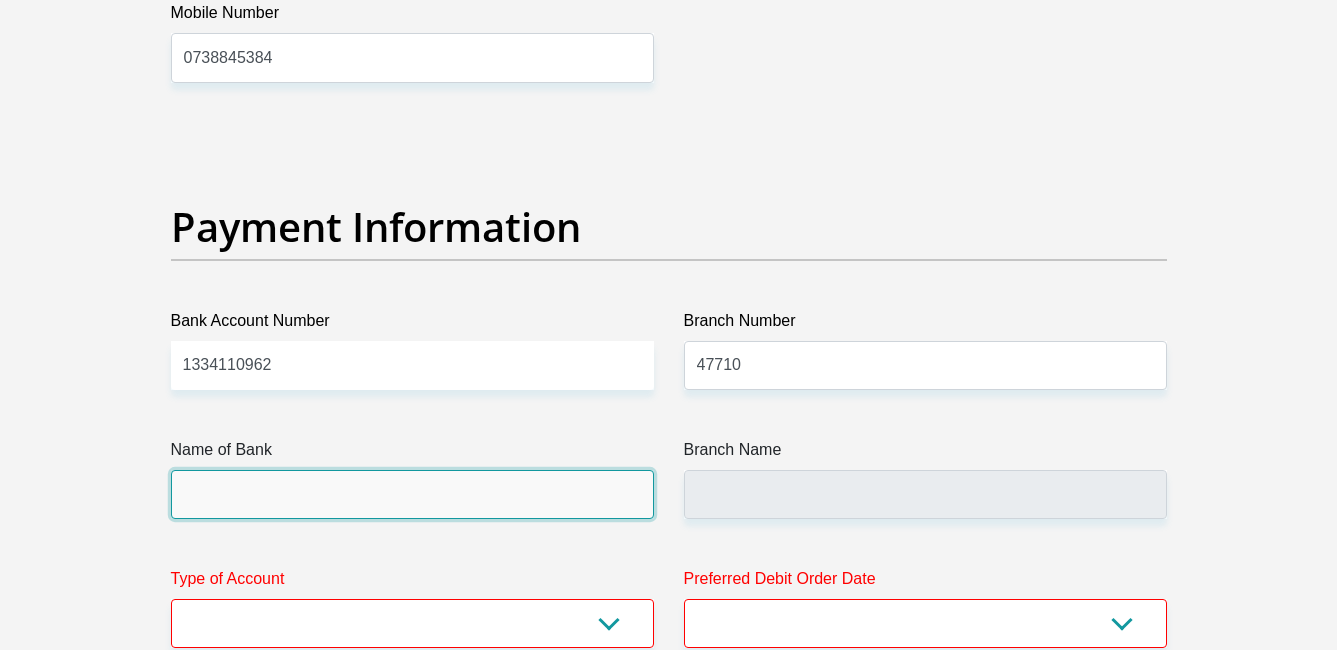 click on "Name of Bank" at bounding box center (412, 494) 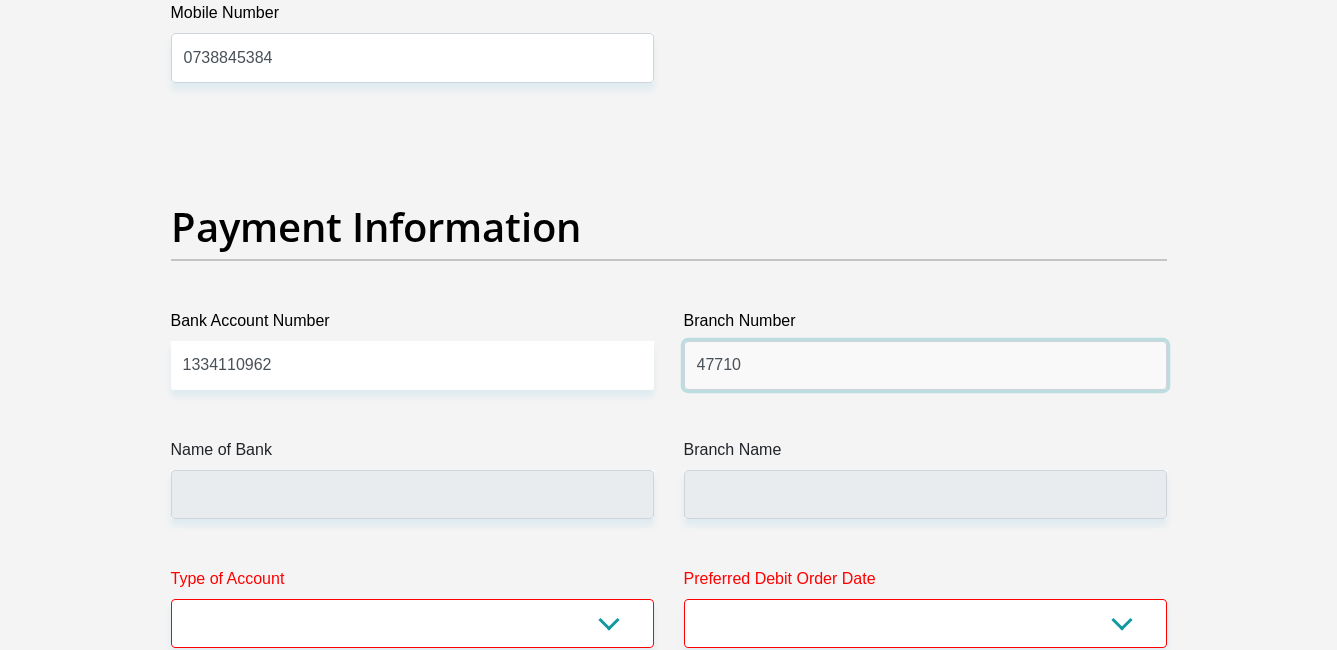 click on "47710" at bounding box center [925, 365] 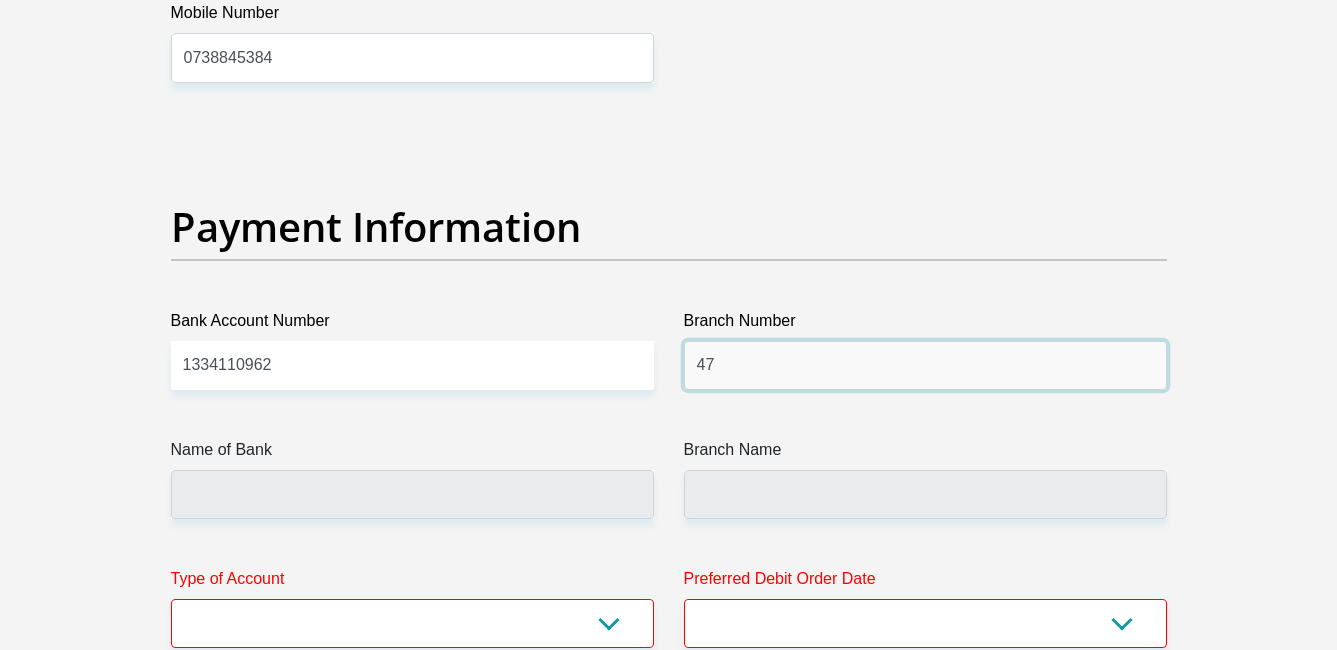 type on "4" 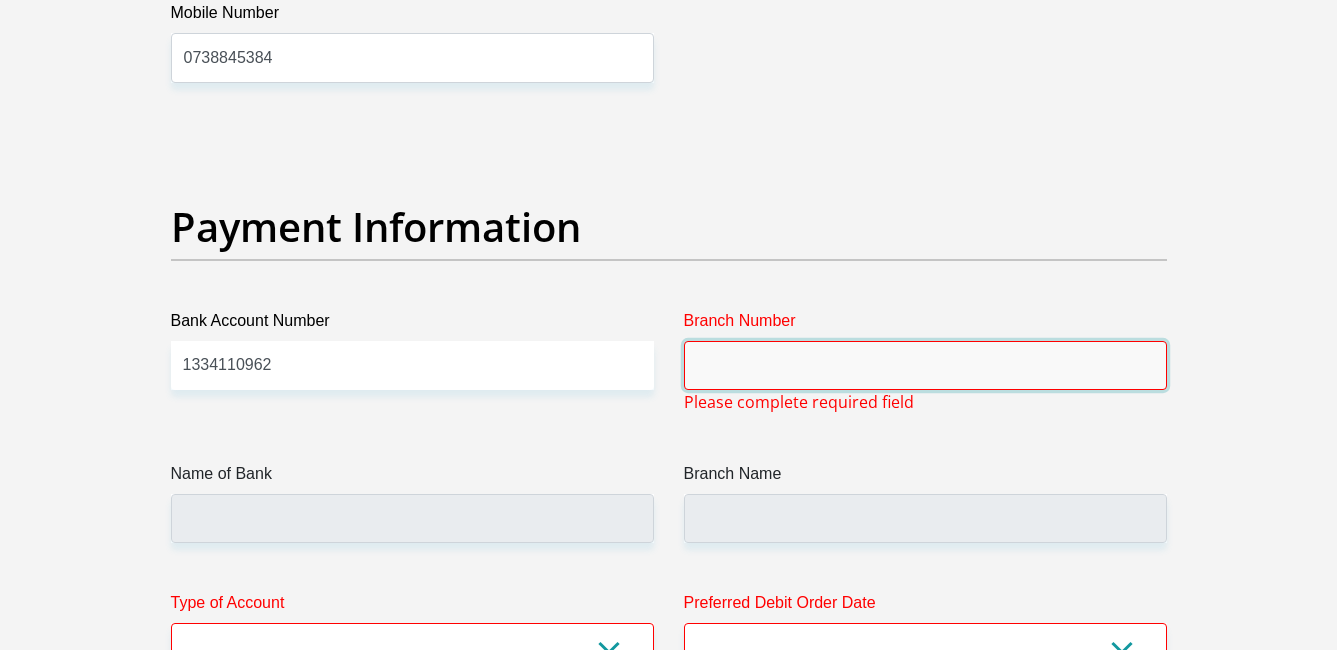 type 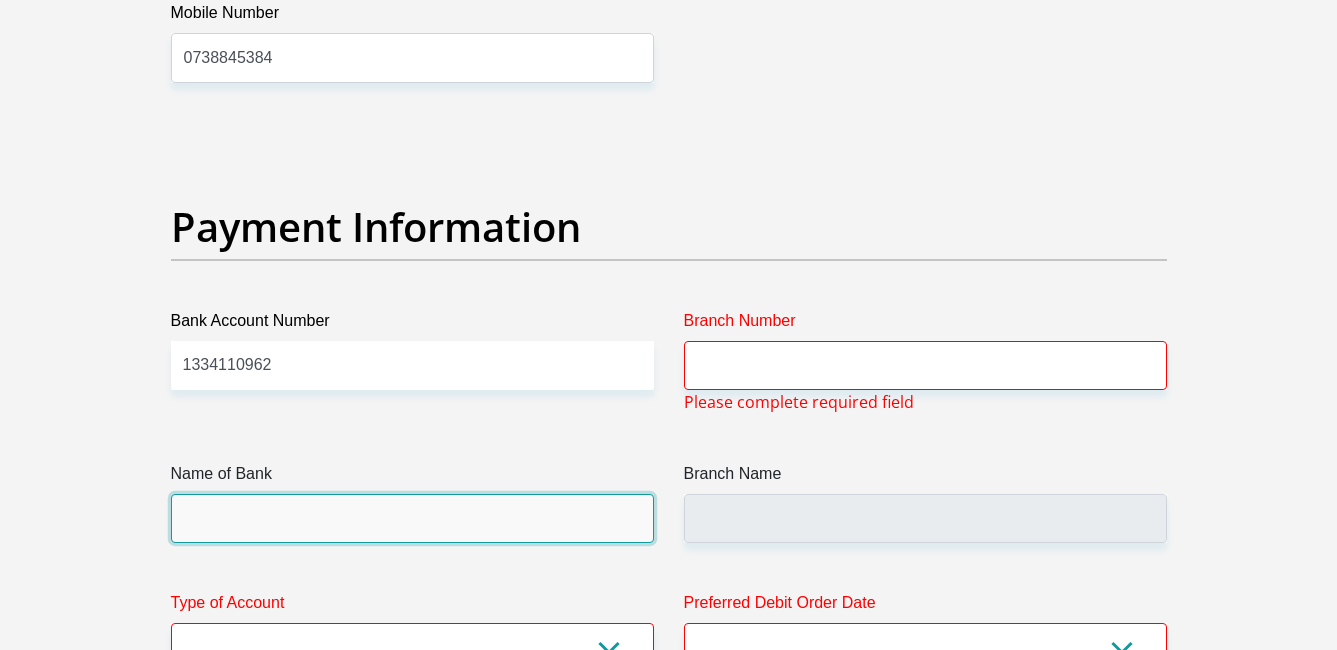 click on "Name of Bank" at bounding box center (412, 518) 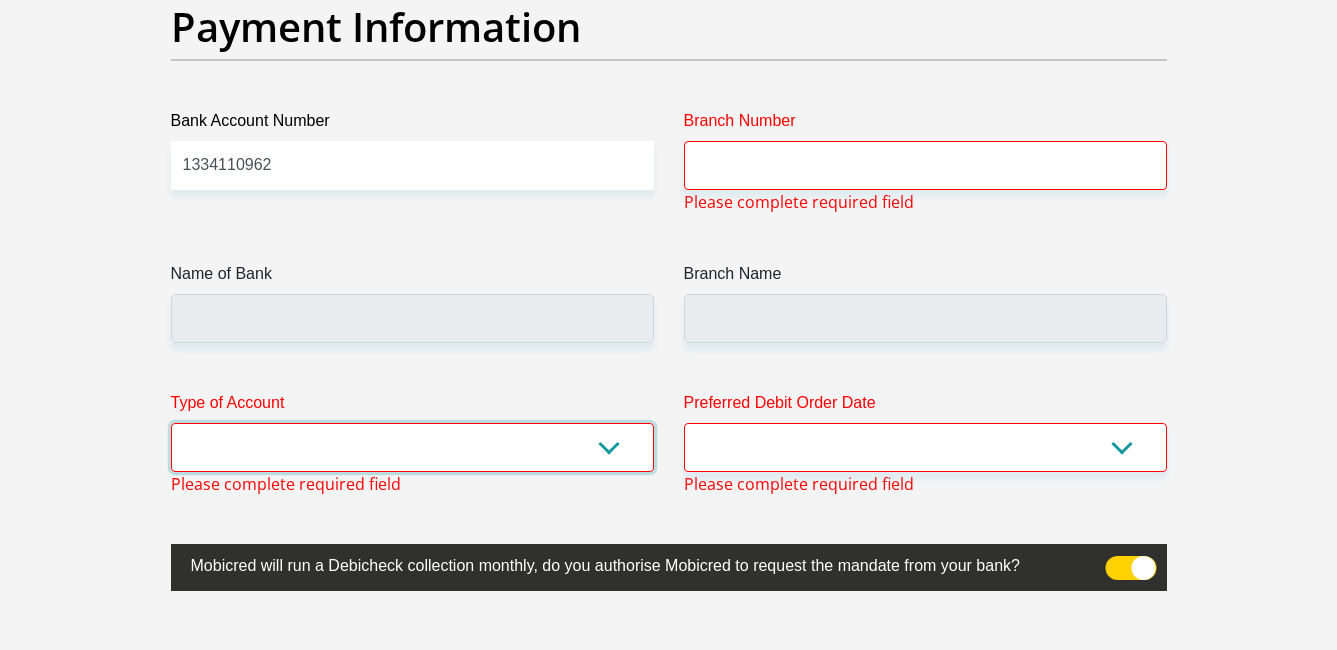 click on "Cheque
Savings" at bounding box center [412, 447] 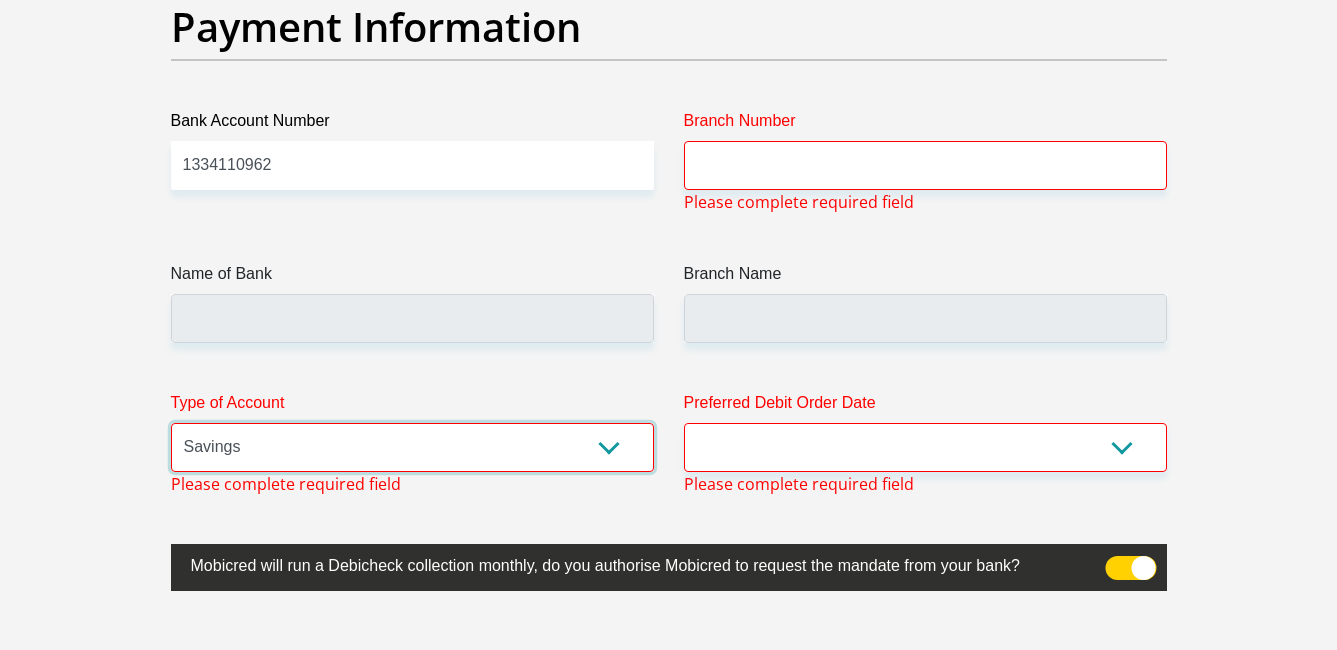 click on "Cheque
Savings" at bounding box center [412, 447] 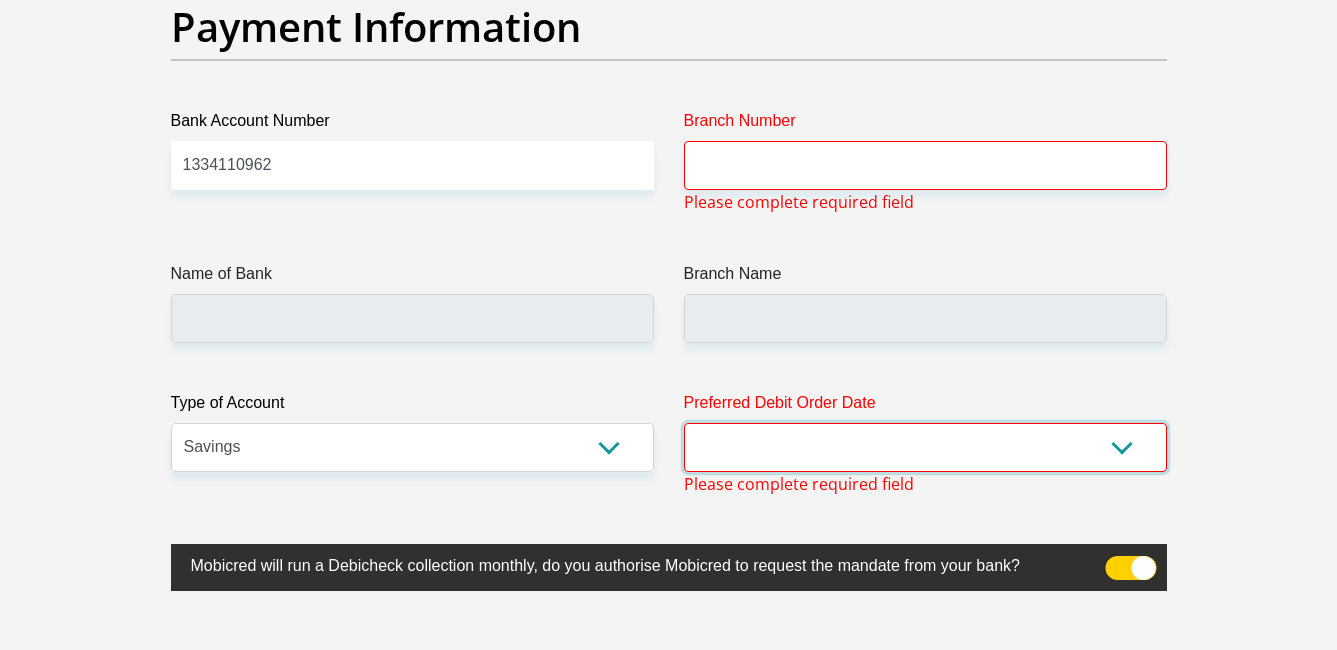 click on "1st
2nd
3rd
4th
5th
7th
18th
19th
20th
21st
22nd
23rd
24th
25th
26th
27th
28th
29th
30th" at bounding box center [925, 447] 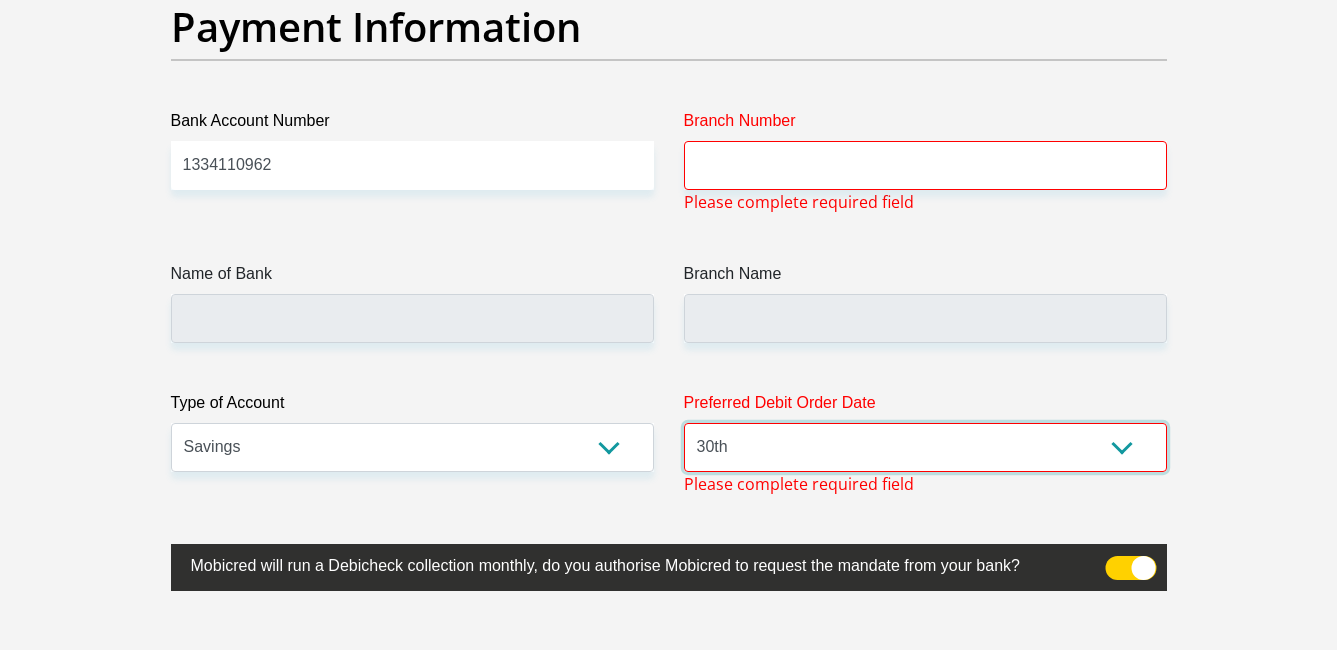 click on "1st
2nd
3rd
4th
5th
7th
18th
19th
20th
21st
22nd
23rd
24th
25th
26th
27th
28th
29th
30th" at bounding box center [925, 447] 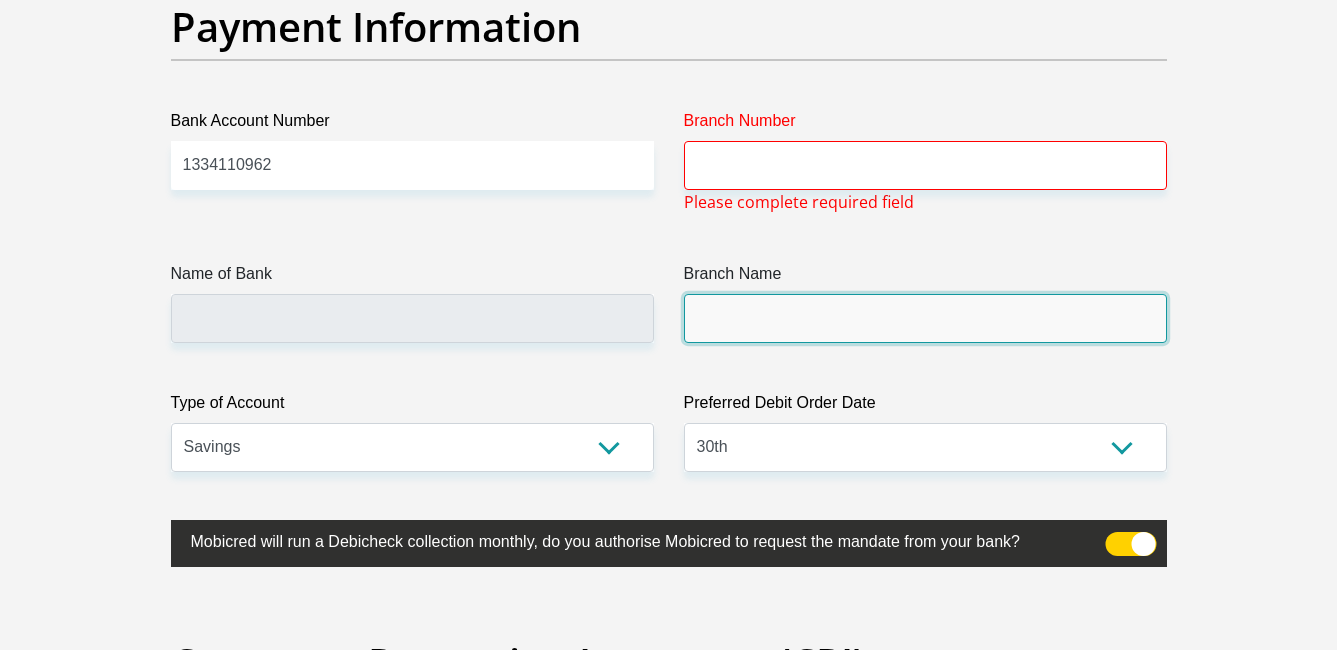 click on "Branch Name" at bounding box center [925, 318] 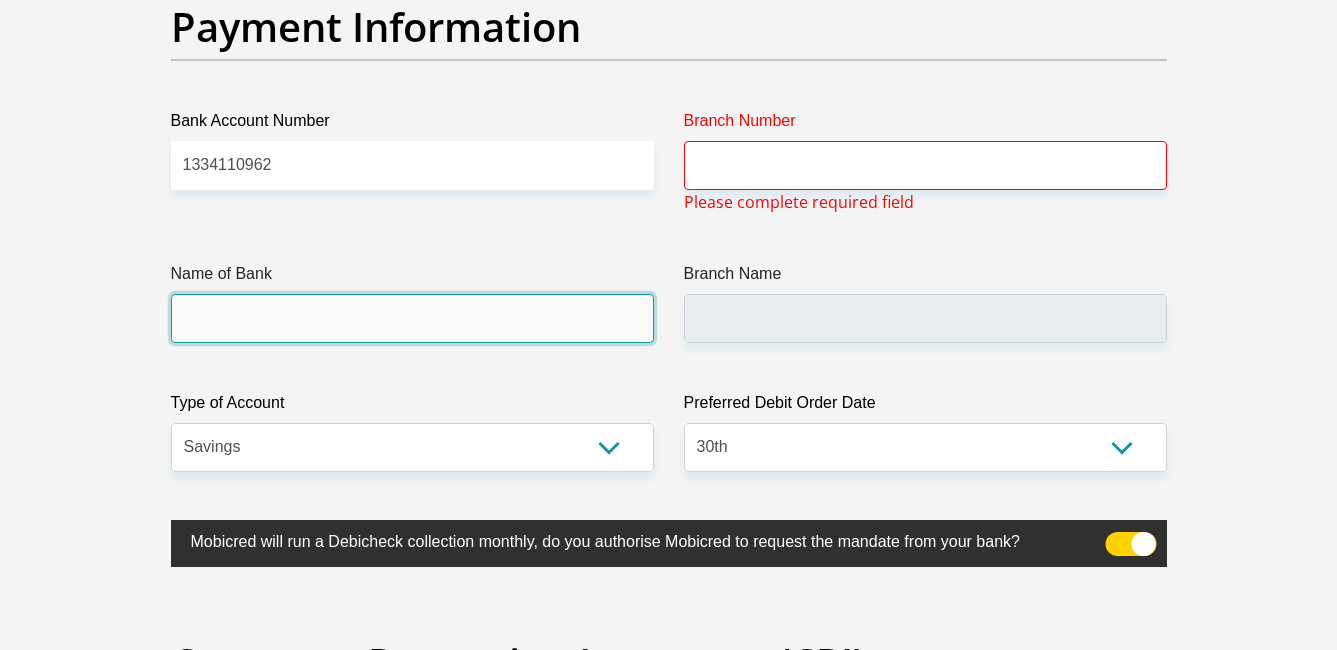 click on "Name of Bank" at bounding box center (412, 318) 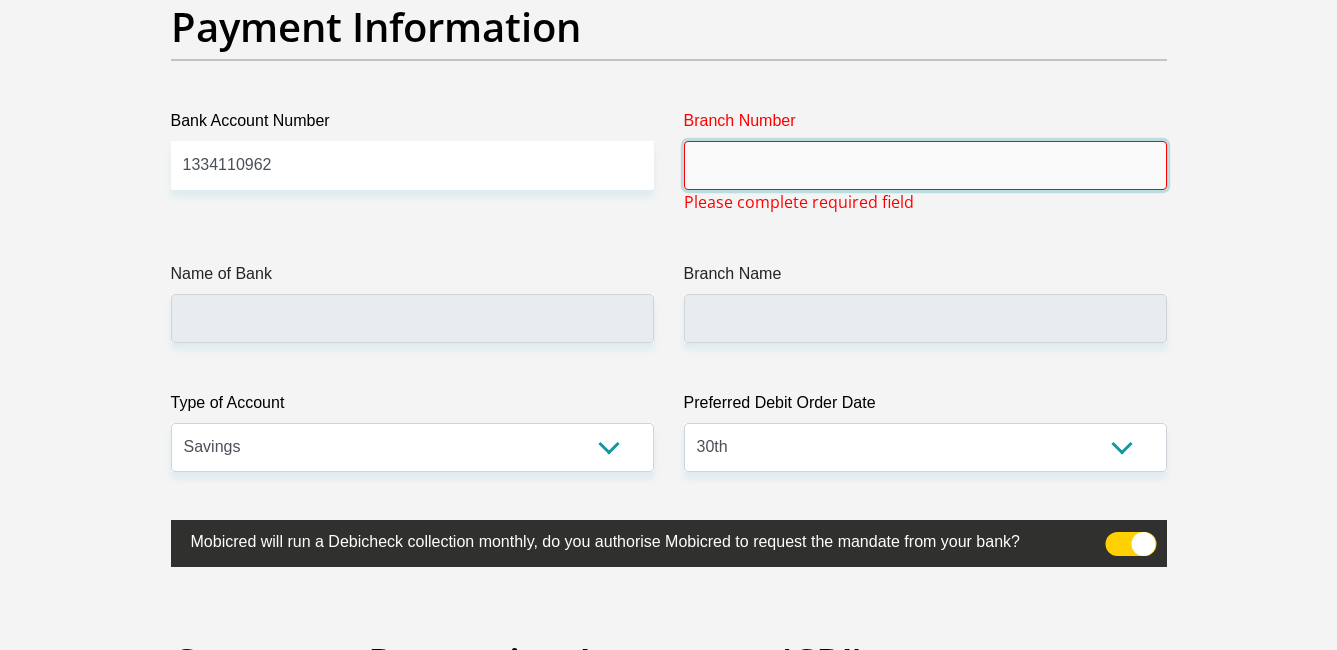 click on "Branch Number" at bounding box center (925, 165) 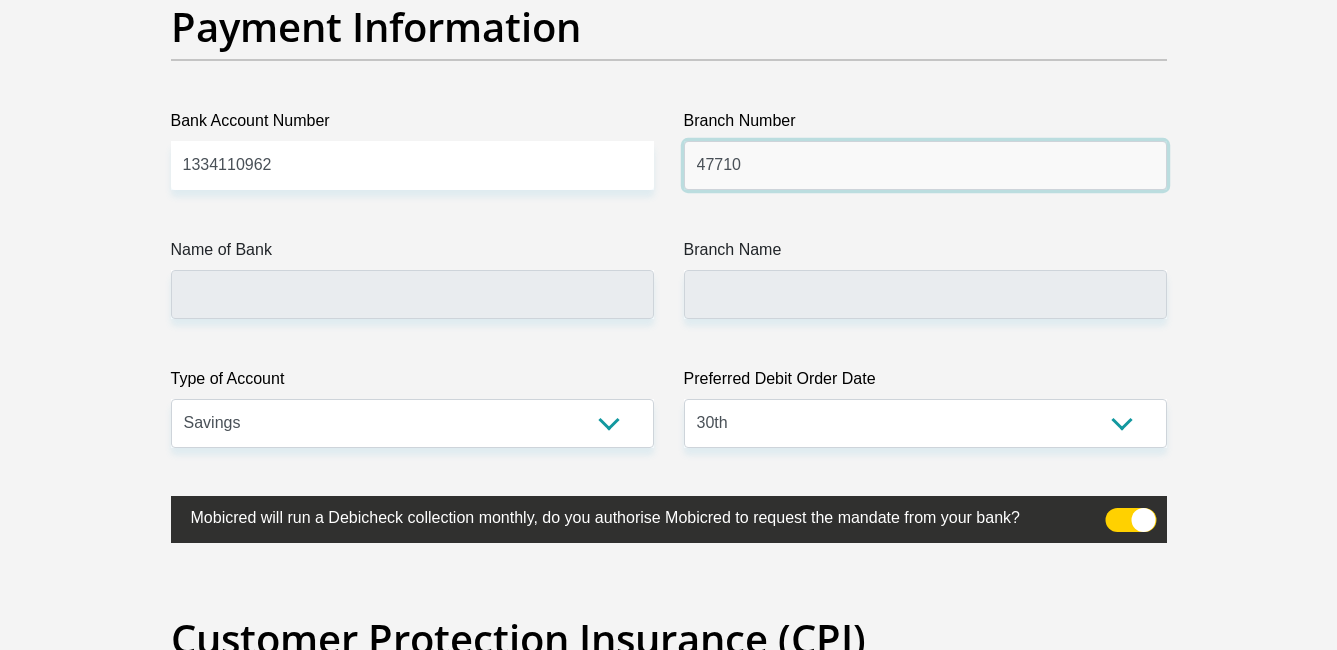 type on "47710" 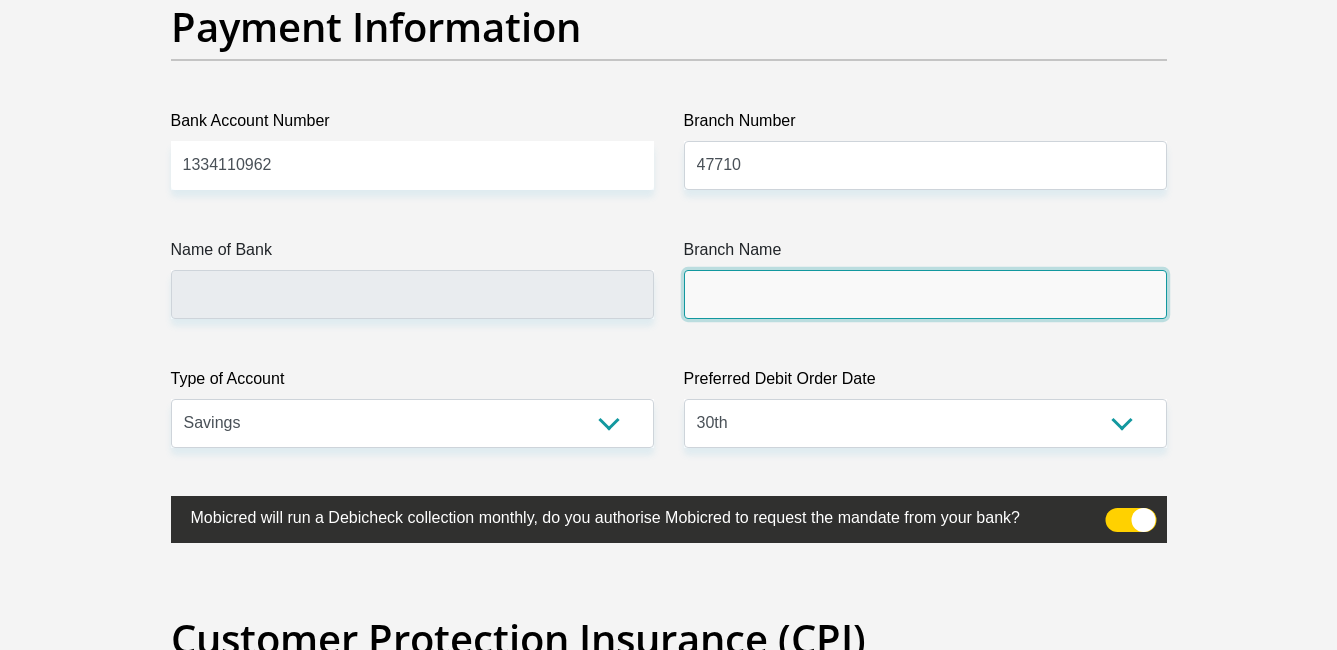 click on "Branch Name" at bounding box center (925, 294) 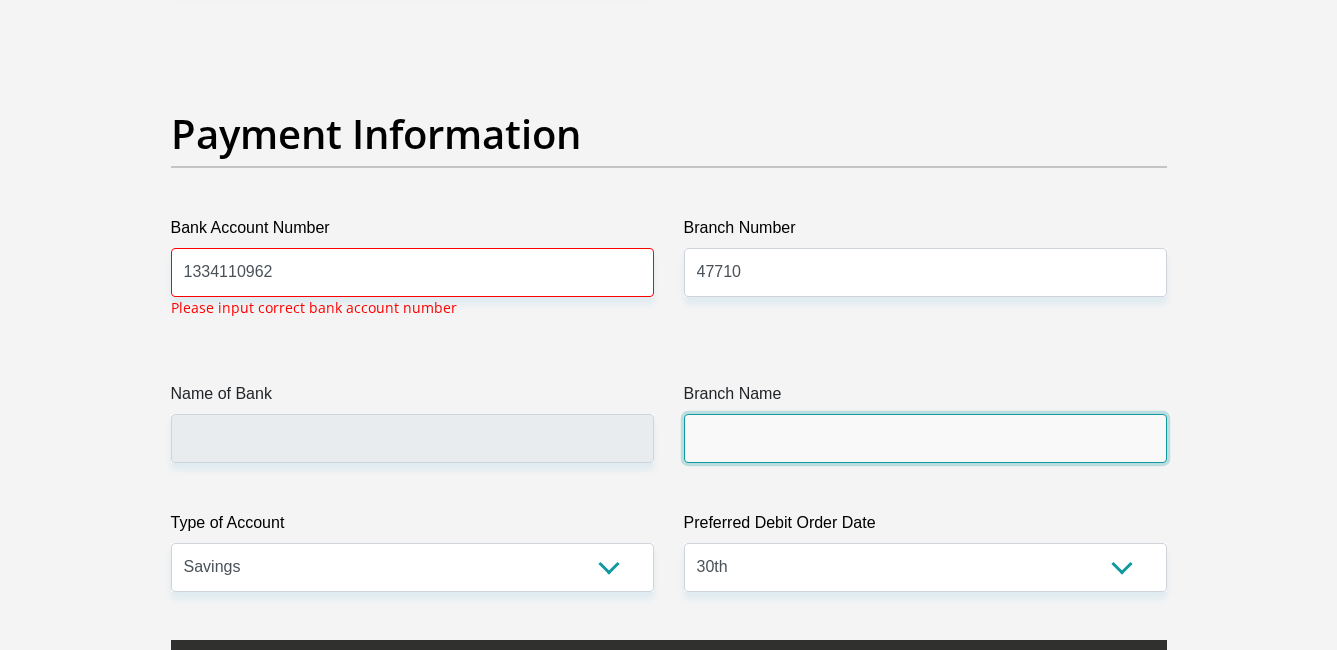 scroll, scrollTop: 4538, scrollLeft: 0, axis: vertical 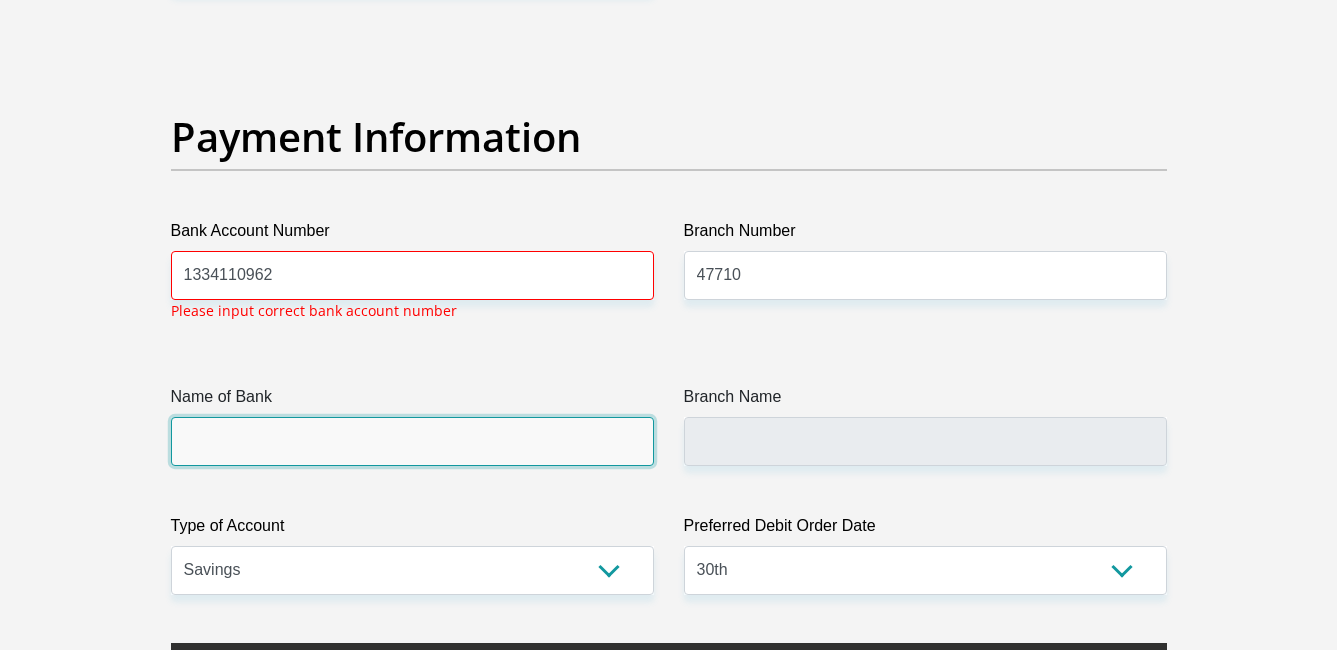click on "Name of Bank" at bounding box center [412, 441] 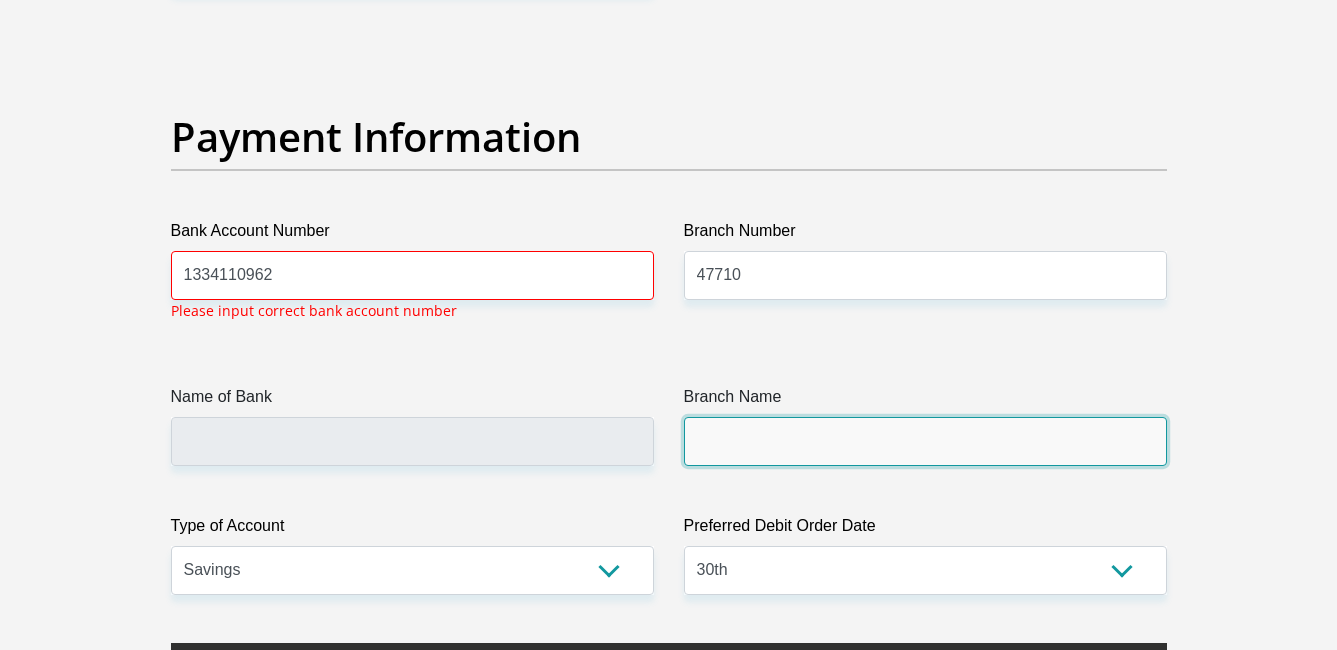 click on "Branch Name" at bounding box center (925, 441) 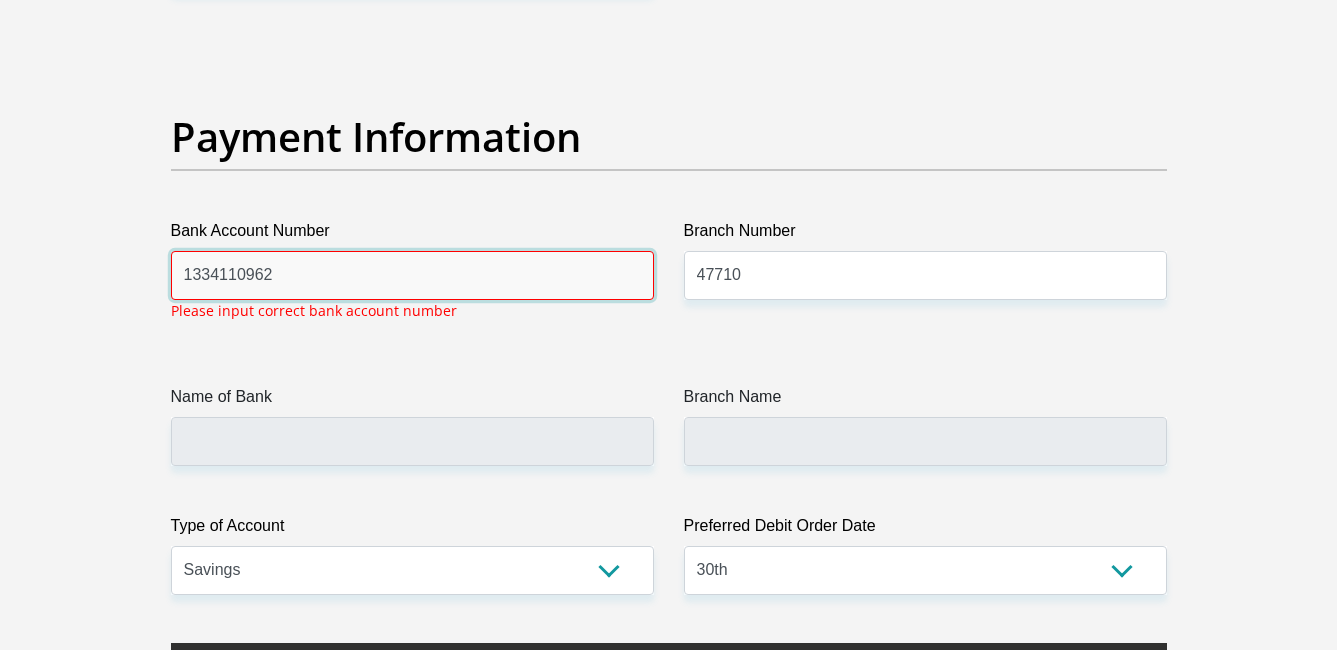 click on "1334110962" at bounding box center (412, 275) 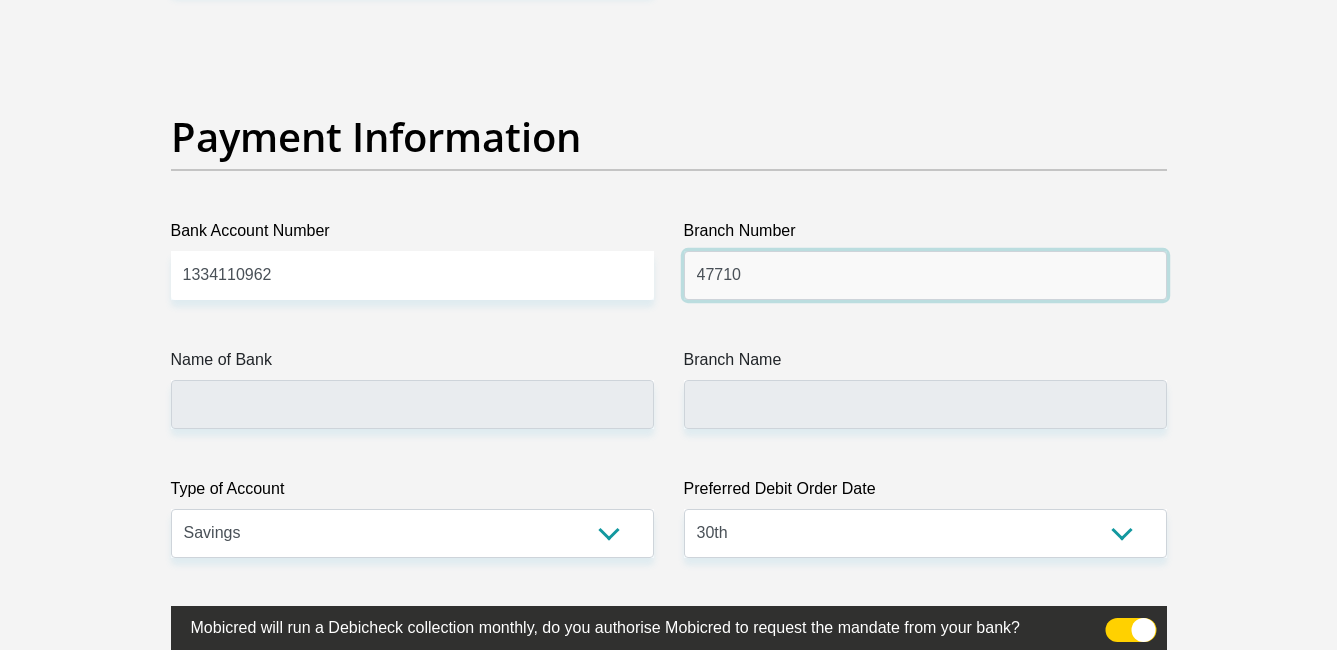 click on "47710" at bounding box center (925, 275) 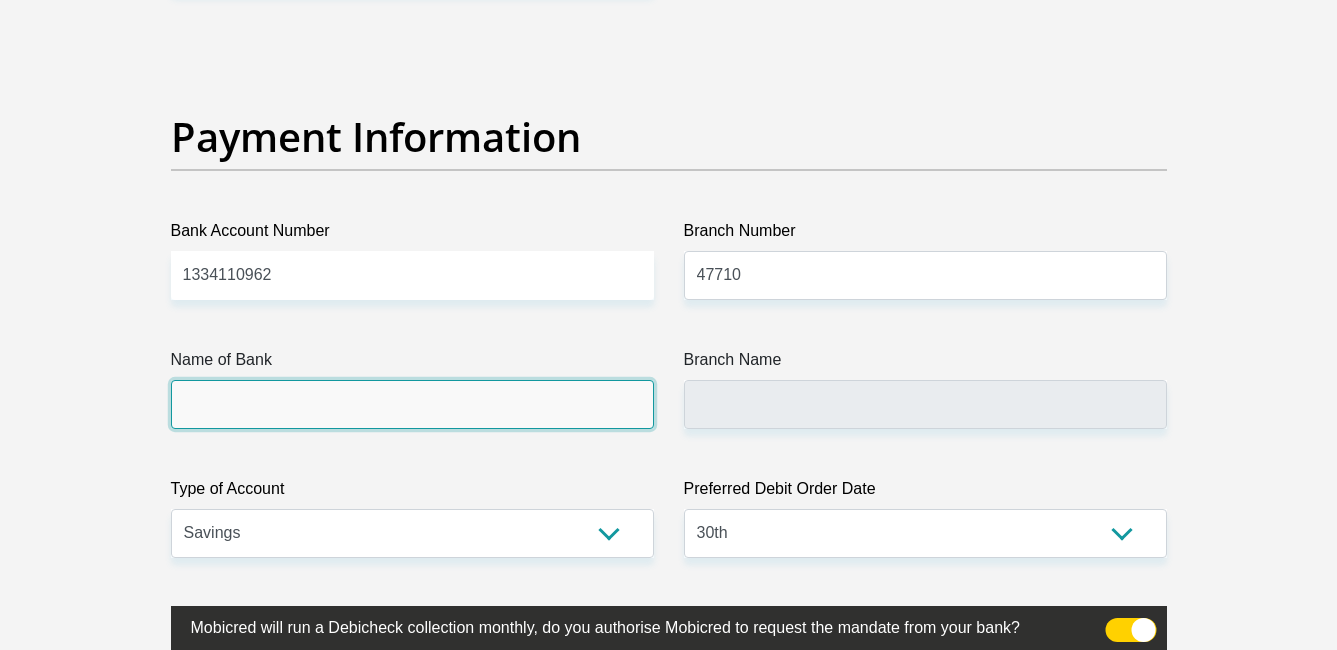 click on "Title
Mr
Ms
Mrs
Dr
[PERSON_NAME]
First Name
[GEOGRAPHIC_DATA]
Surname
[PERSON_NAME]
ID Number
9508245246080
Please input valid ID number
Race
Black
Coloured
Indian
White
Other
Contact Number
0738845384
Please input valid contact number
Nationality
[GEOGRAPHIC_DATA]
[GEOGRAPHIC_DATA]
[GEOGRAPHIC_DATA]  [GEOGRAPHIC_DATA]  [GEOGRAPHIC_DATA]" at bounding box center (669, -947) 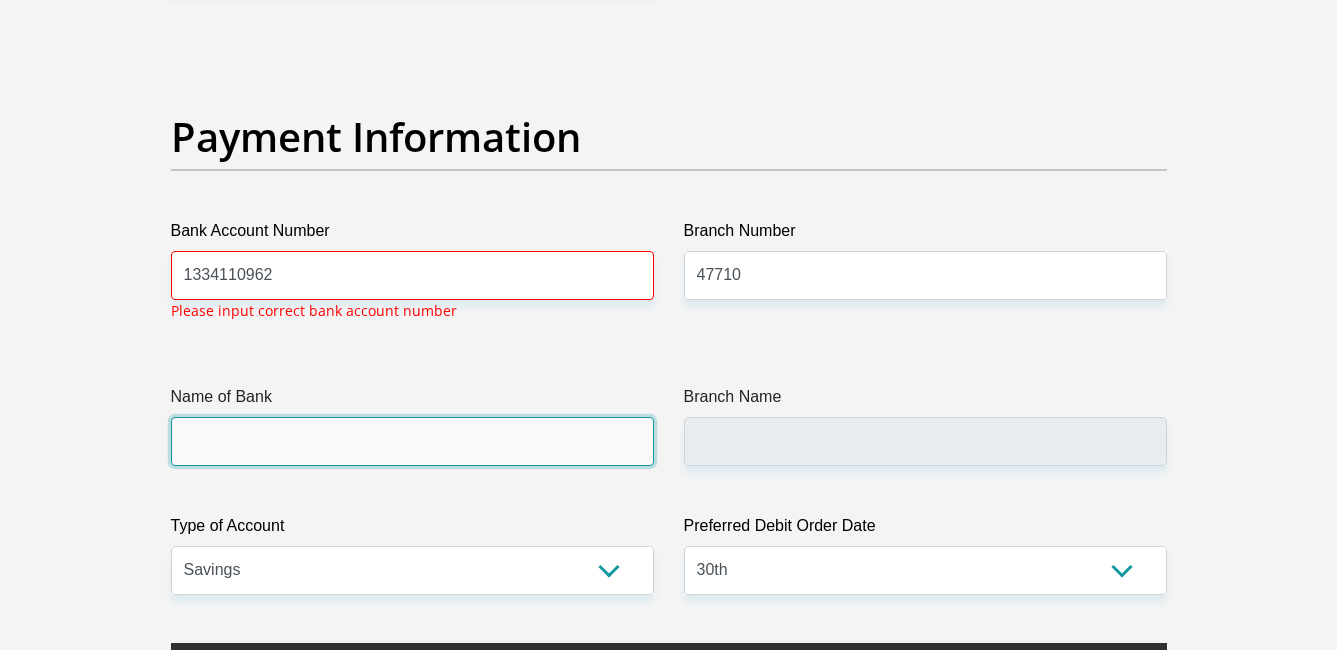 click on "Name of Bank" at bounding box center (412, 441) 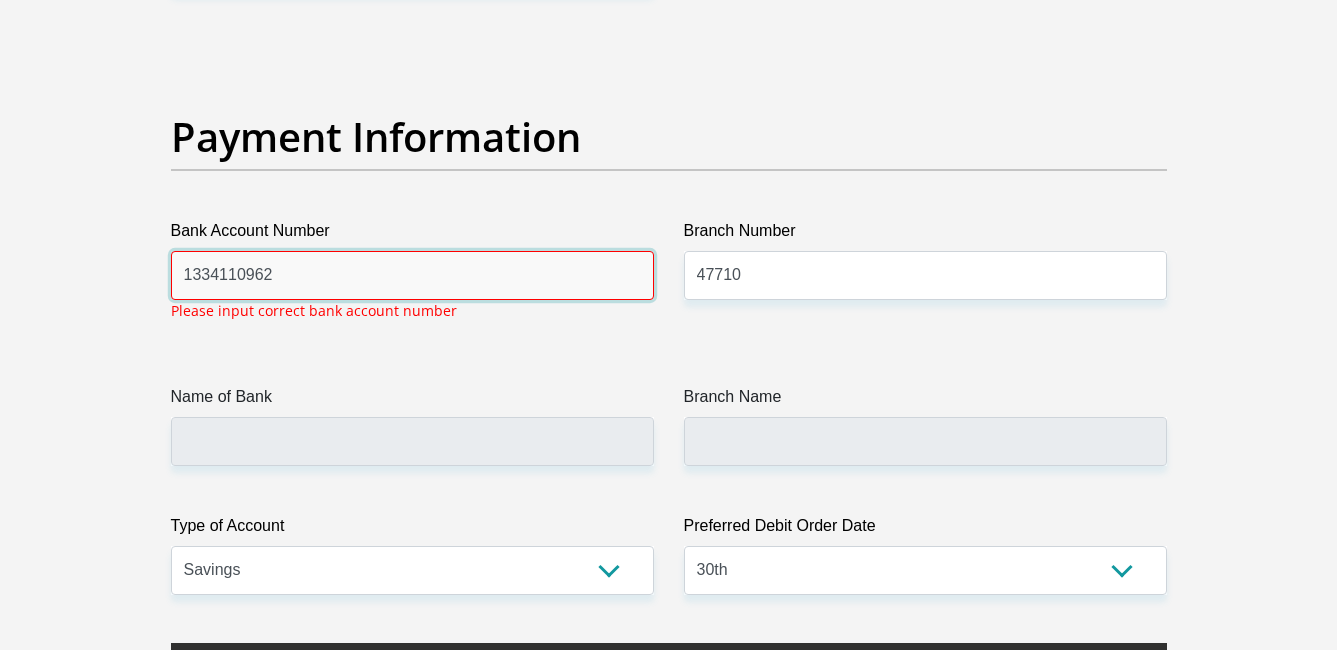 click on "1334110962" at bounding box center [412, 275] 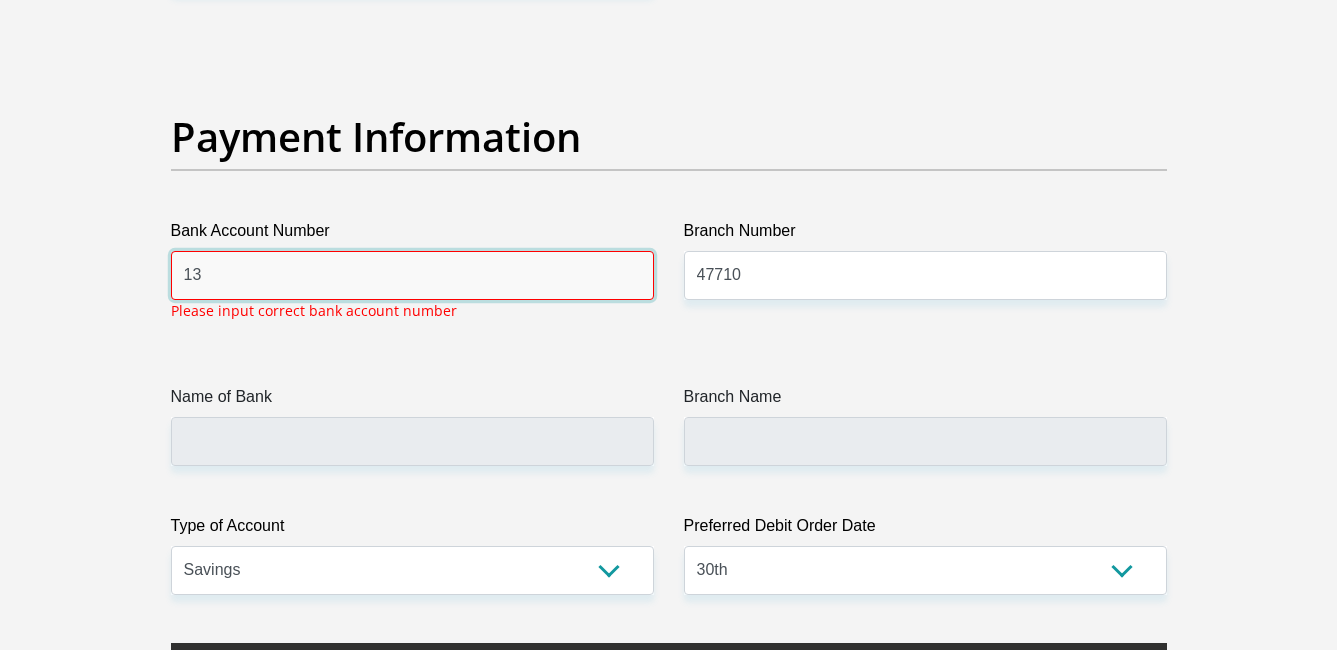 type on "1" 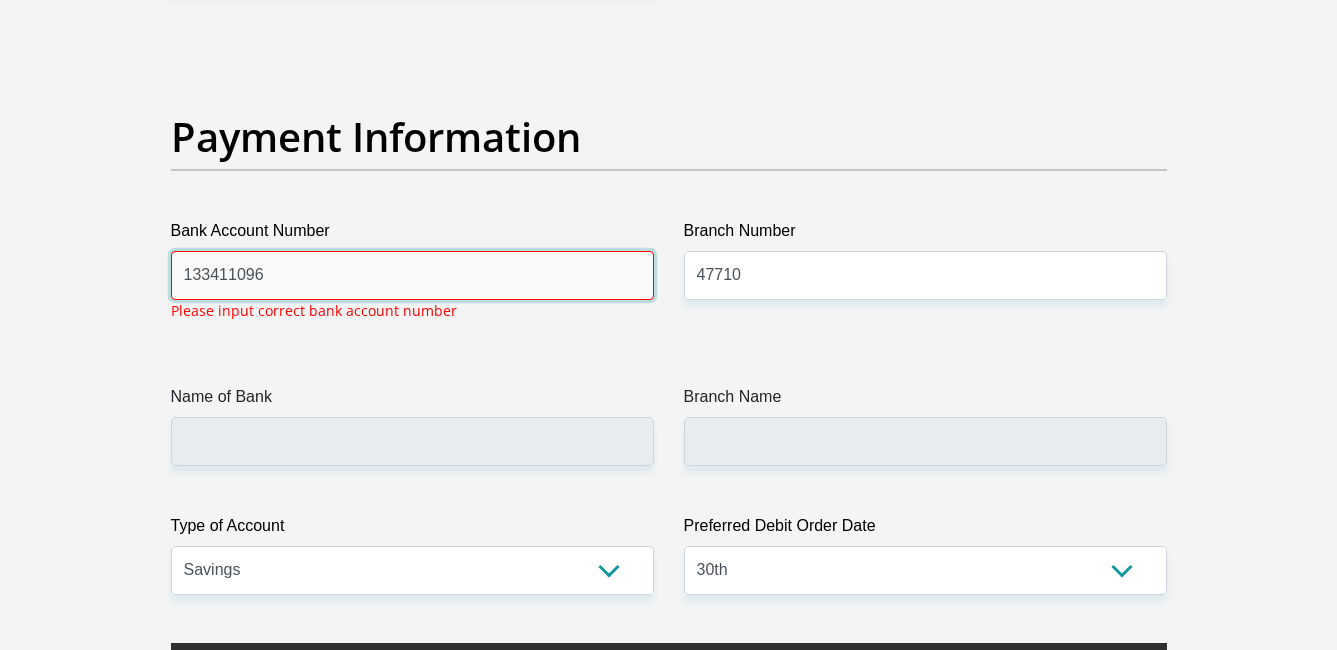 type on "1334110962" 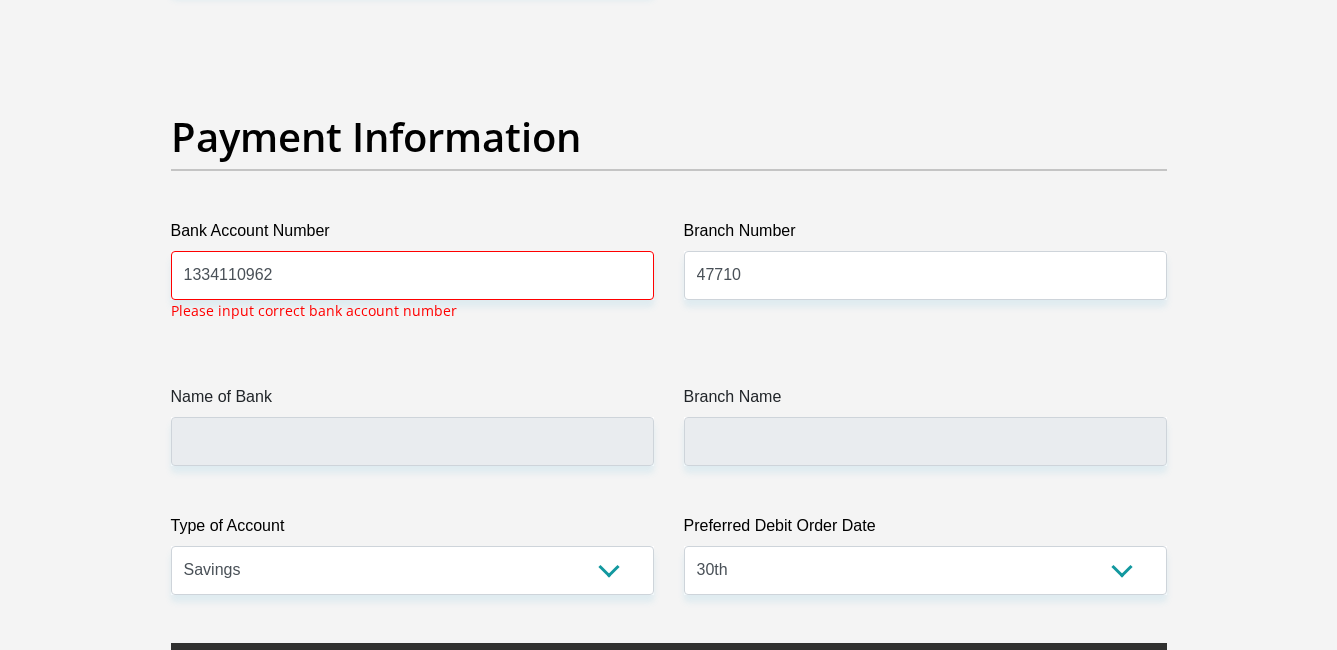 click on "Name of Bank" at bounding box center [412, 425] 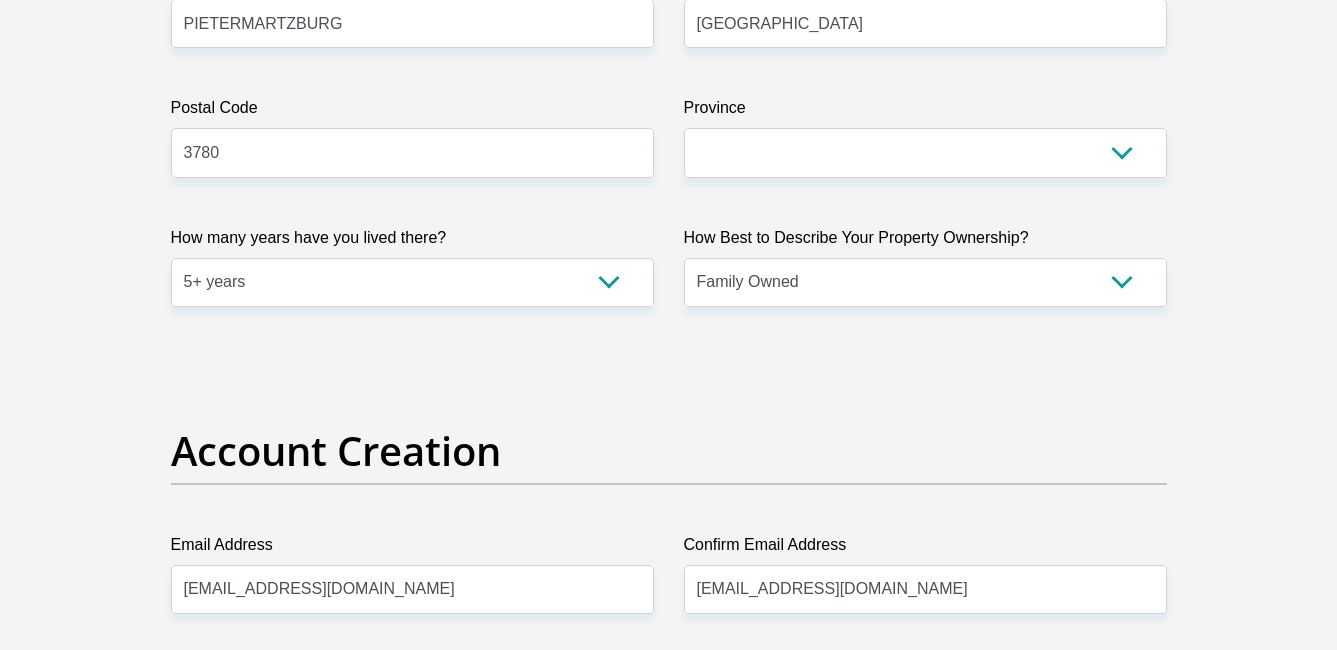 scroll, scrollTop: 1400, scrollLeft: 0, axis: vertical 